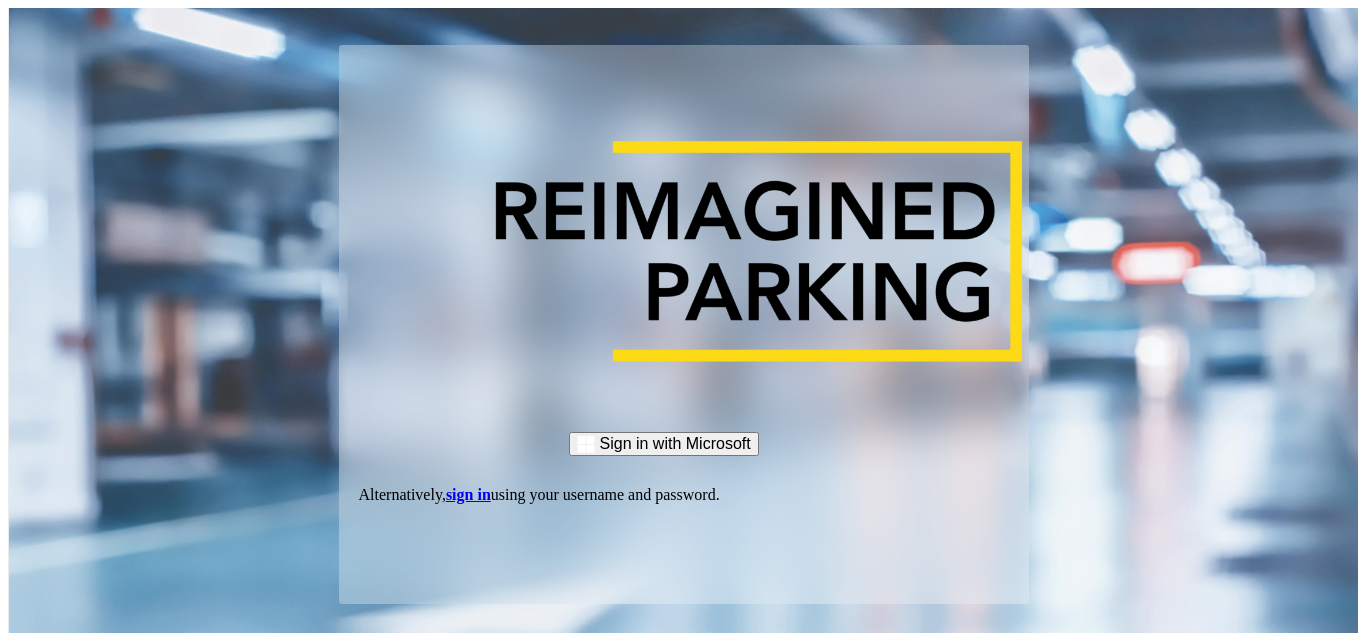 scroll, scrollTop: 0, scrollLeft: 0, axis: both 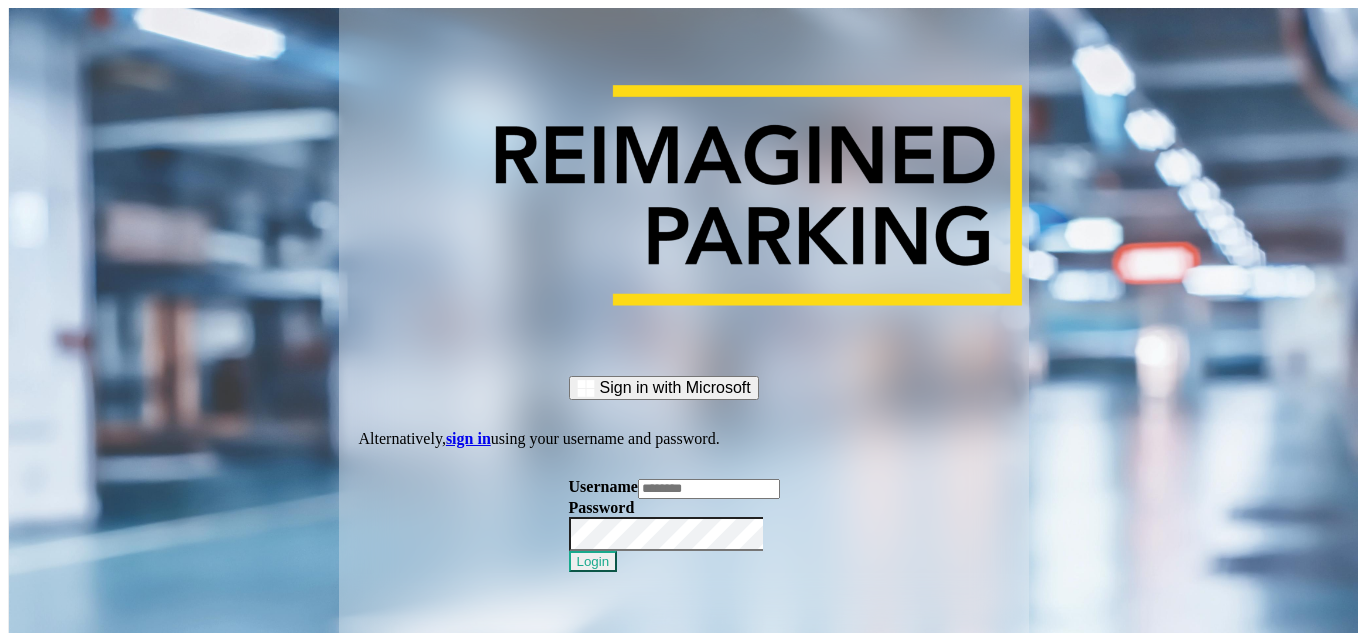 click at bounding box center (709, 489) 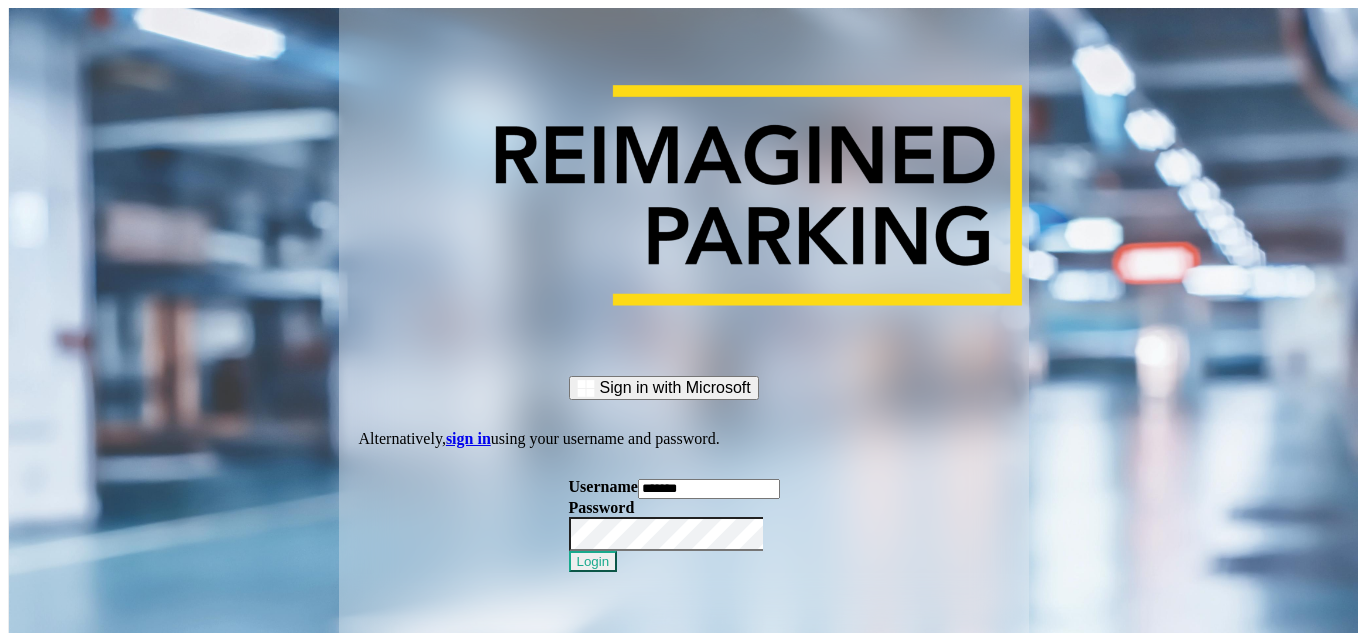 type on "*******" 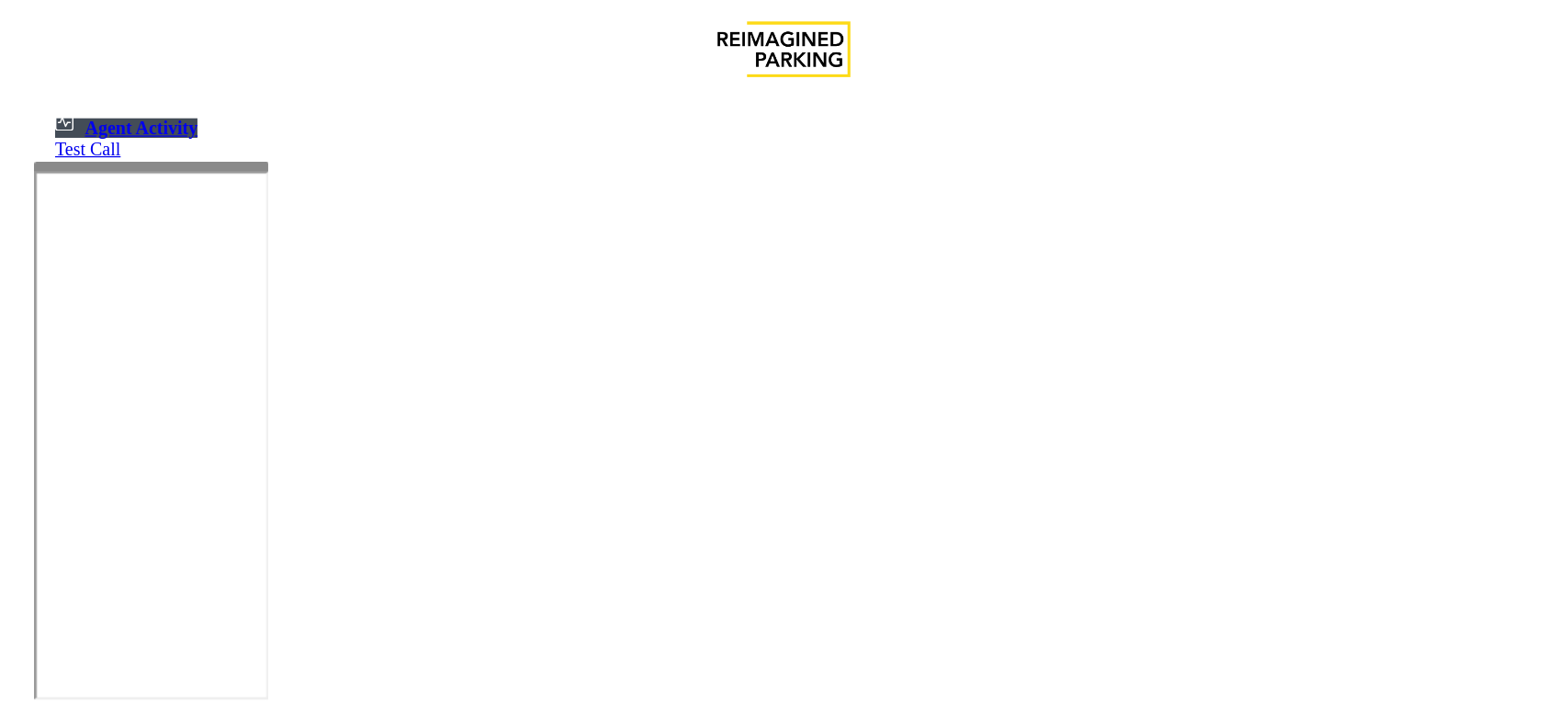 scroll, scrollTop: 0, scrollLeft: 0, axis: both 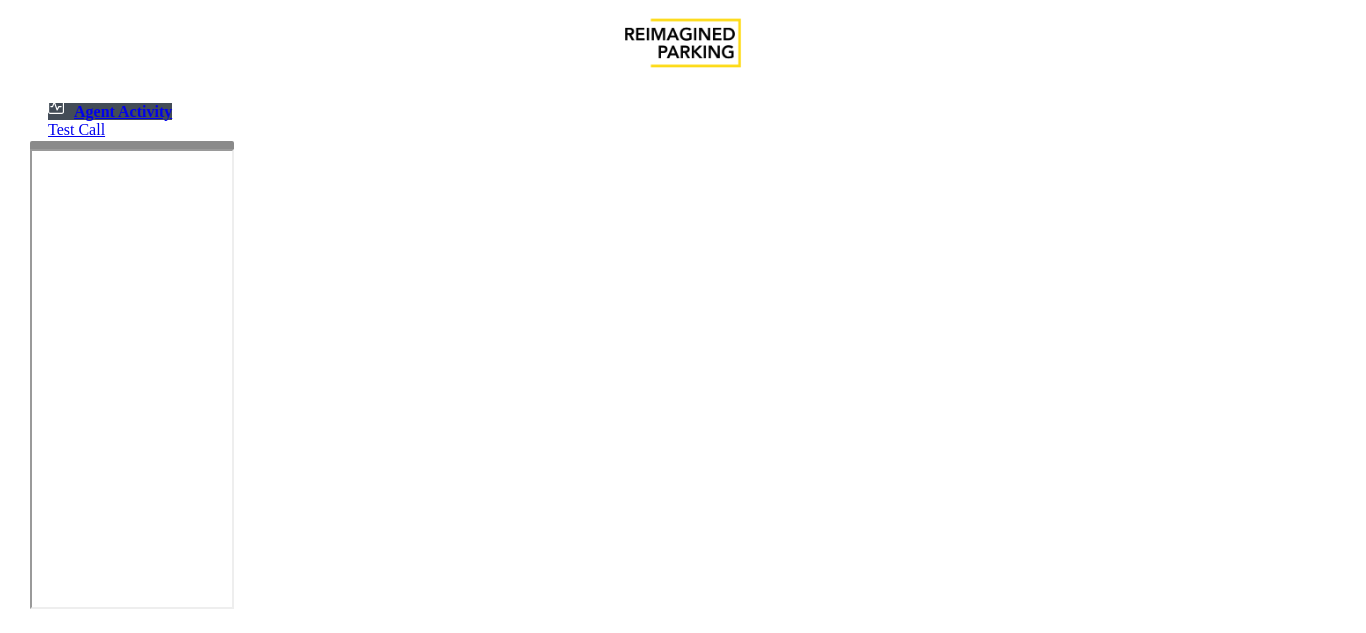 click on "No records available." at bounding box center (683, 1484) 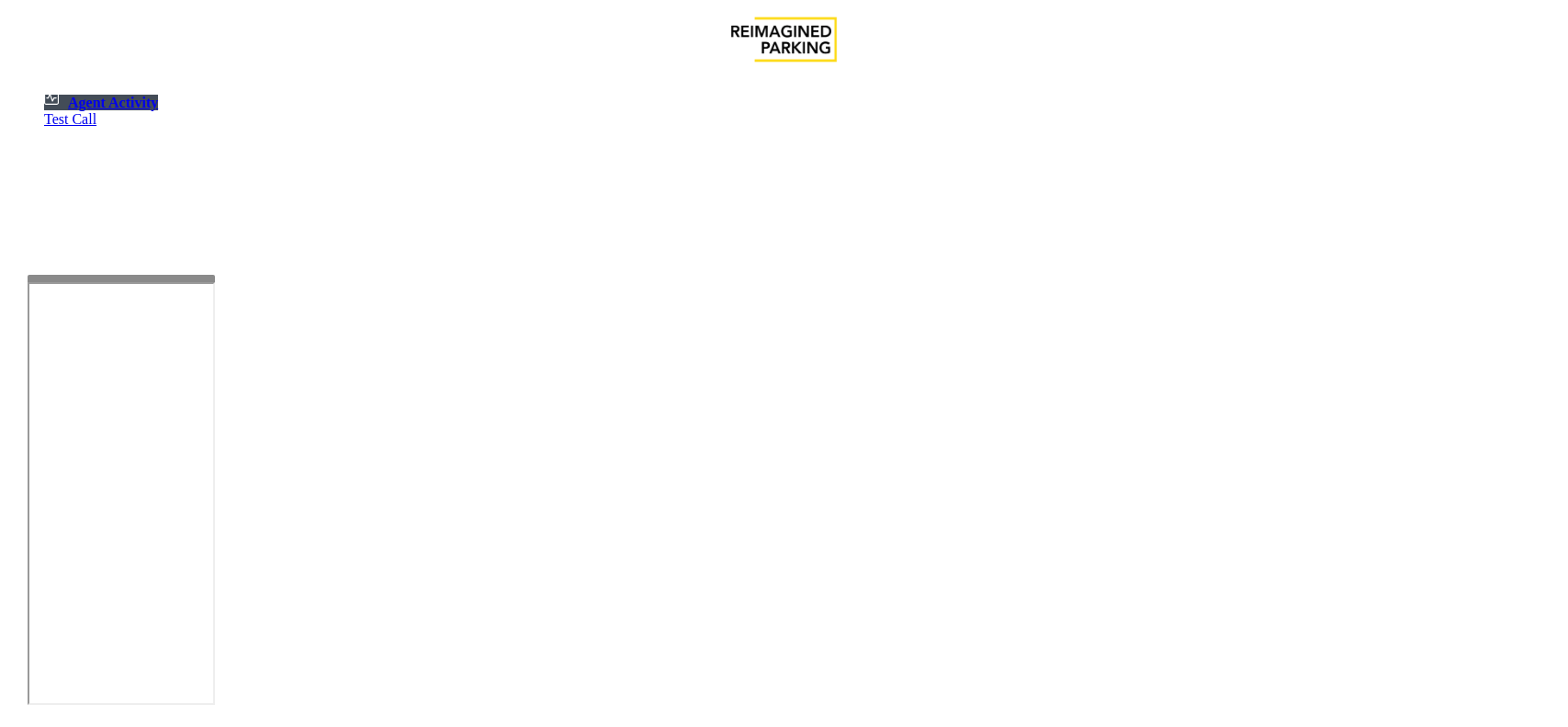 scroll, scrollTop: 0, scrollLeft: 0, axis: both 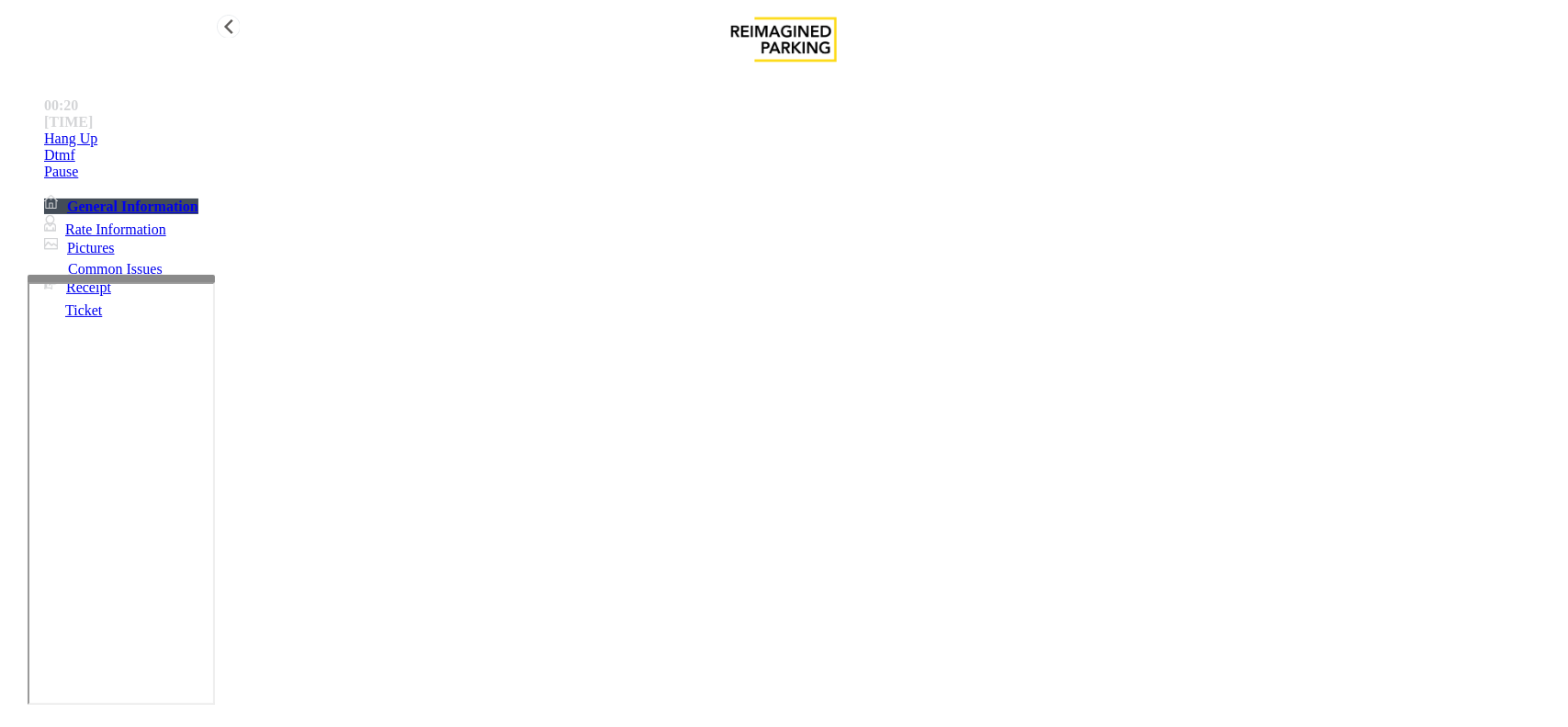 click on "Hang Up" at bounding box center (802, 139) 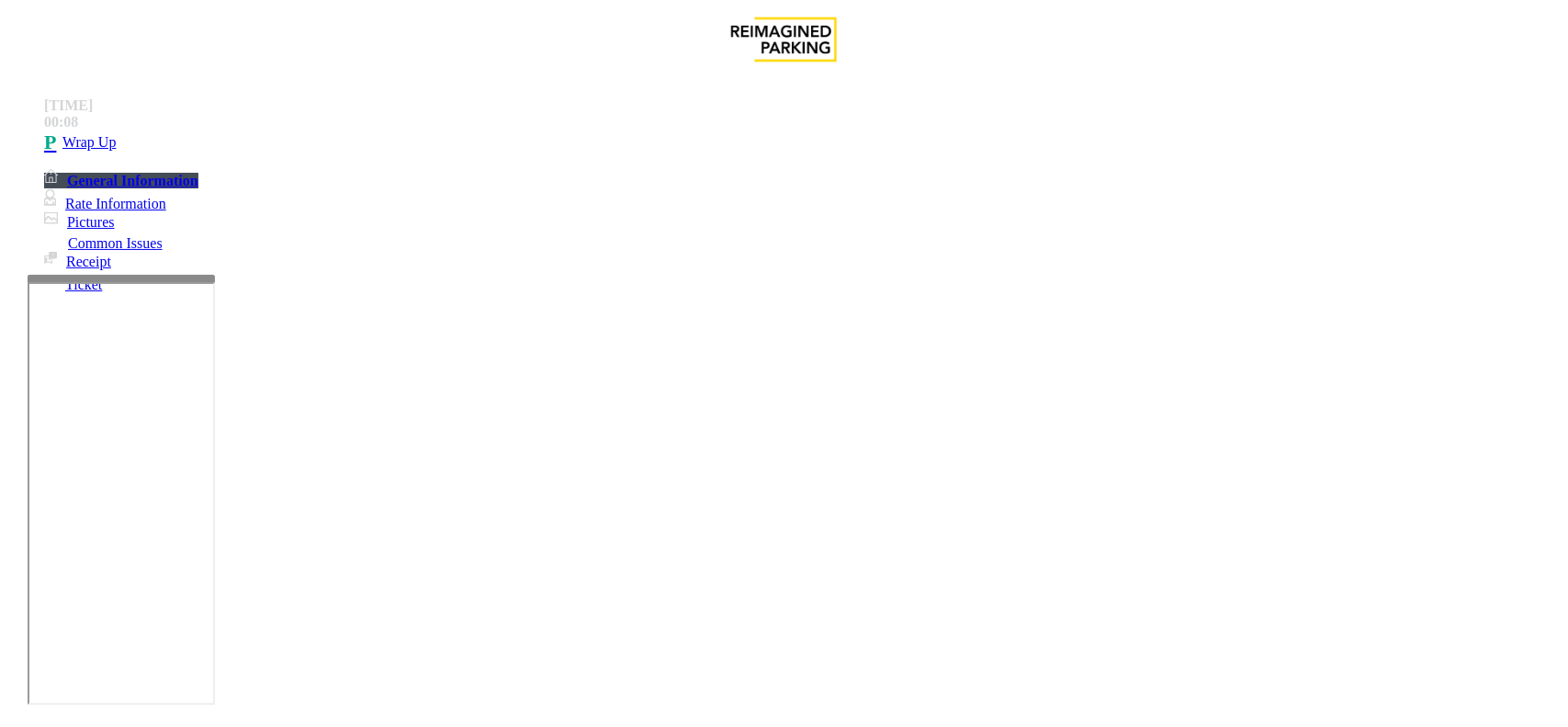 click on "Intercom Issue/No Response" at bounding box center [710, 1327] 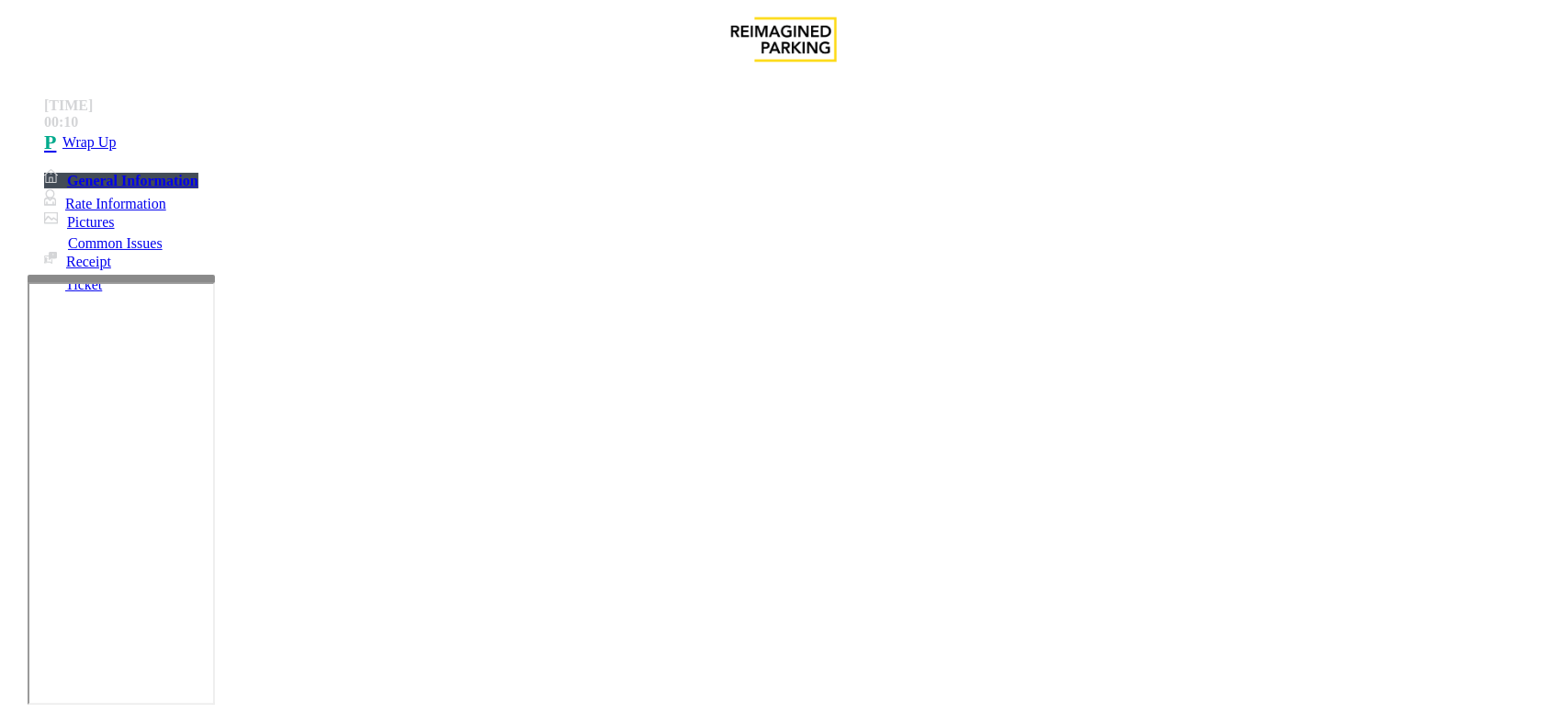 click on "No Response/Unable to hear parker" at bounding box center [130, 1327] 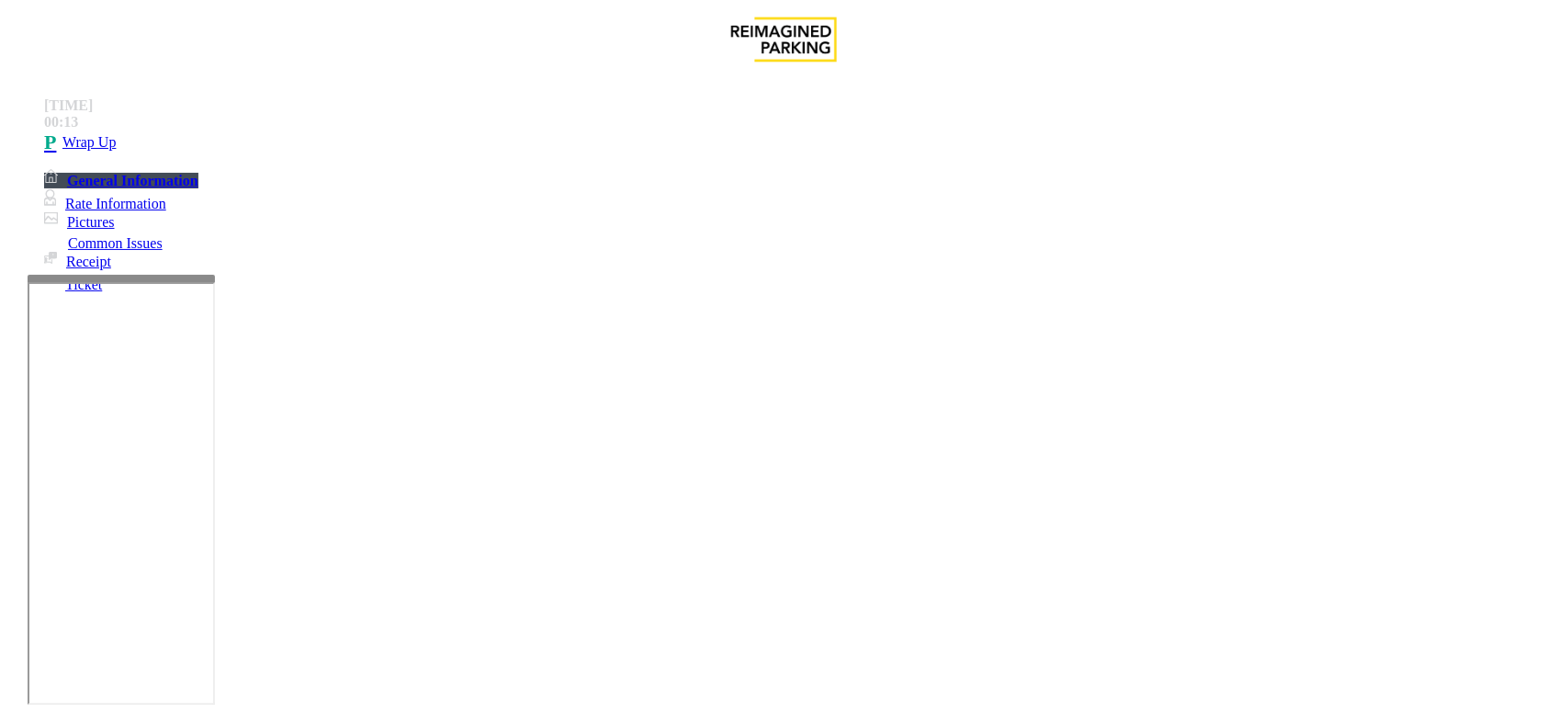 click on "No Response/Unable to hear parker" at bounding box center (784, 1313) 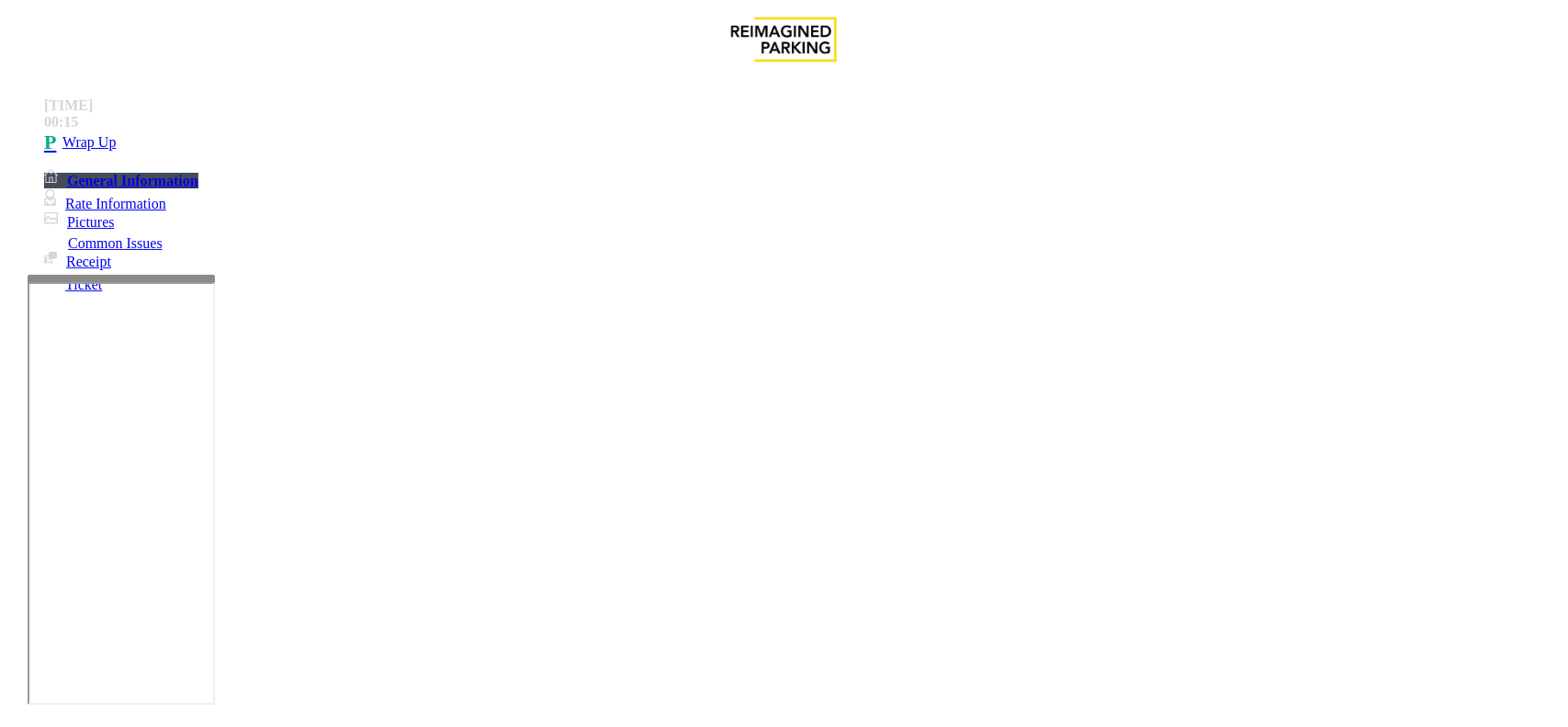 copy on "No Response/Unable to hear parker" 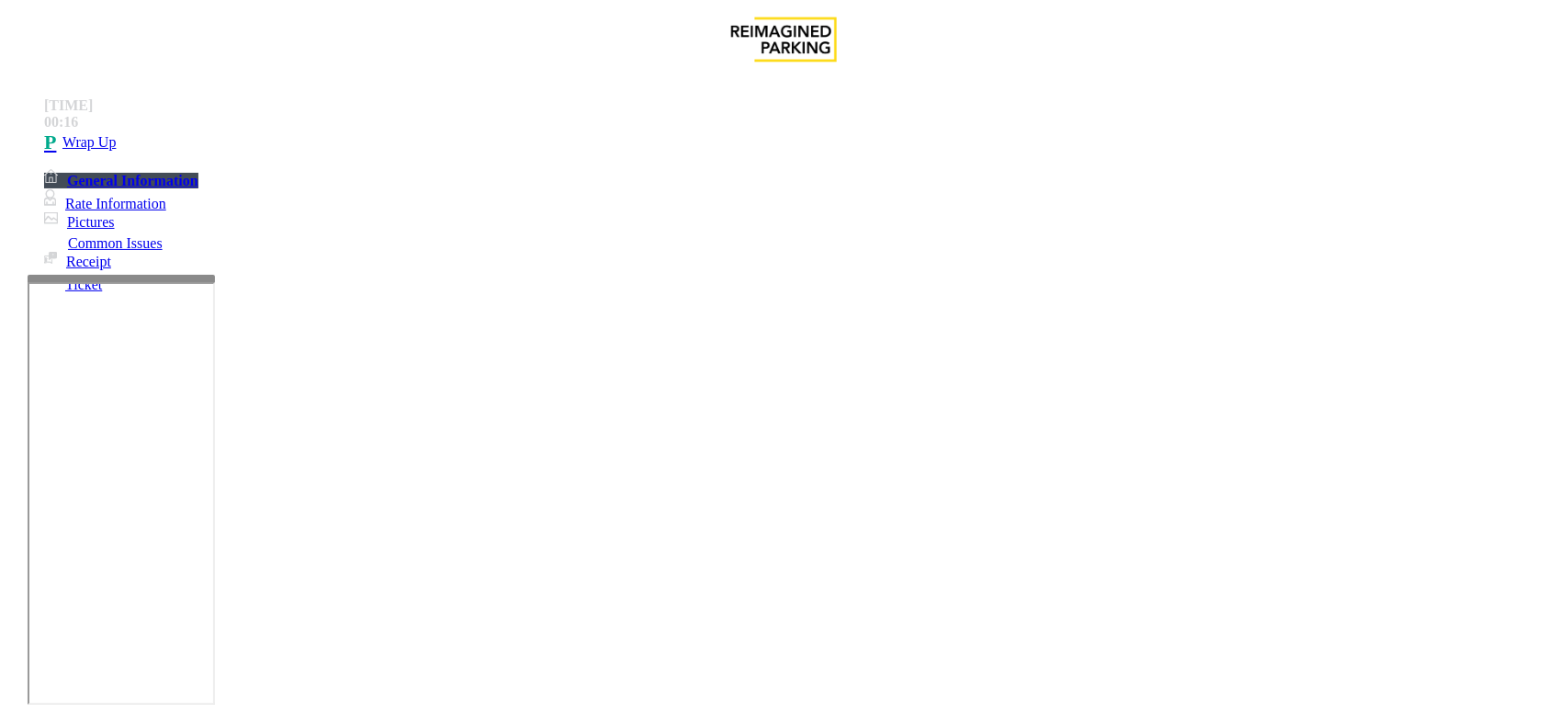 click at bounding box center (262, 1371) 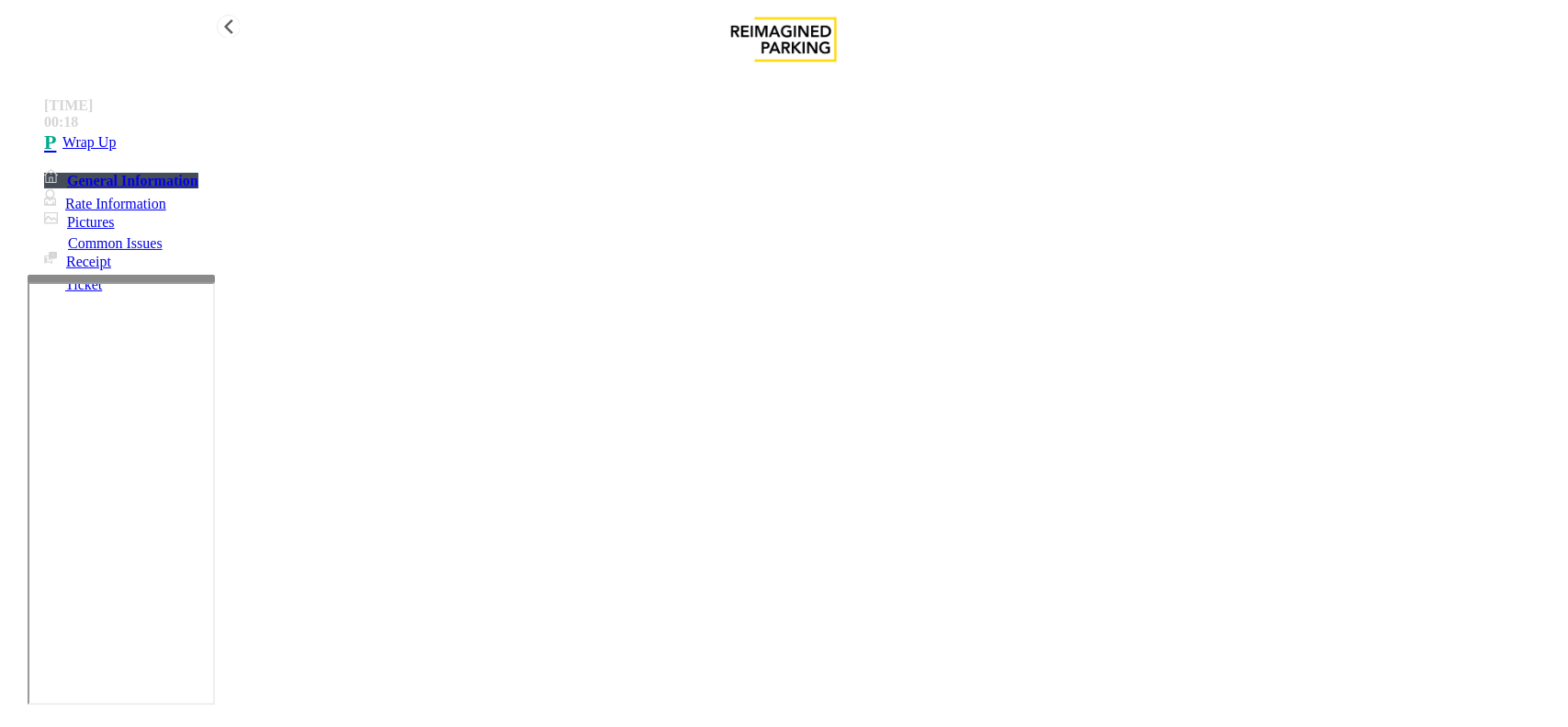 type on "**********" 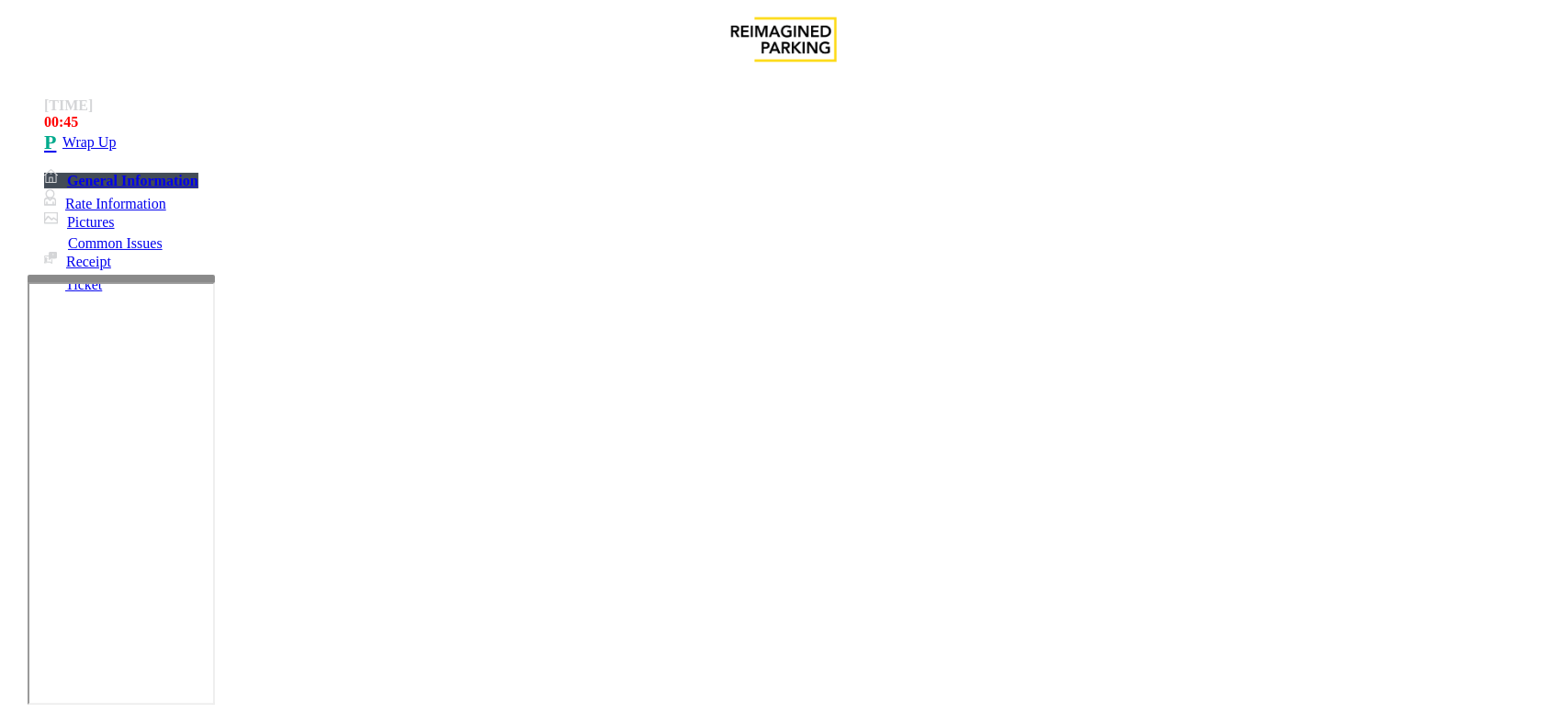 click on "Intercom Issue/No Response" at bounding box center [853, 1327] 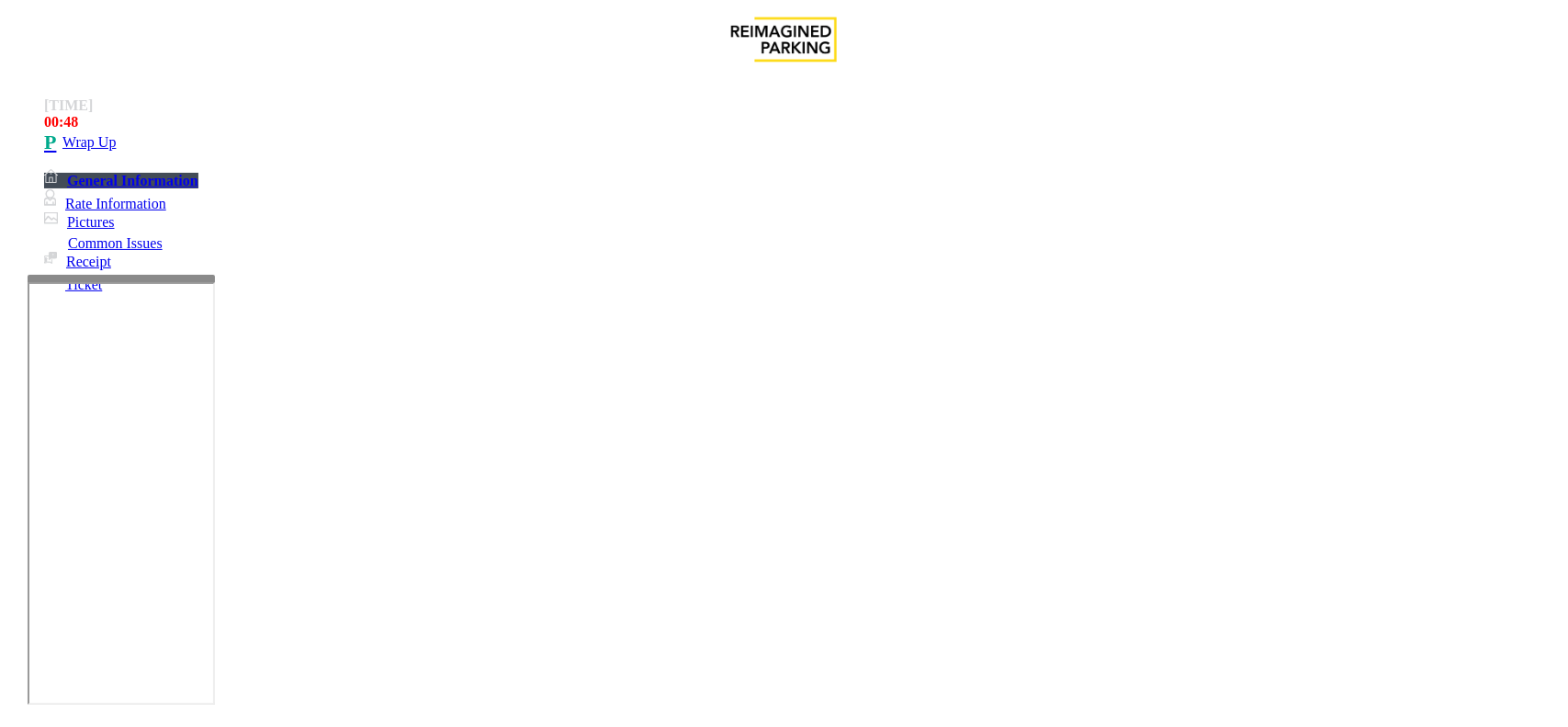 click on "Call dropped" at bounding box center [502, 1327] 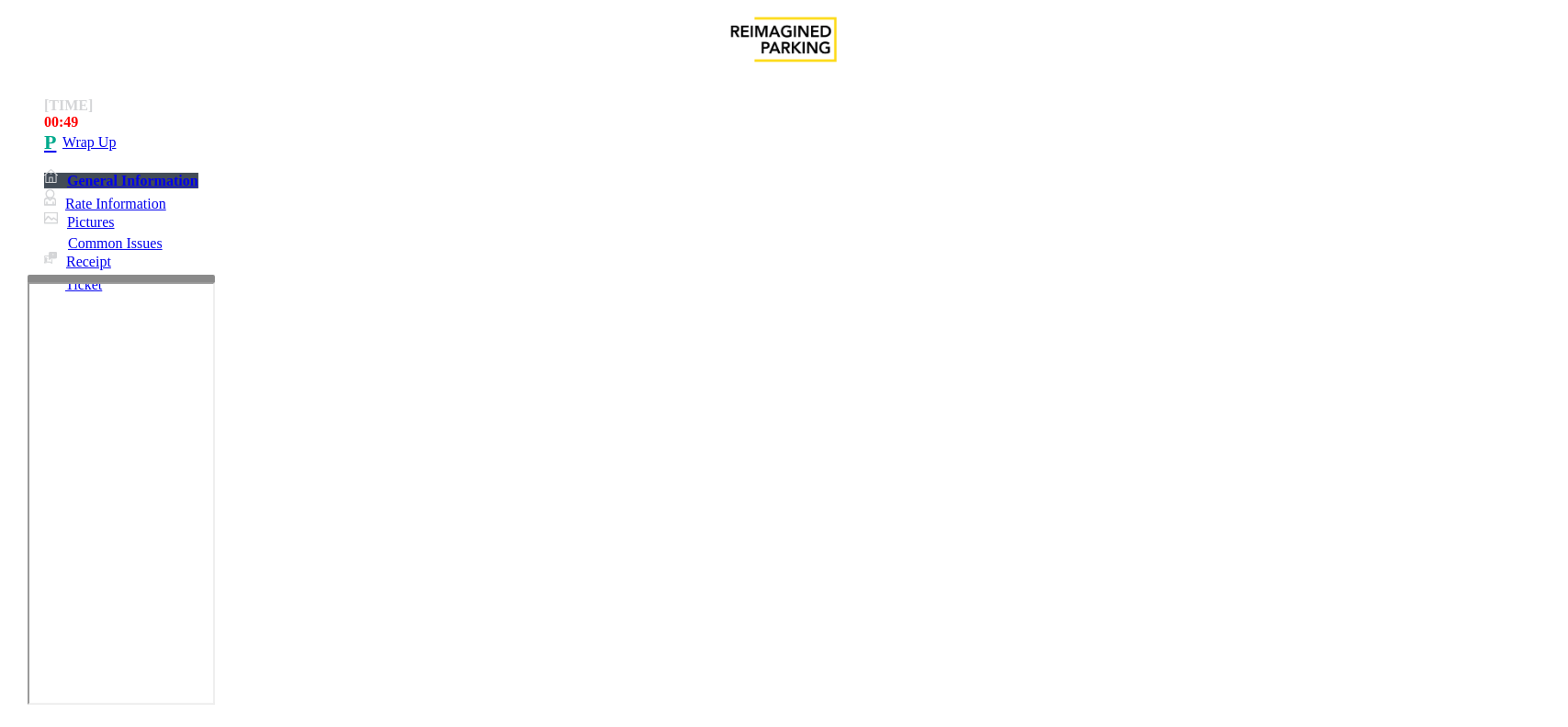 click on "Call dropped" at bounding box center (784, 1313) 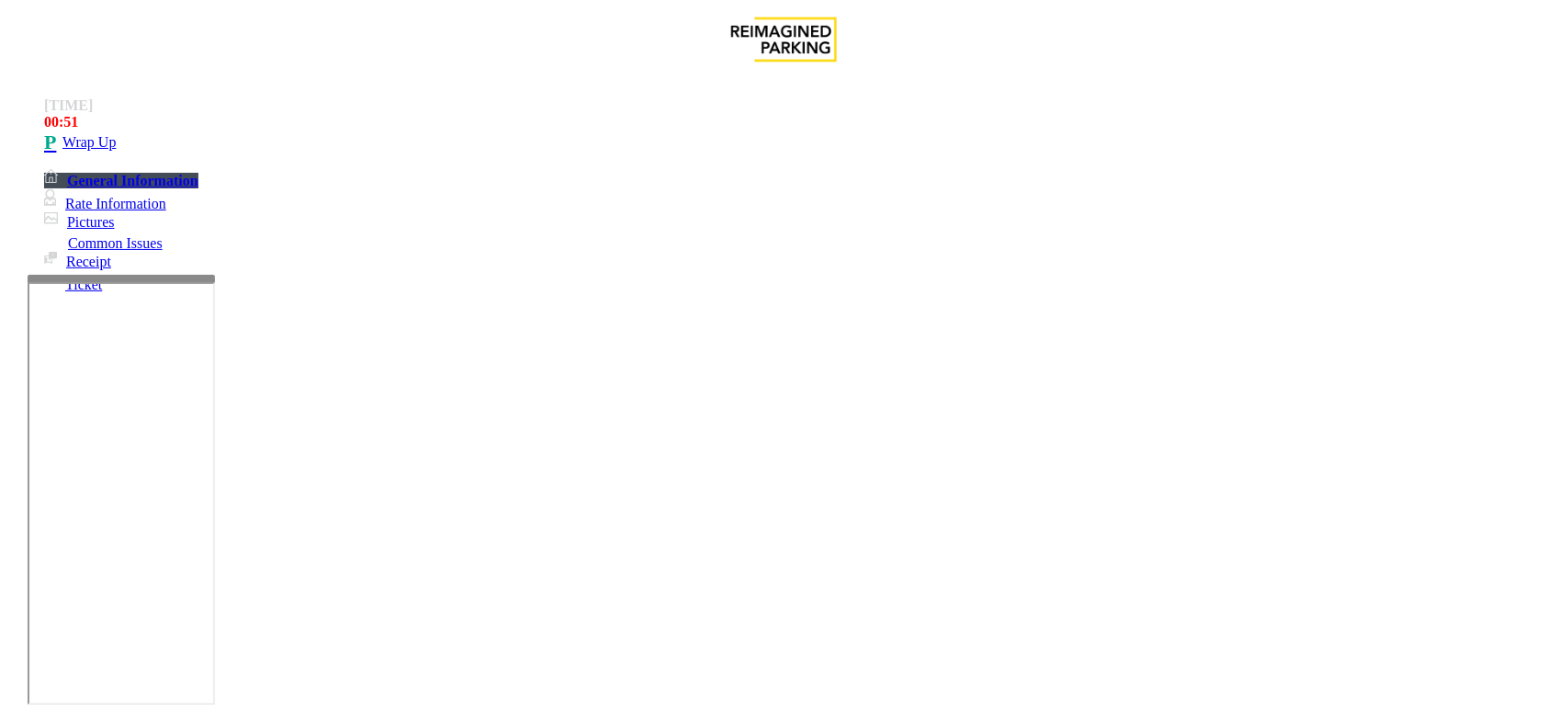 click on "Call dropped" at bounding box center [784, 1313] 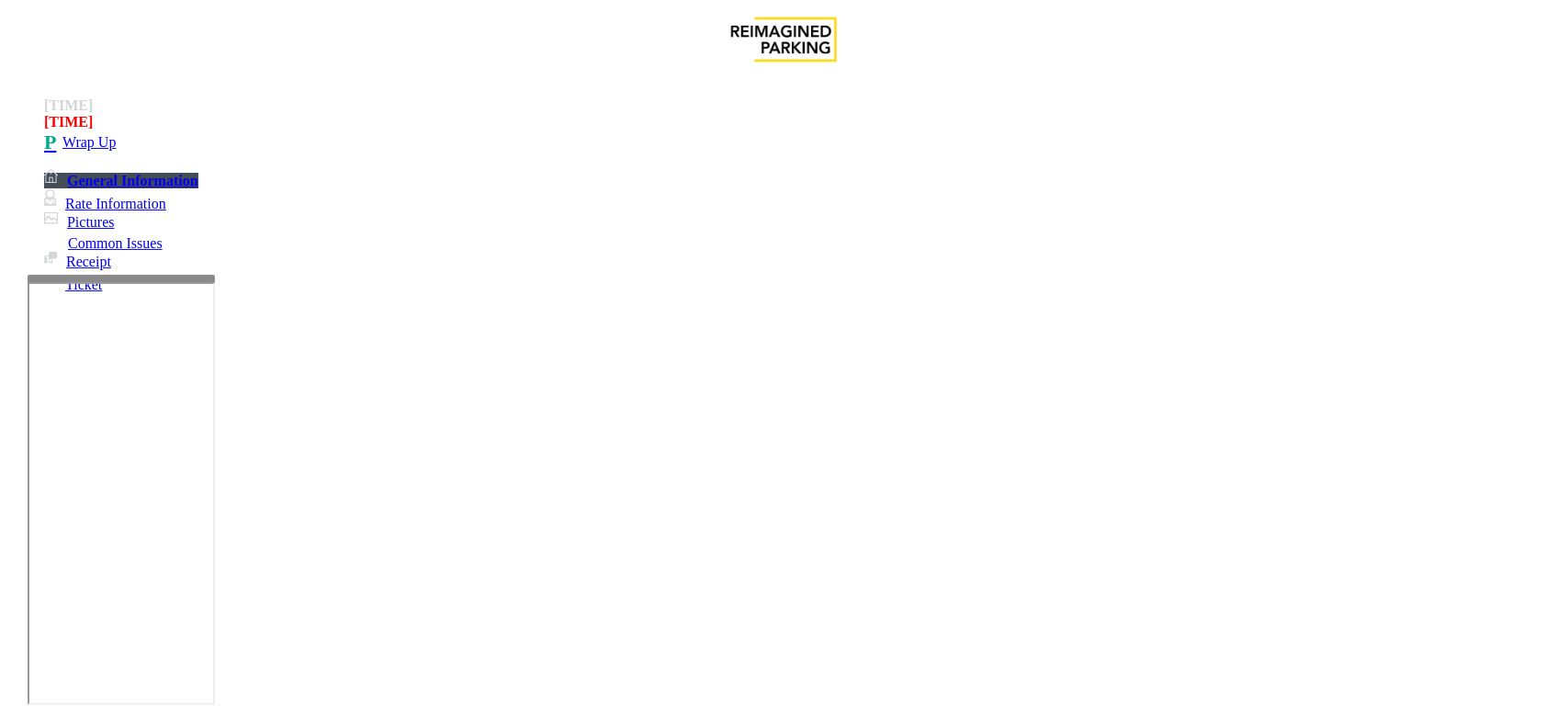 click on "Call dropped" at bounding box center [784, 1313] 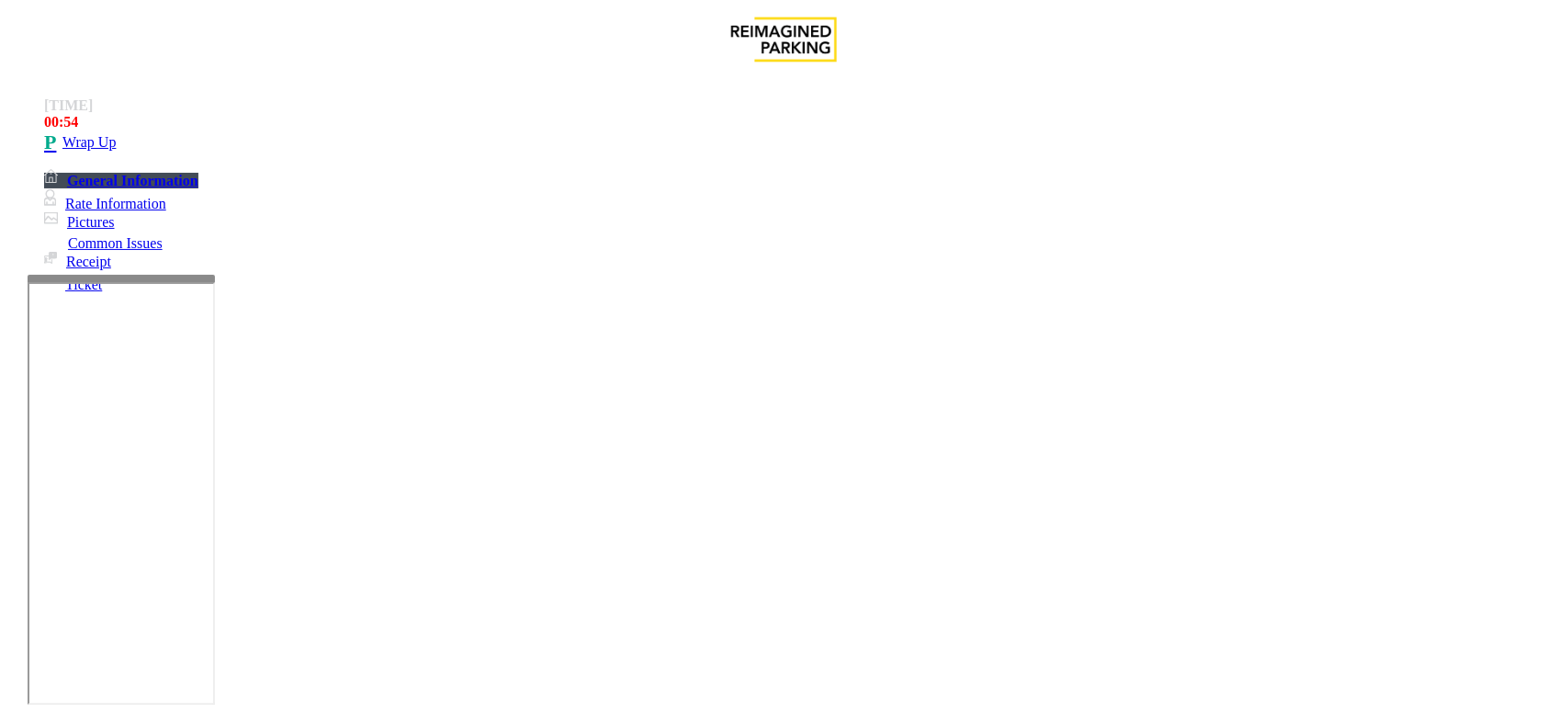 click at bounding box center [262, 1371] 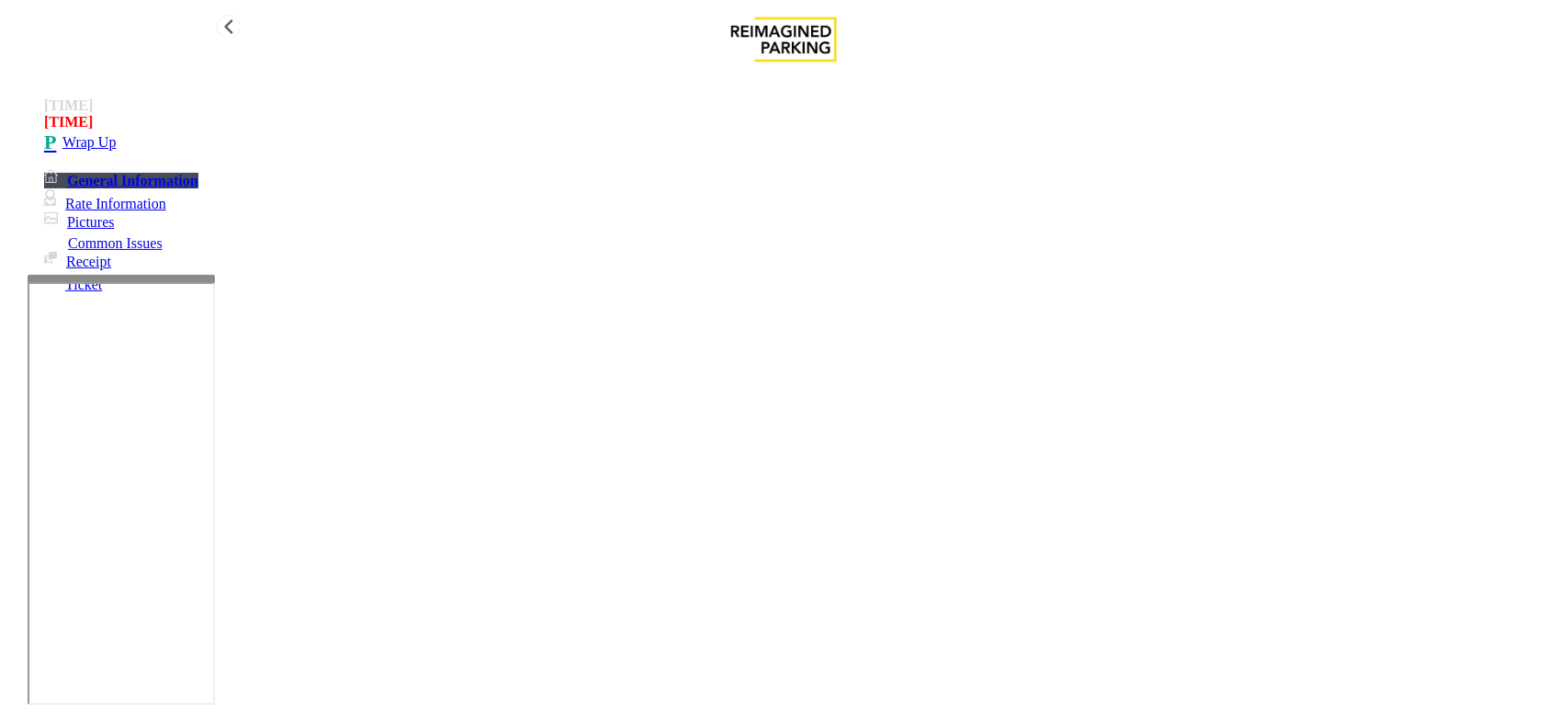 type on "**********" 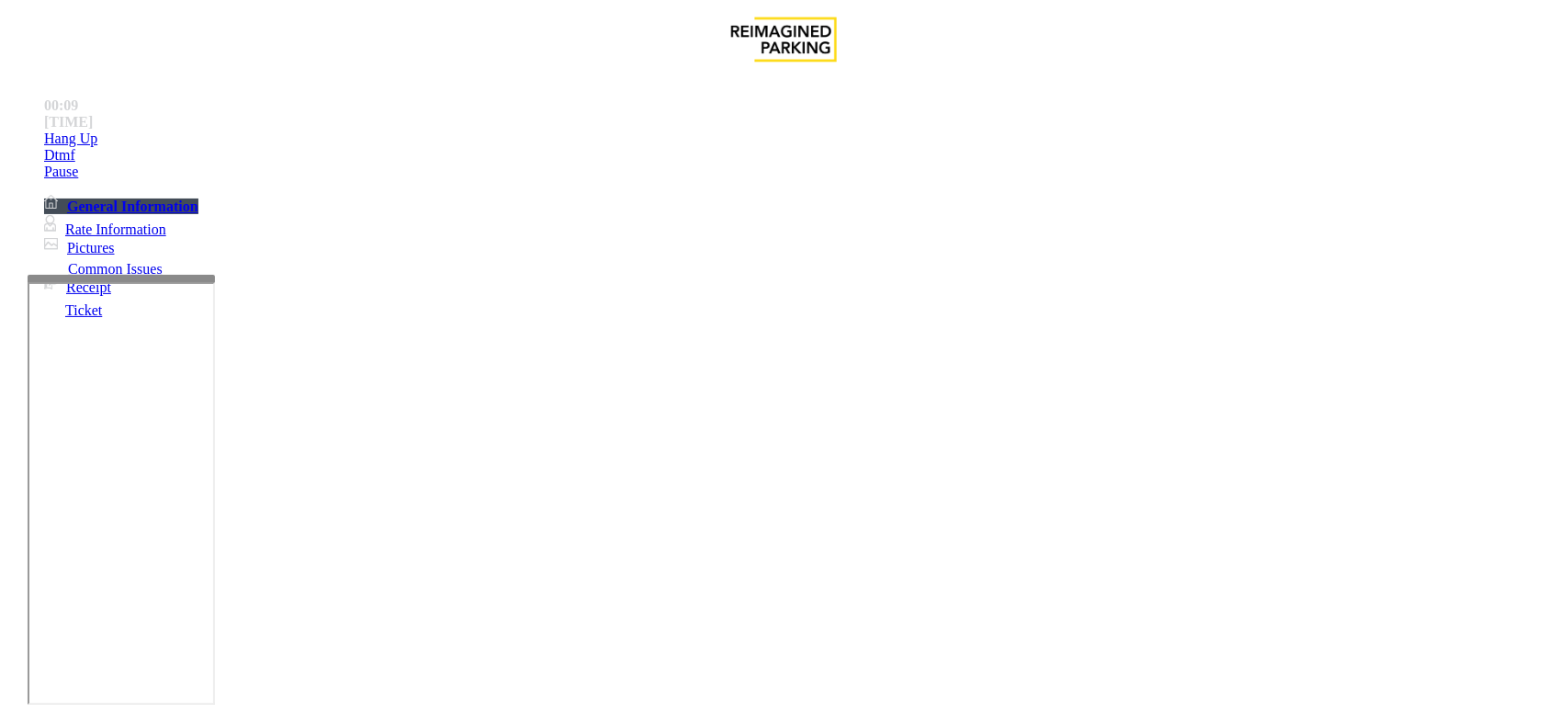 click on "Services" at bounding box center [631, 1327] 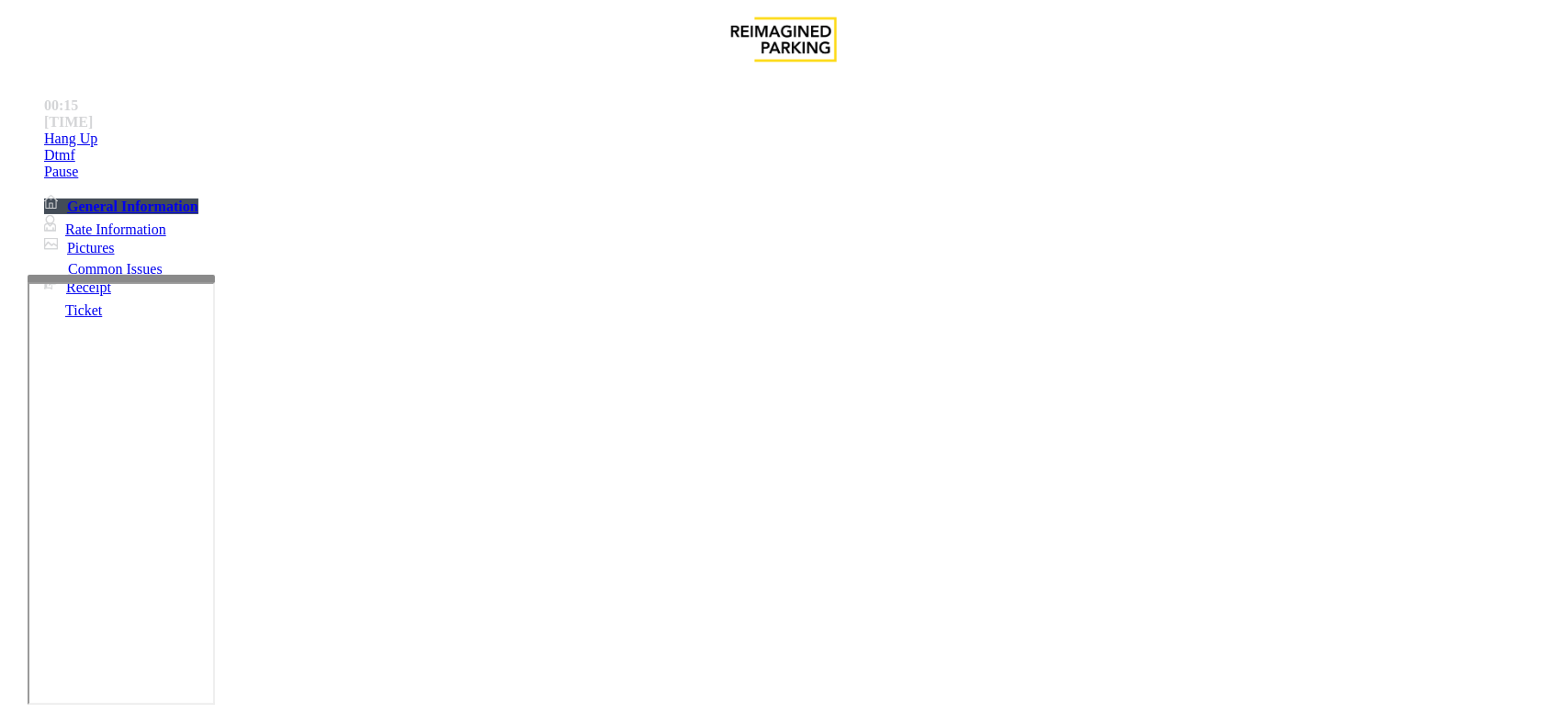 click on "Online Reservations" at bounding box center (485, 1327) 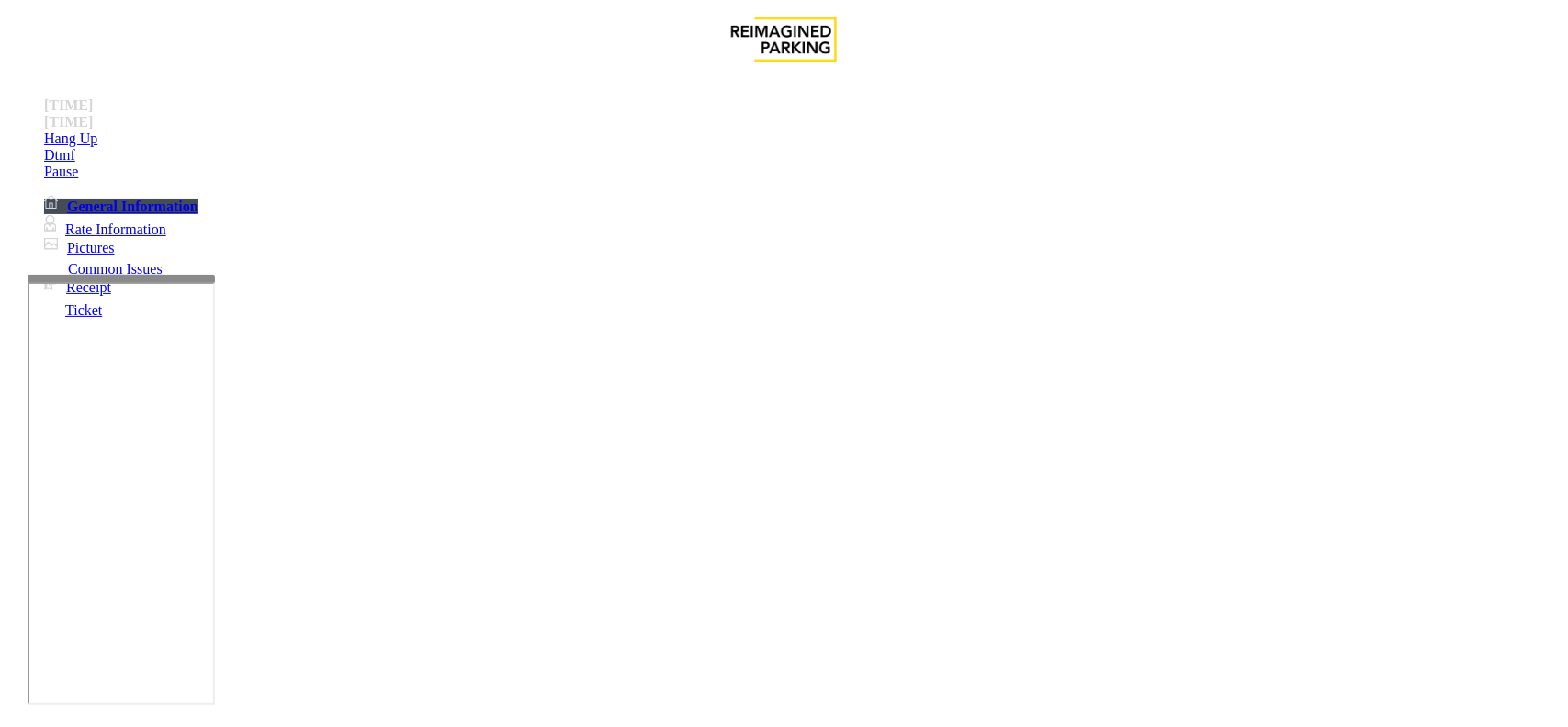 click at bounding box center (254, 1689) 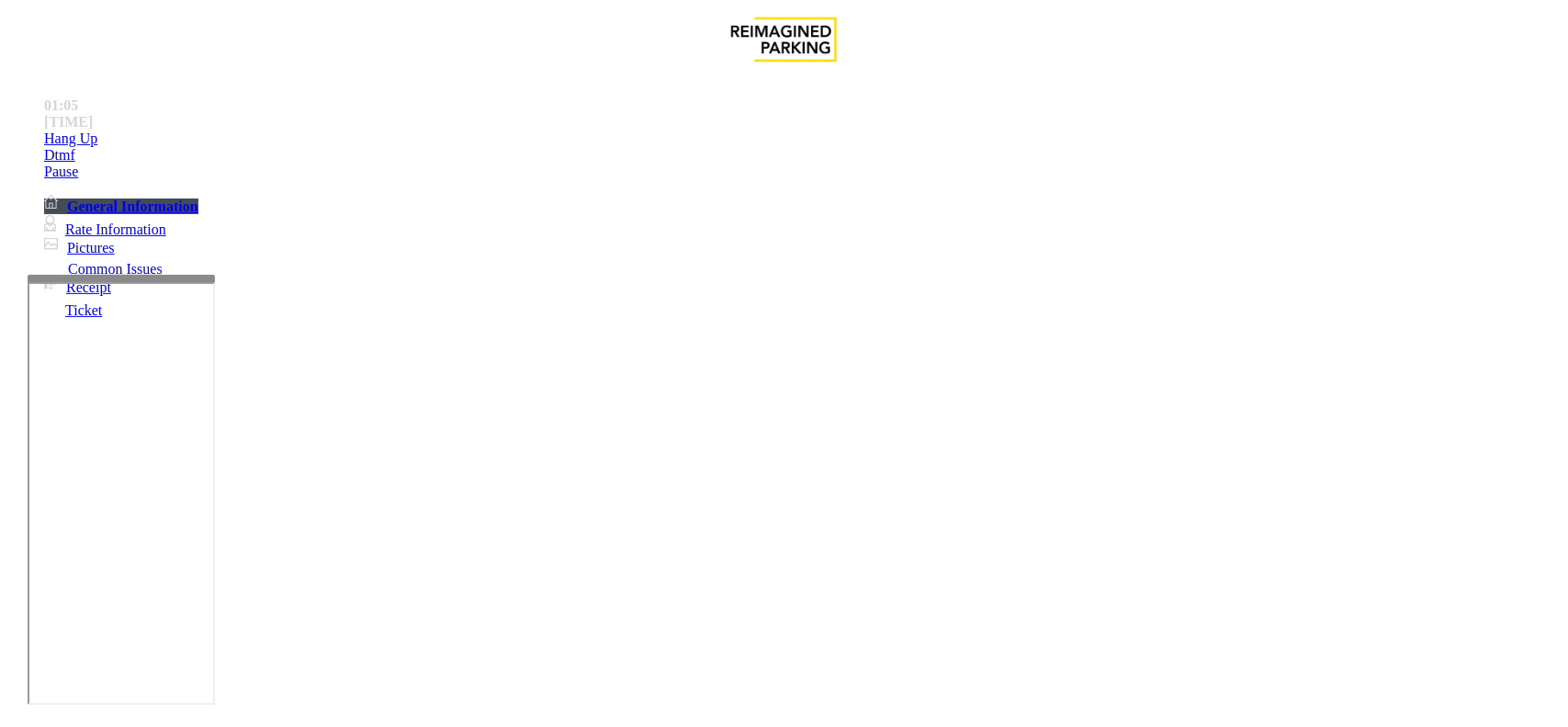 click on "Vend Gate" at bounding box center (63, 1775) 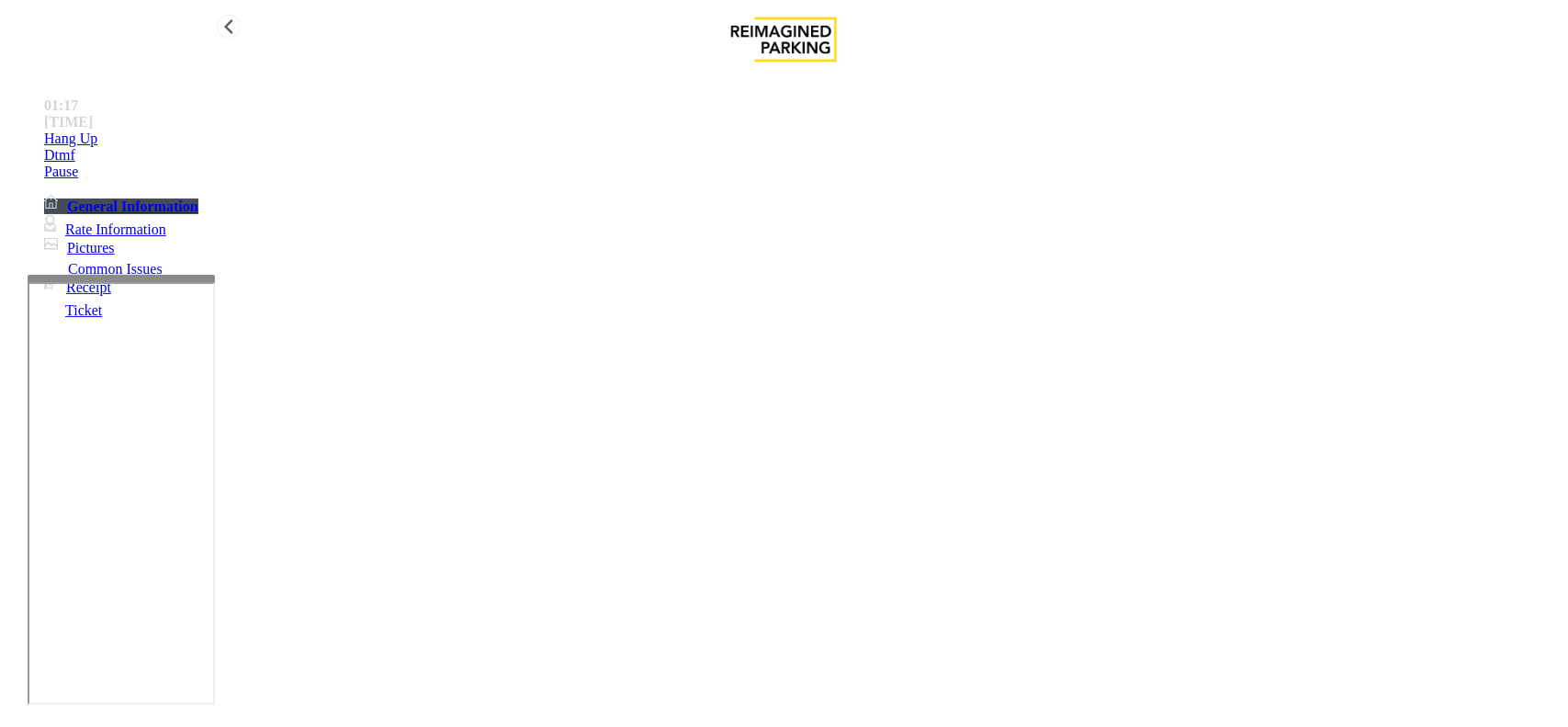 click on "Hang Up" at bounding box center (71, 139) 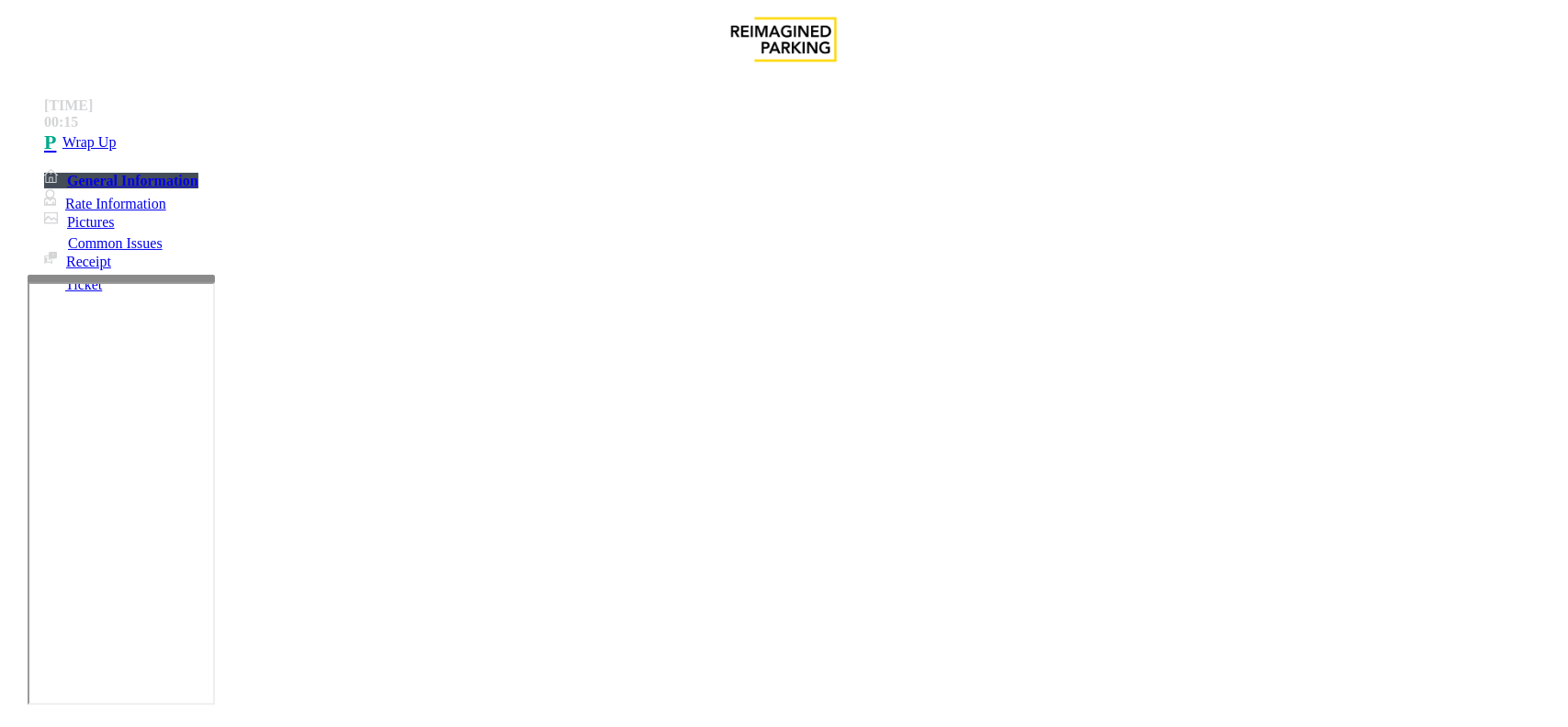 click at bounding box center (254, 1689) 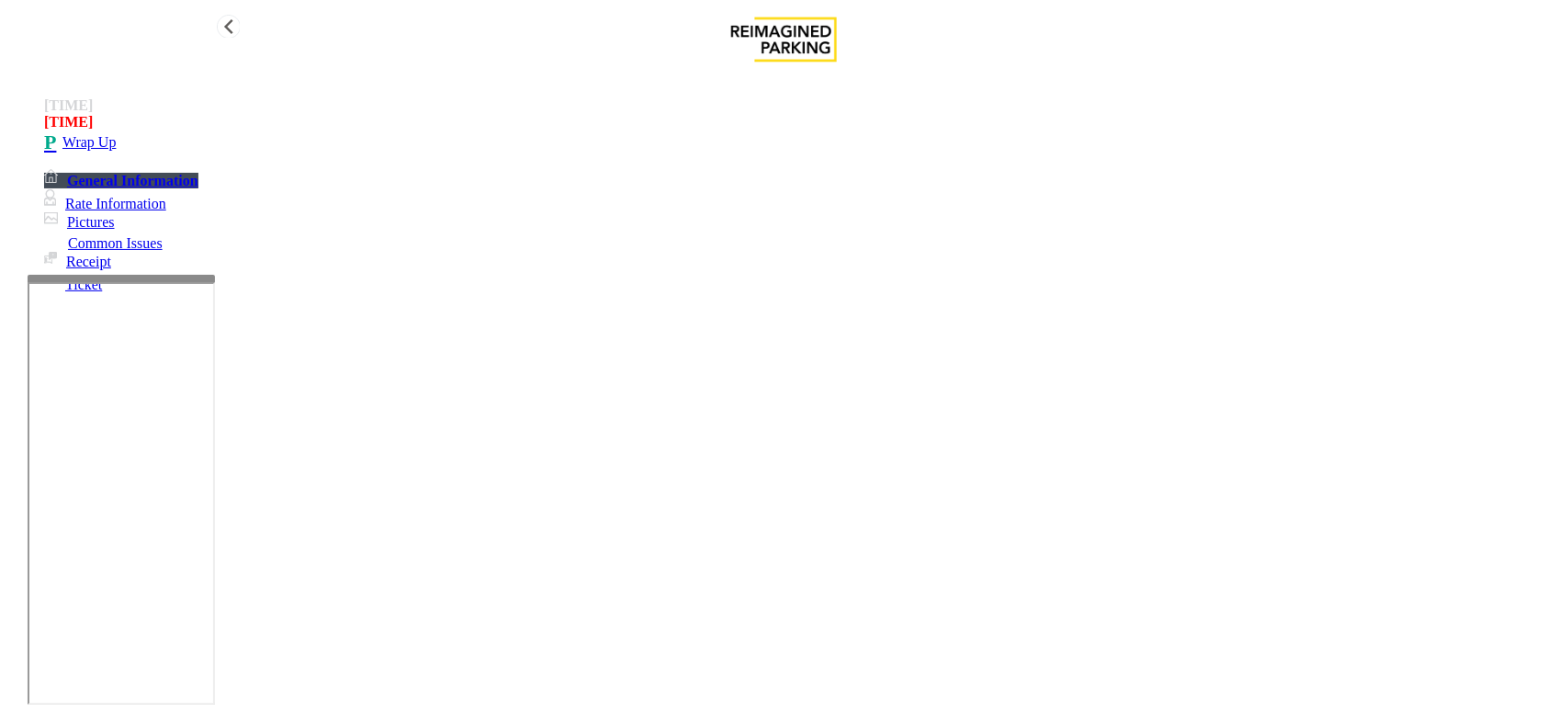 type on "**********" 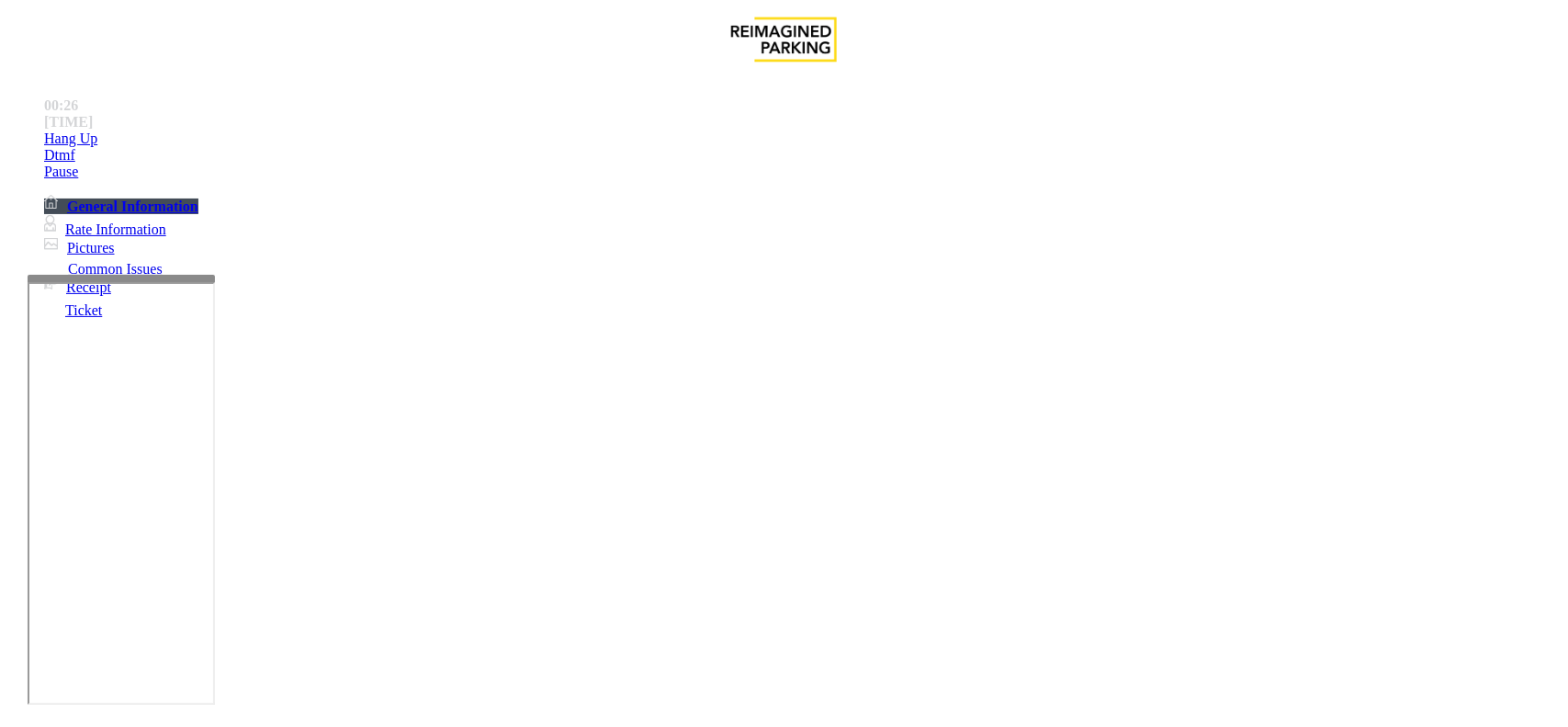 click on "Ticket Issue" at bounding box center [65, 1327] 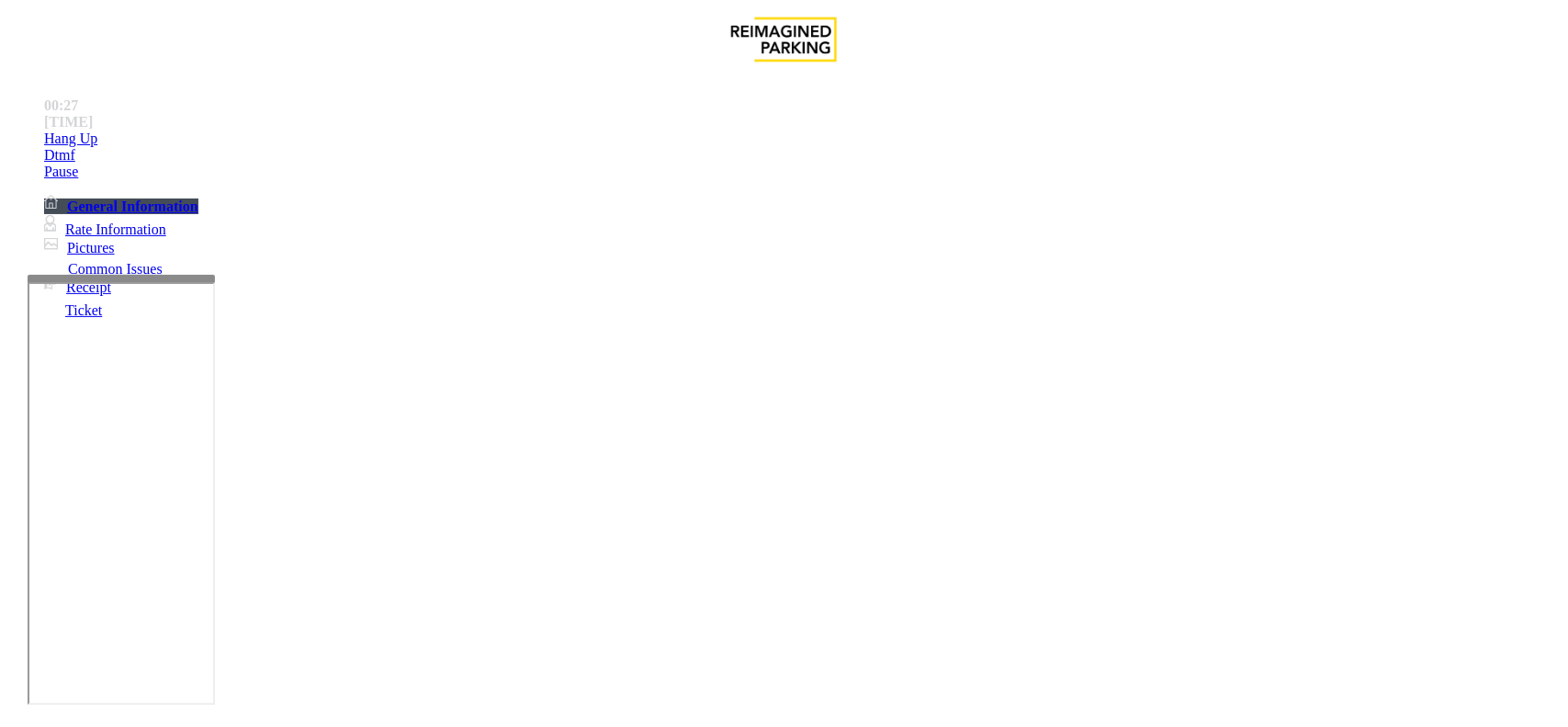 click on "Ticket Unreadable" at bounding box center (276, 1327) 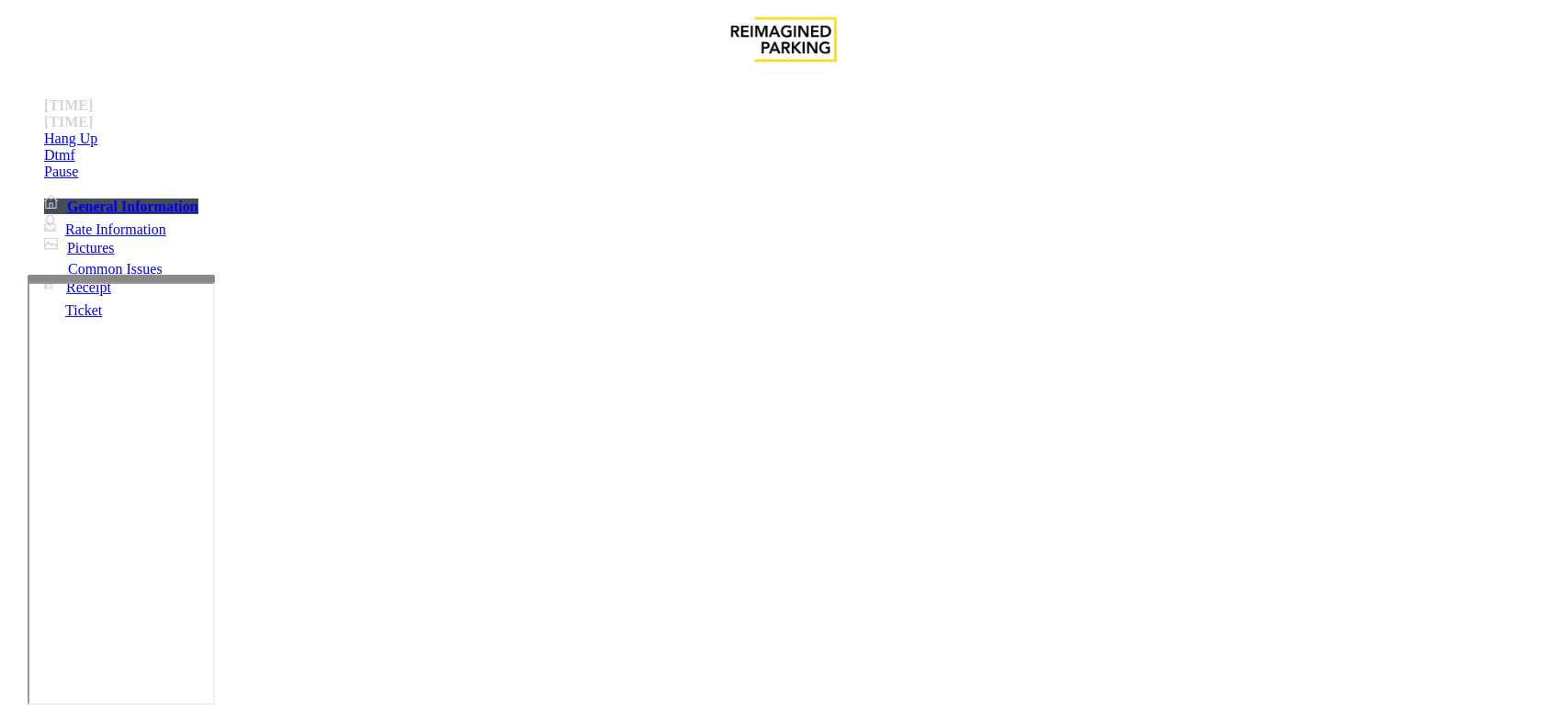 click at bounding box center (254, 1597) 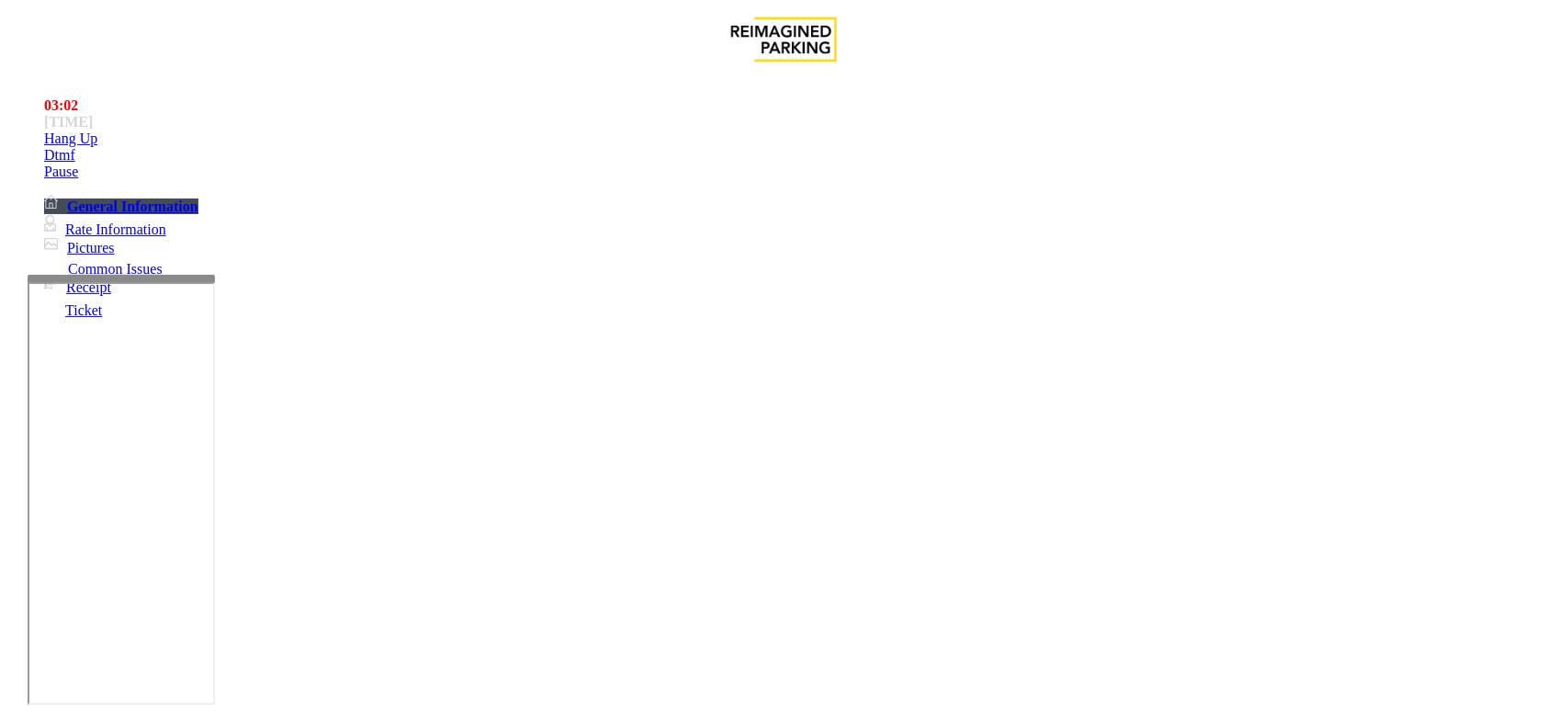 scroll, scrollTop: 1487, scrollLeft: 0, axis: vertical 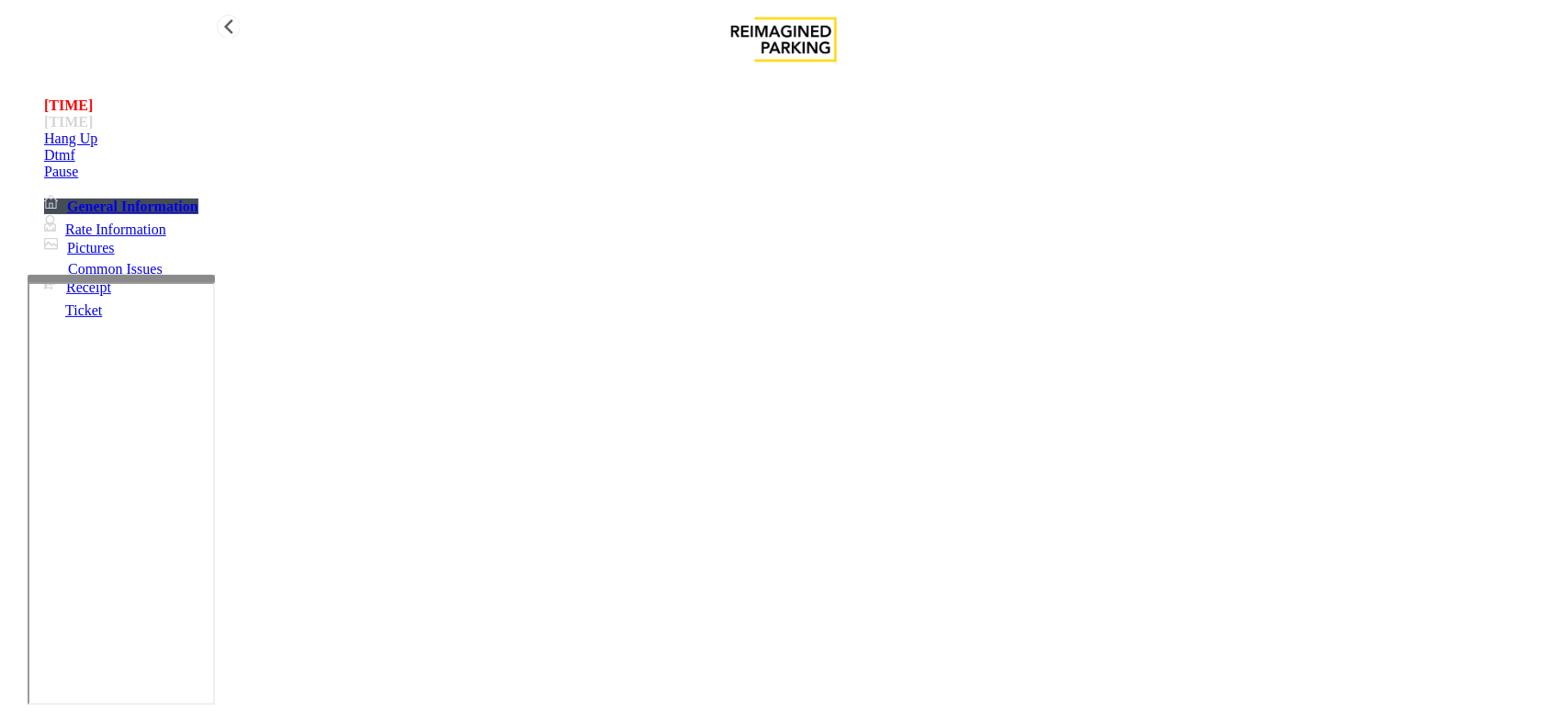 type on "**********" 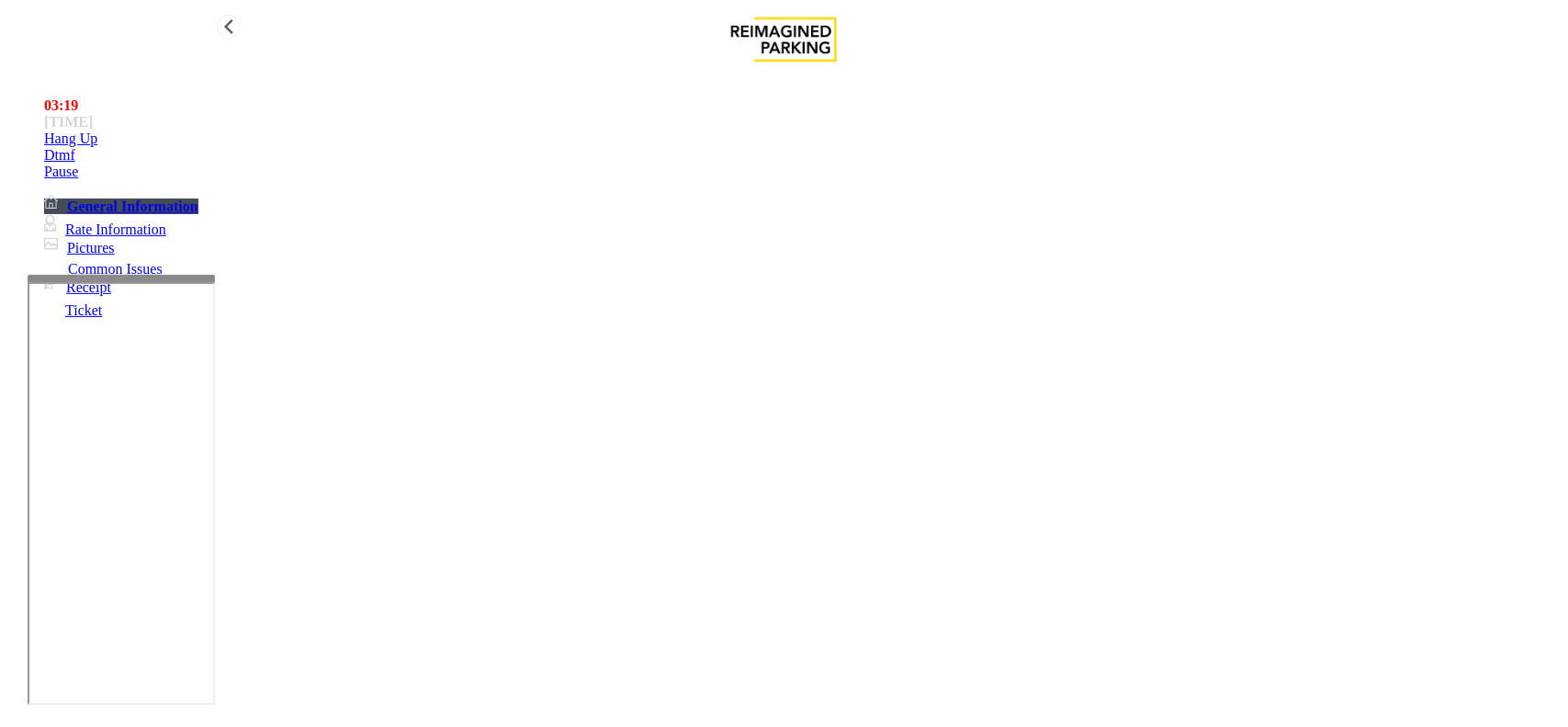 click on "Hang Up" at bounding box center (802, 139) 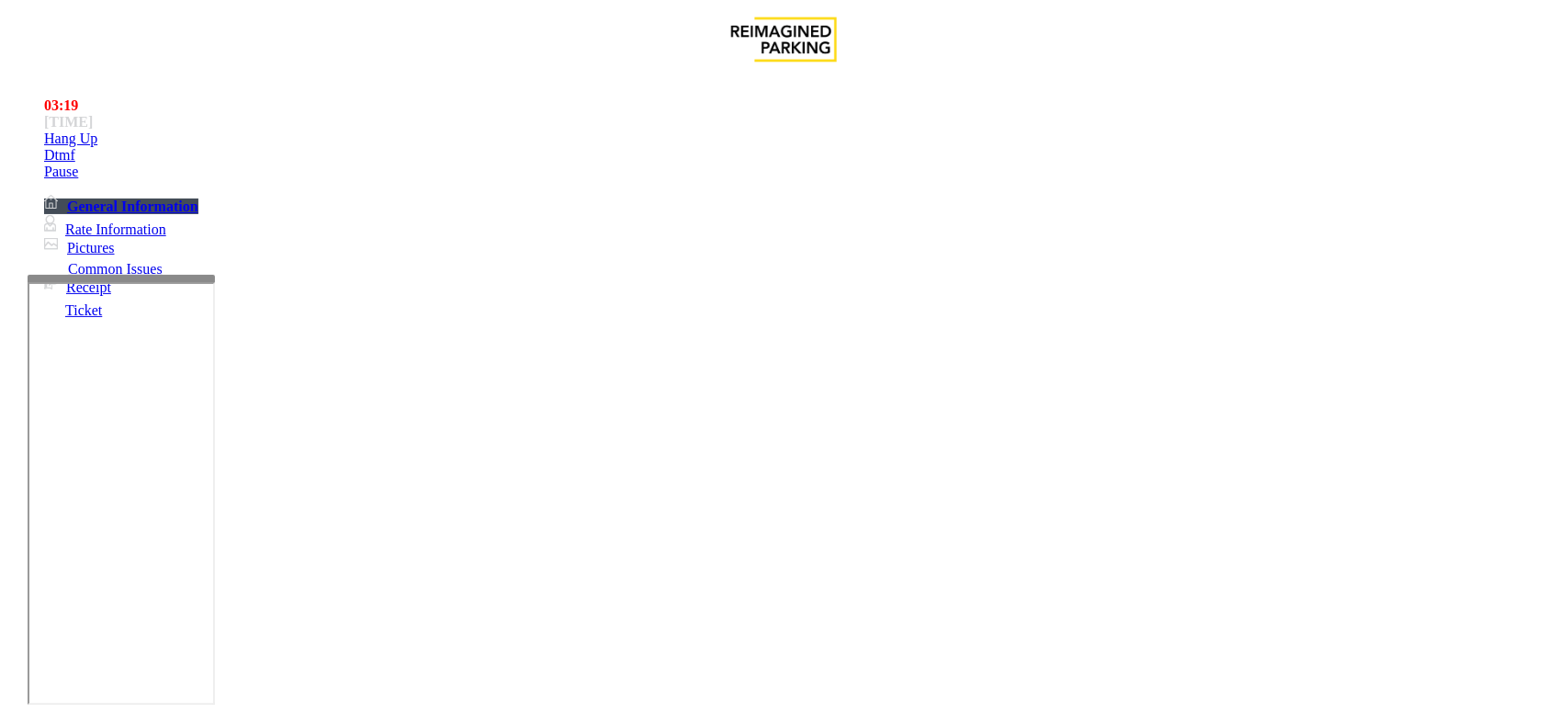 click at bounding box center [254, 1597] 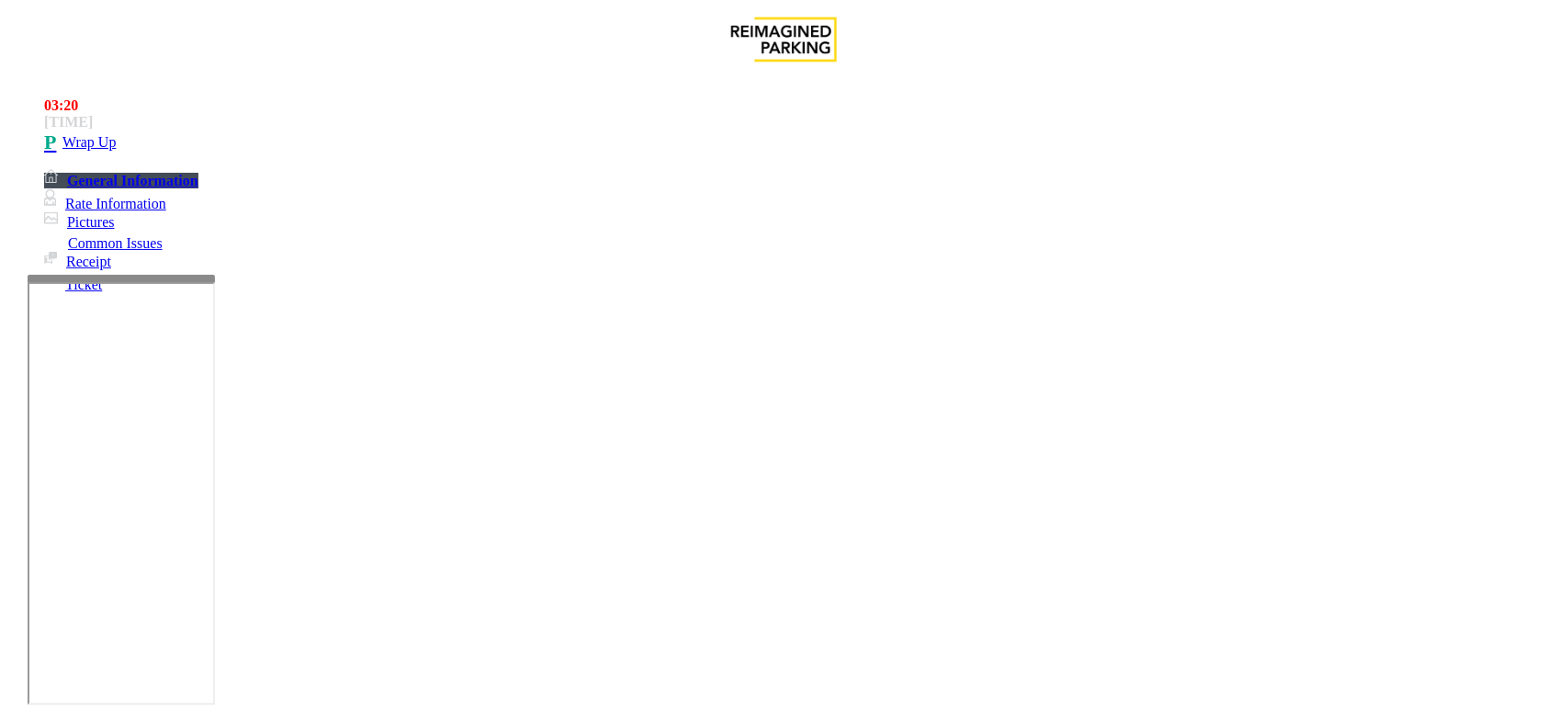 click at bounding box center (254, 1597) 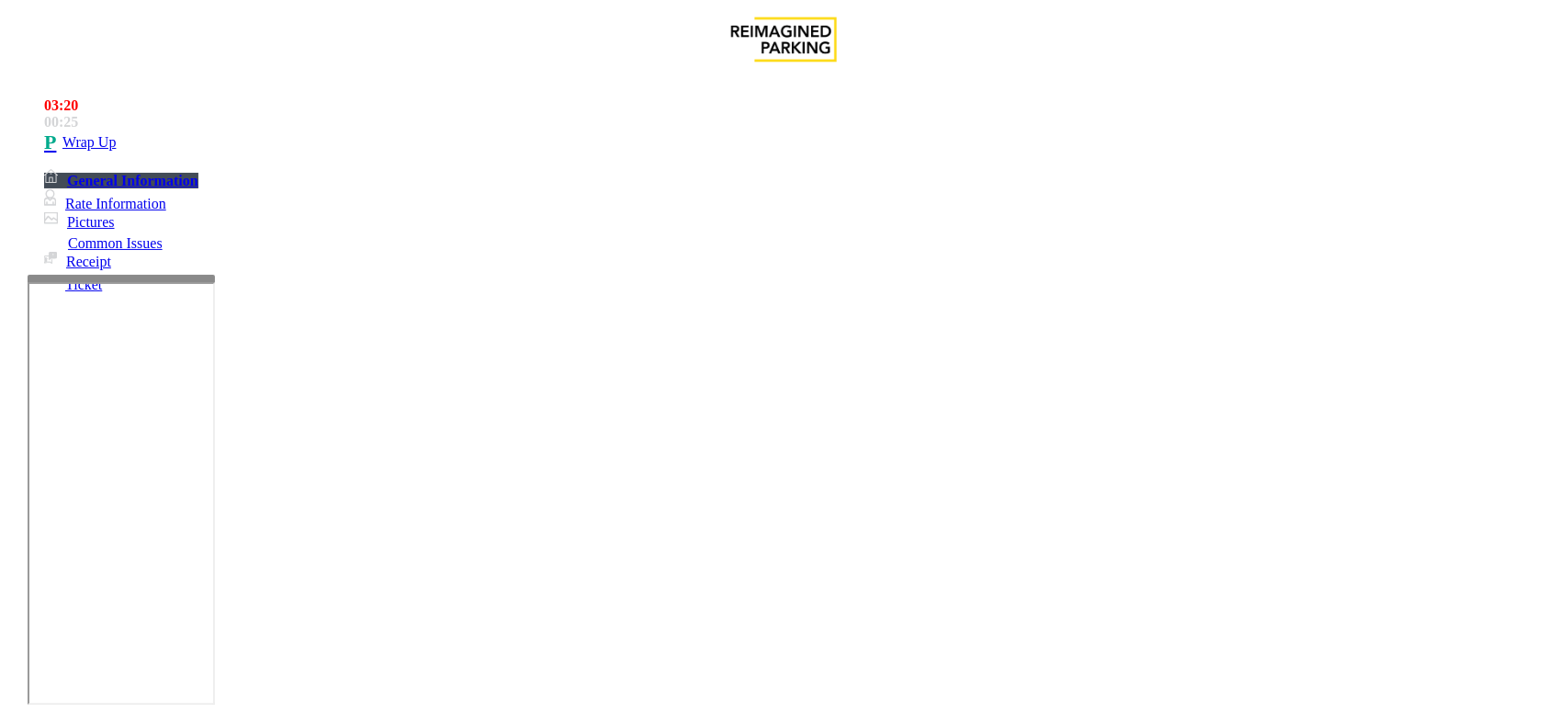 type on "**********" 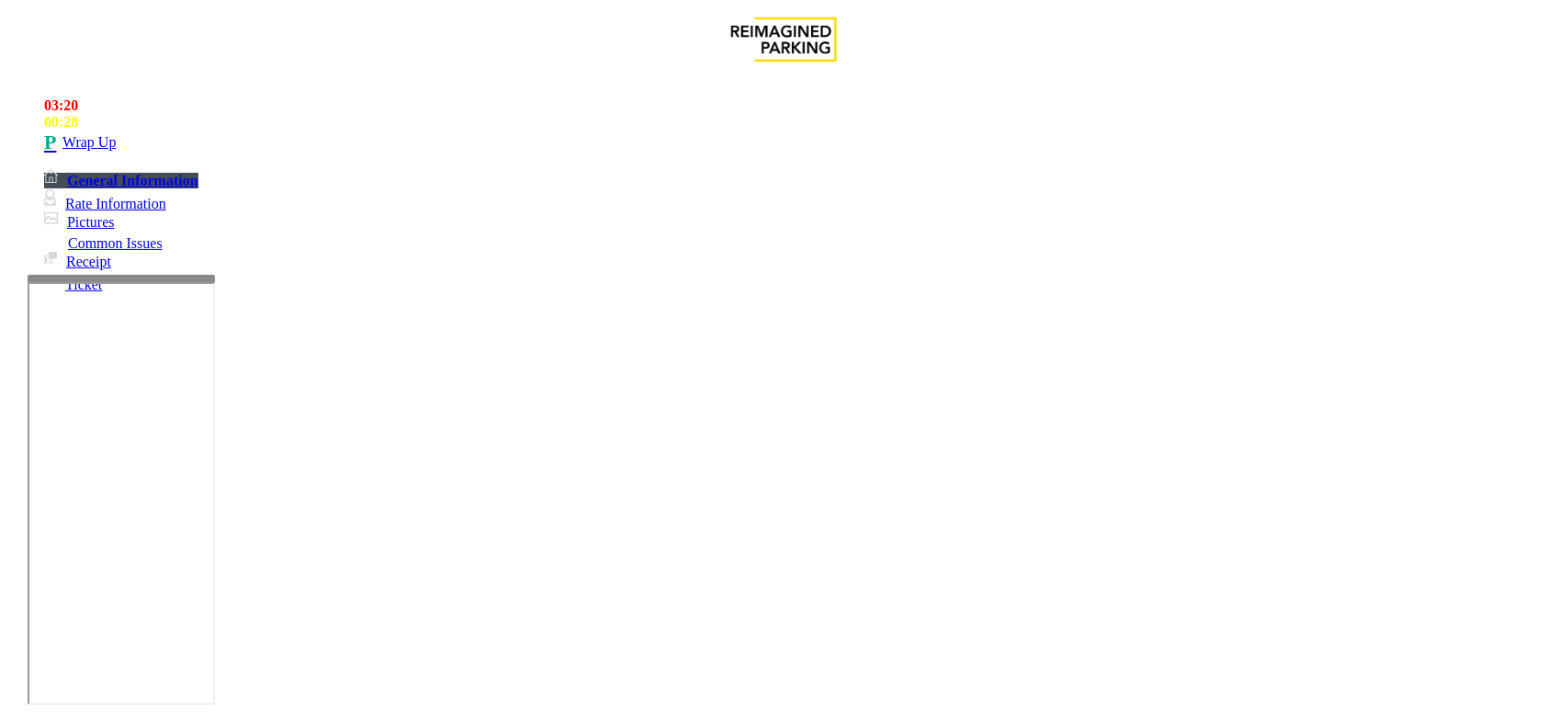 click on "Payment Issue" at bounding box center (153, 1327) 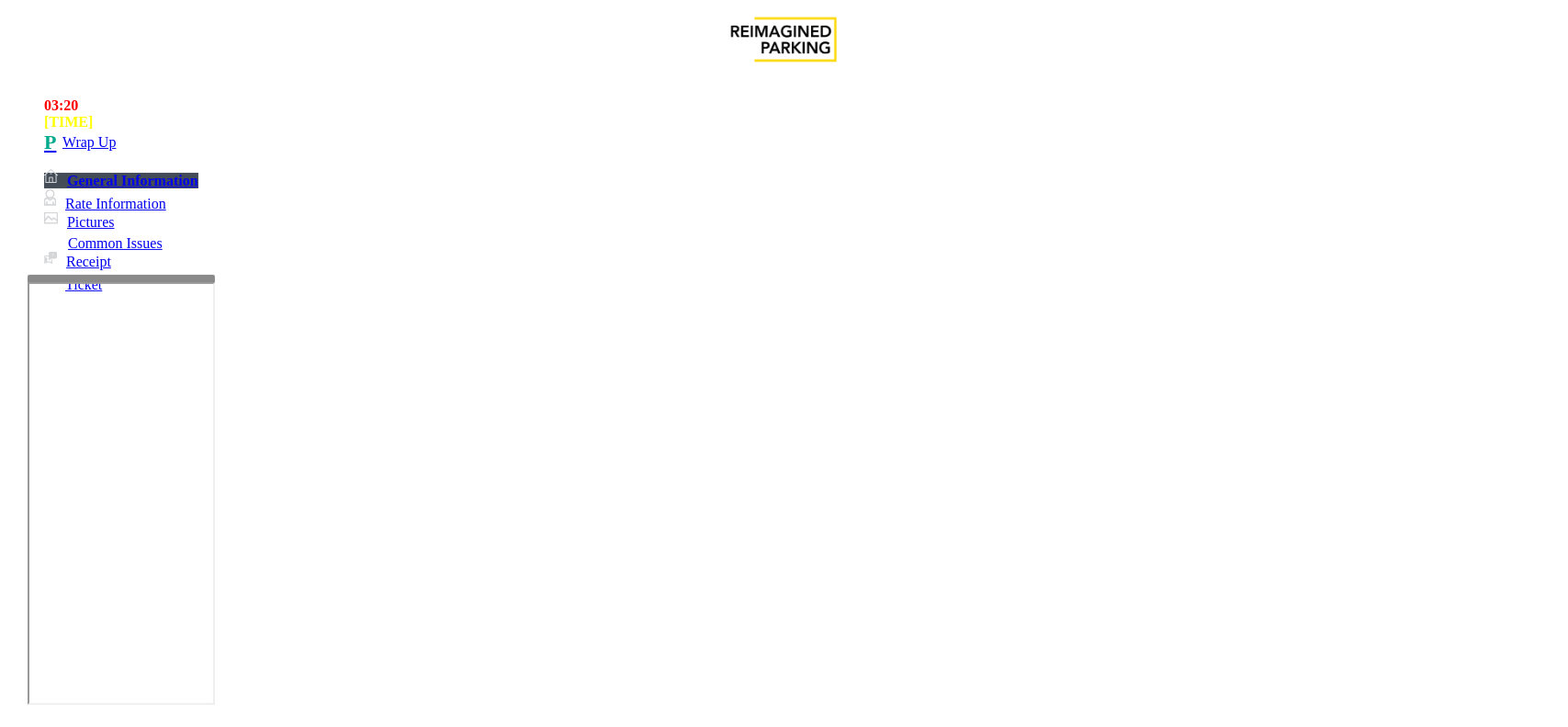 click on "Credit Card Not Reading" at bounding box center (100, 1327) 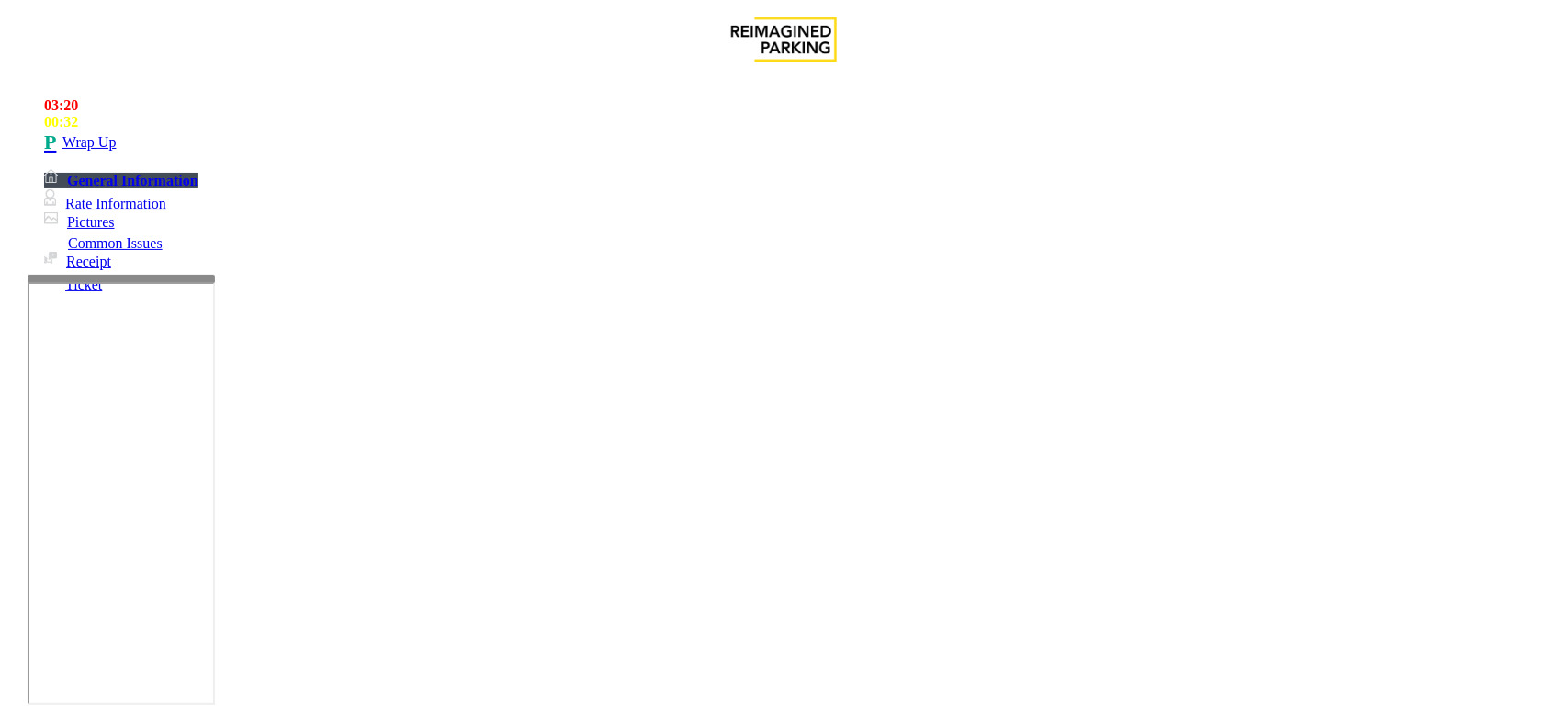 copy on "Credit Card Not Reading" 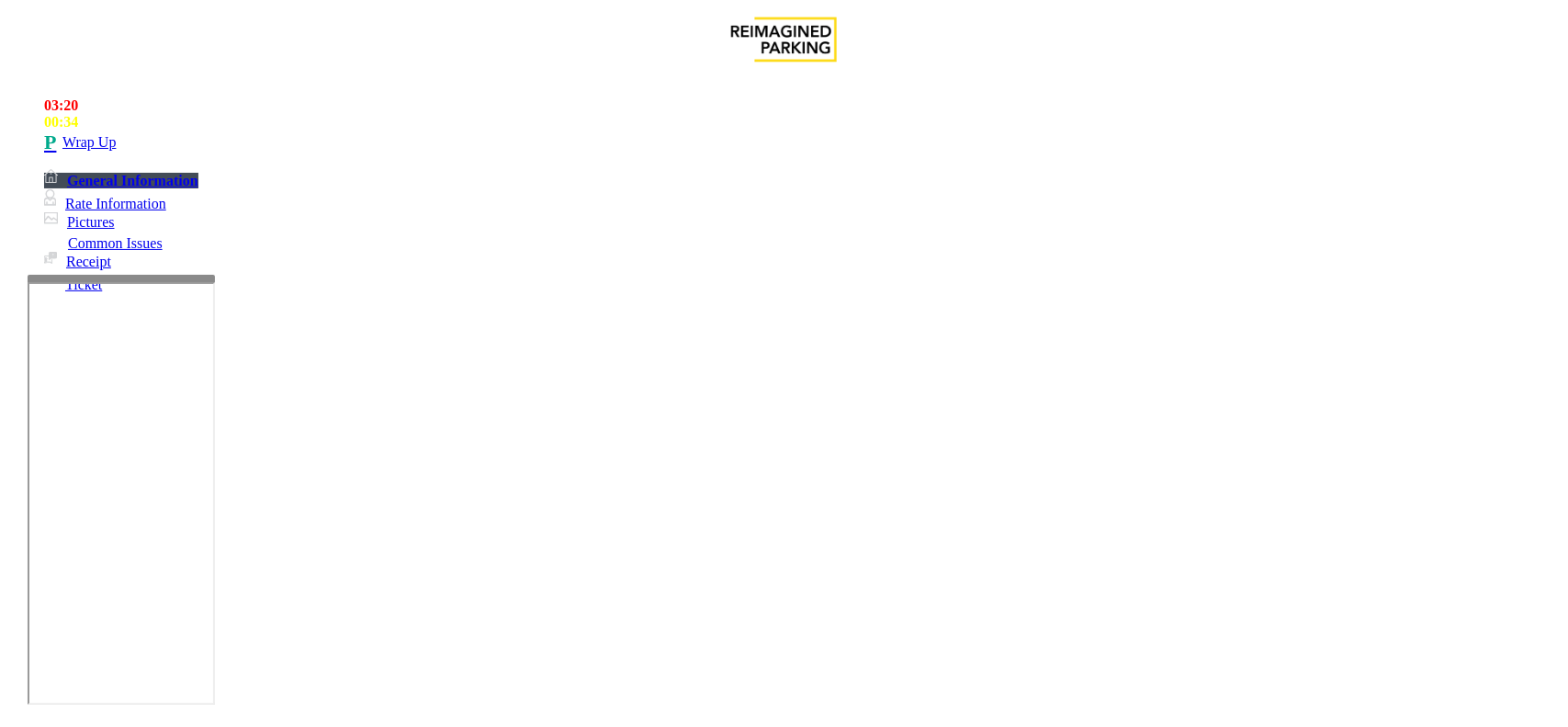 click at bounding box center (254, 1647) 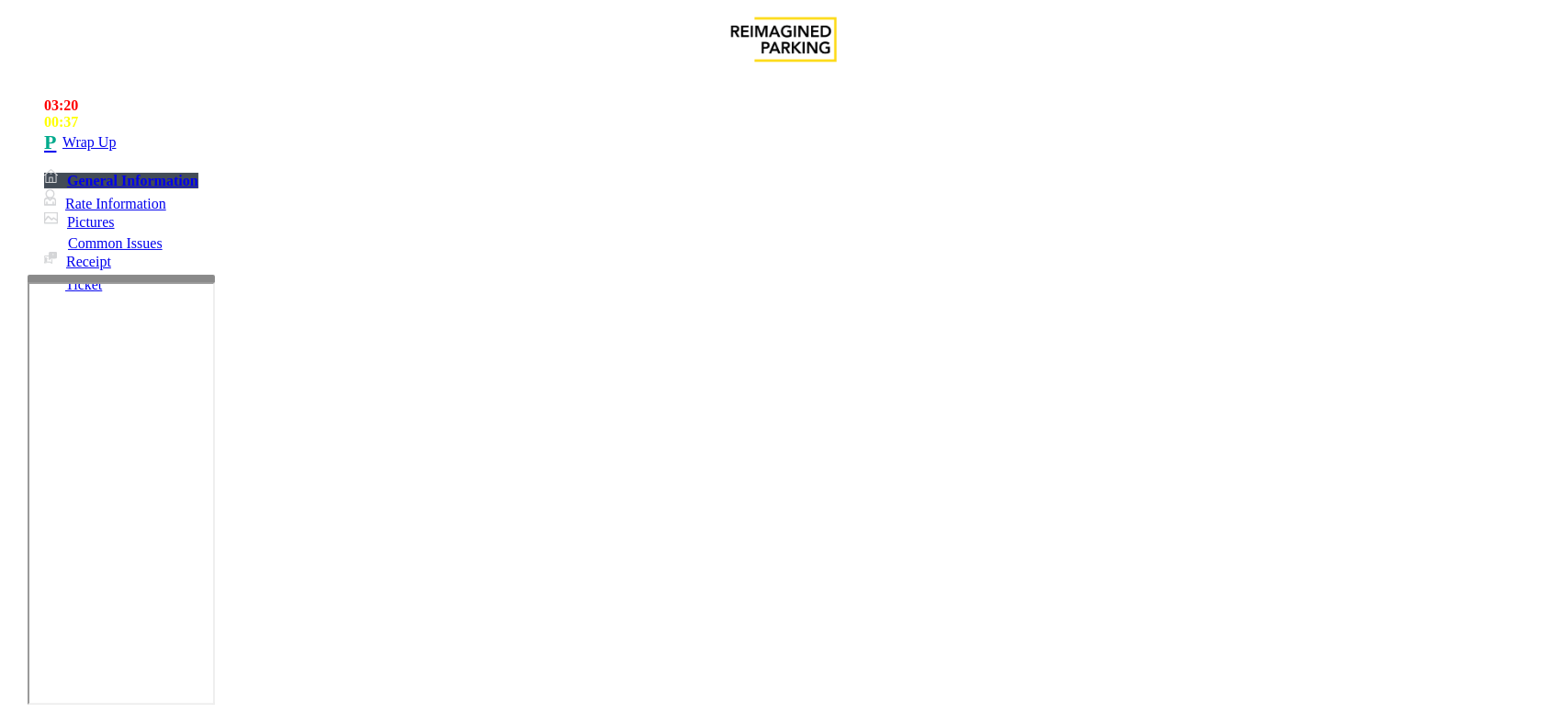paste on "**********" 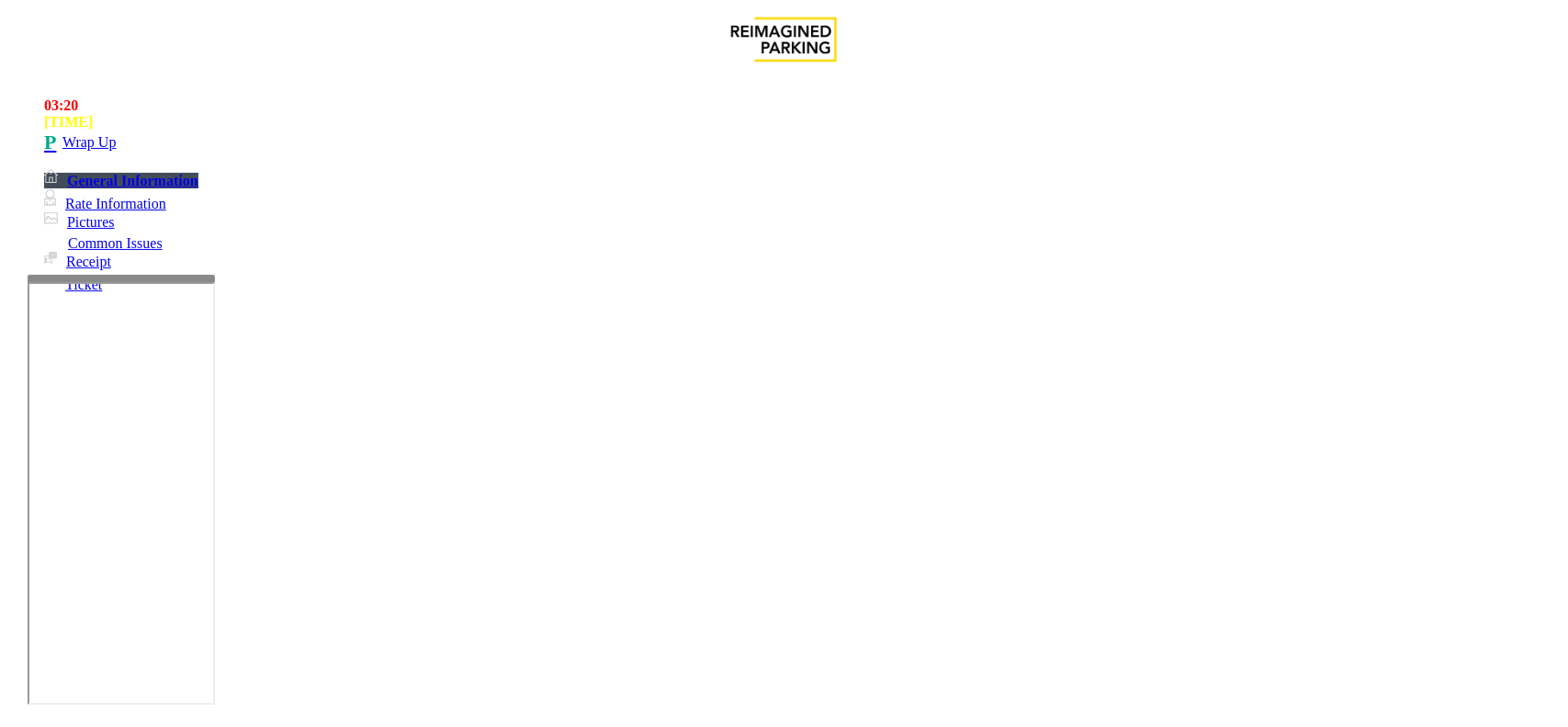 click at bounding box center (254, 1647) 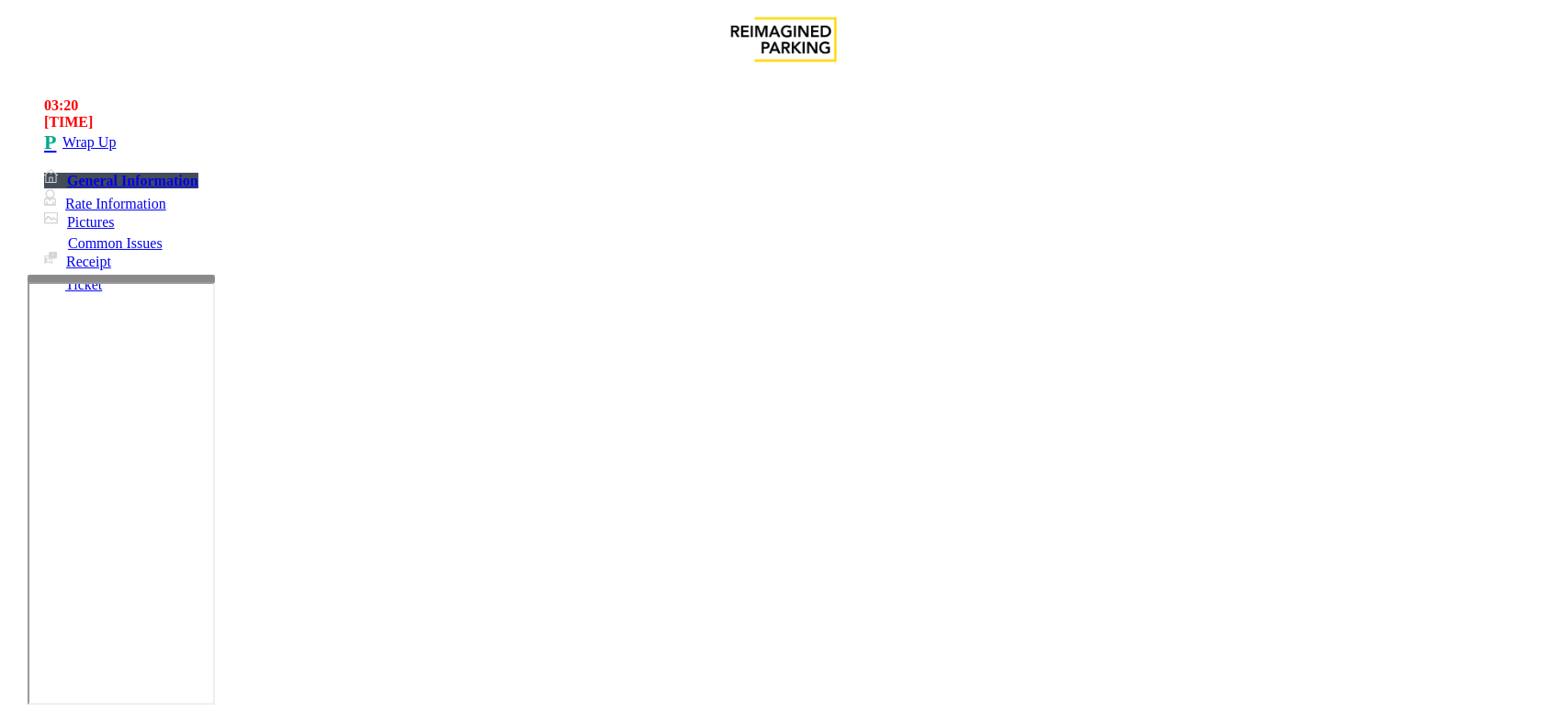 click at bounding box center (254, 1647) 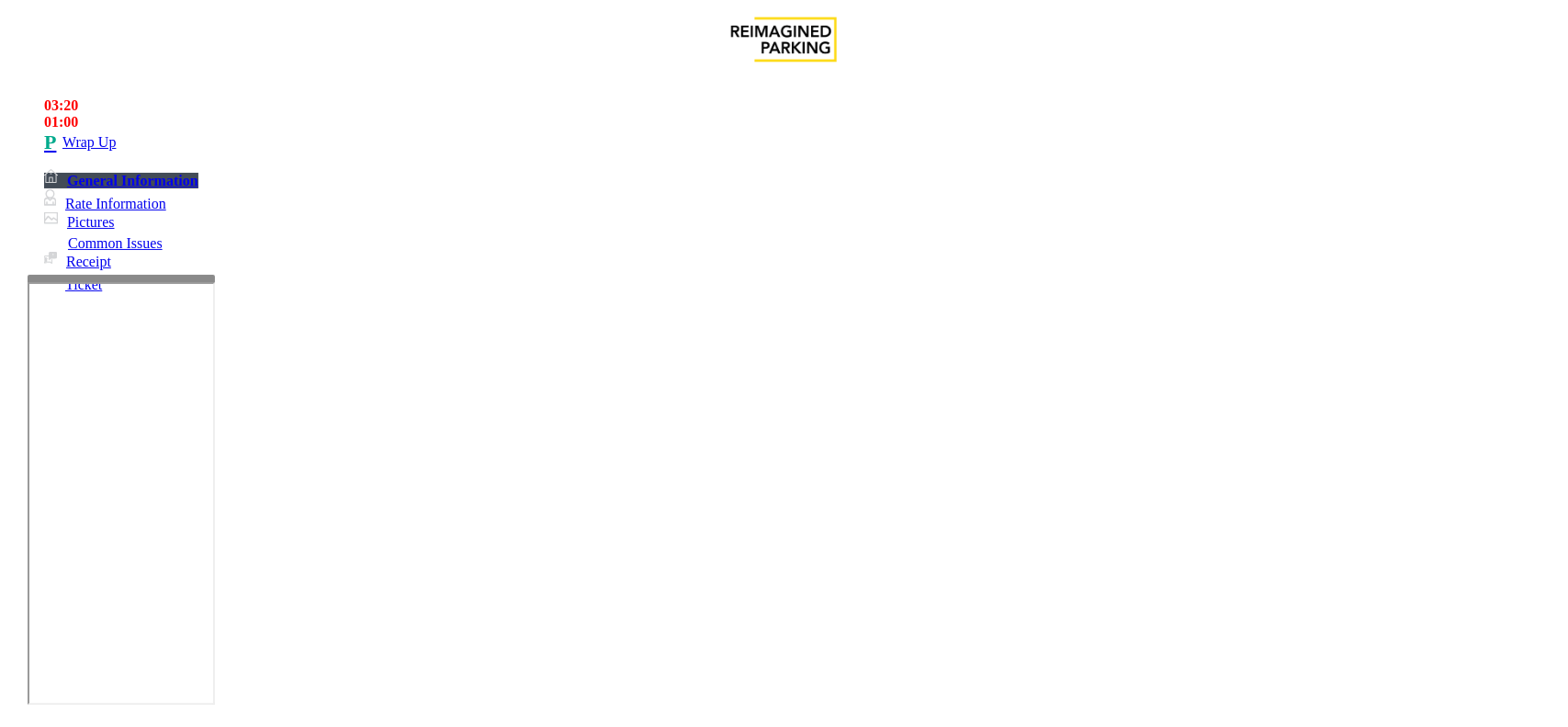 type on "**********" 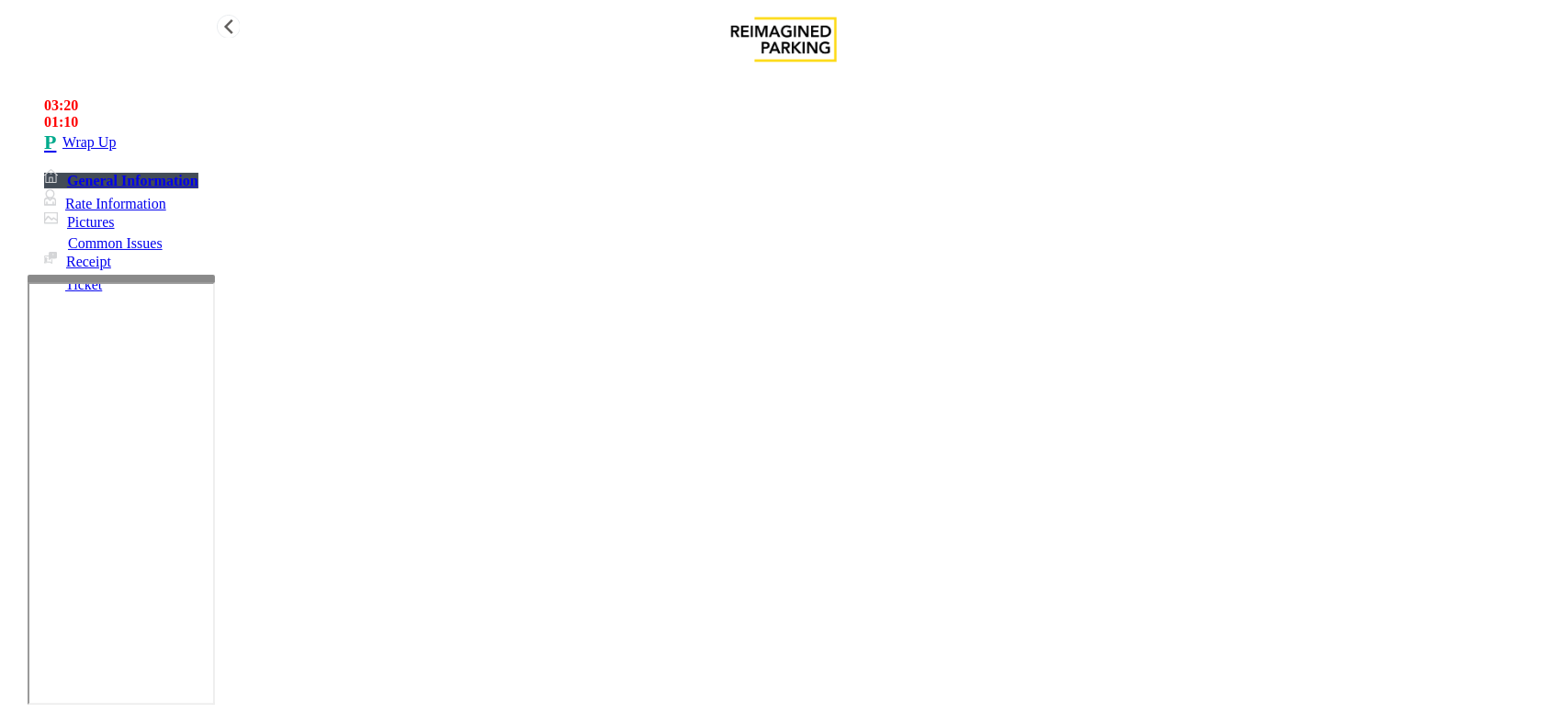 type on "**" 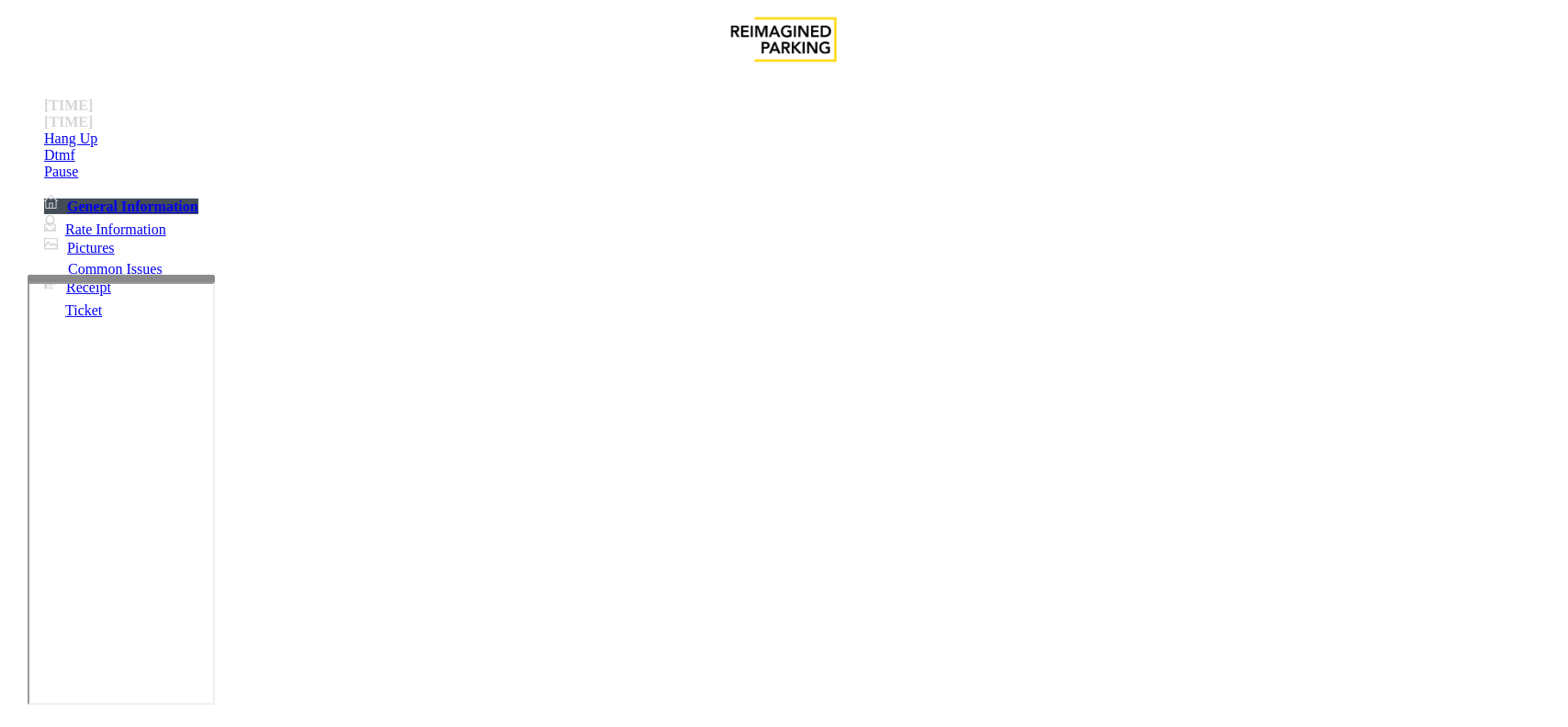click on "Intercom Issue/No Response" at bounding box center (992, 1327) 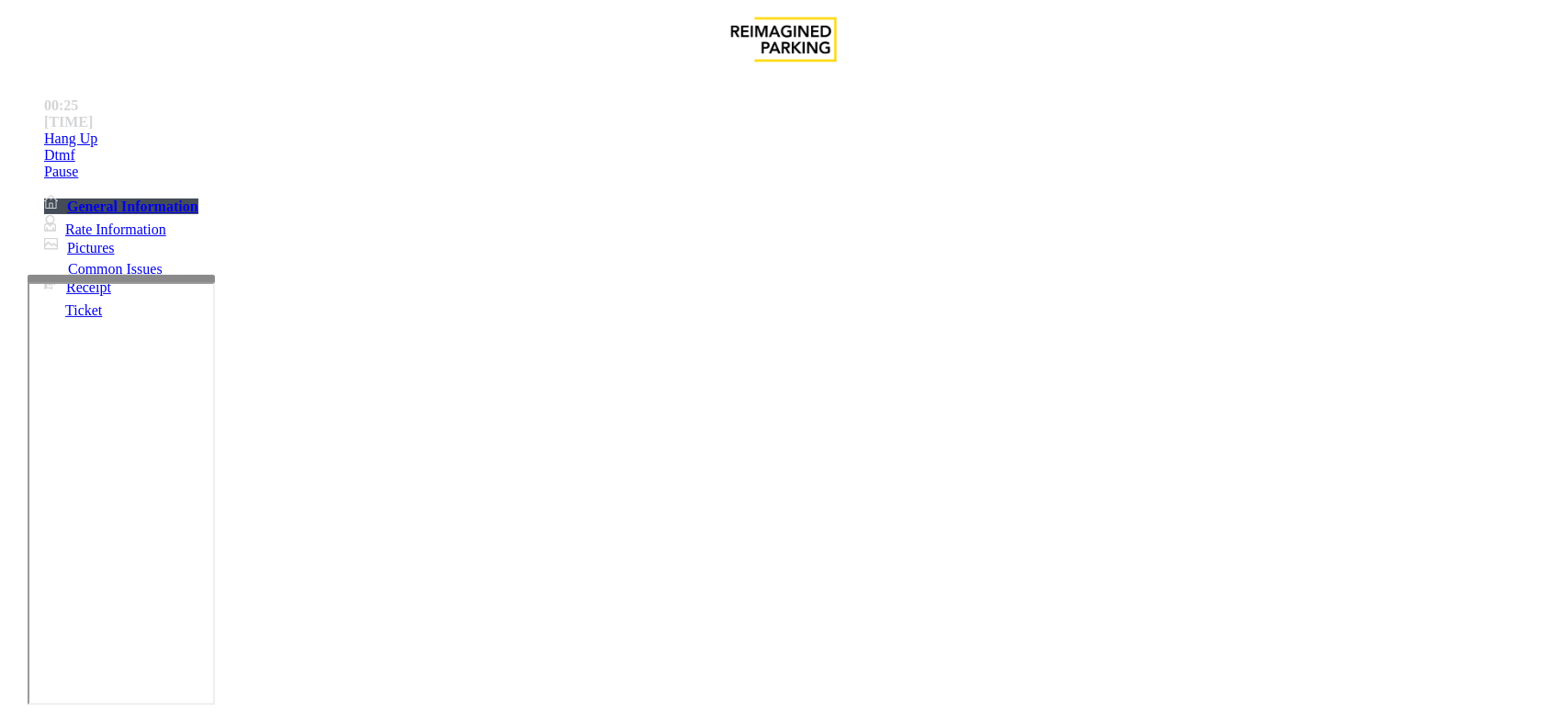 click on "No Response/Unable to hear parker" at bounding box center (130, 1327) 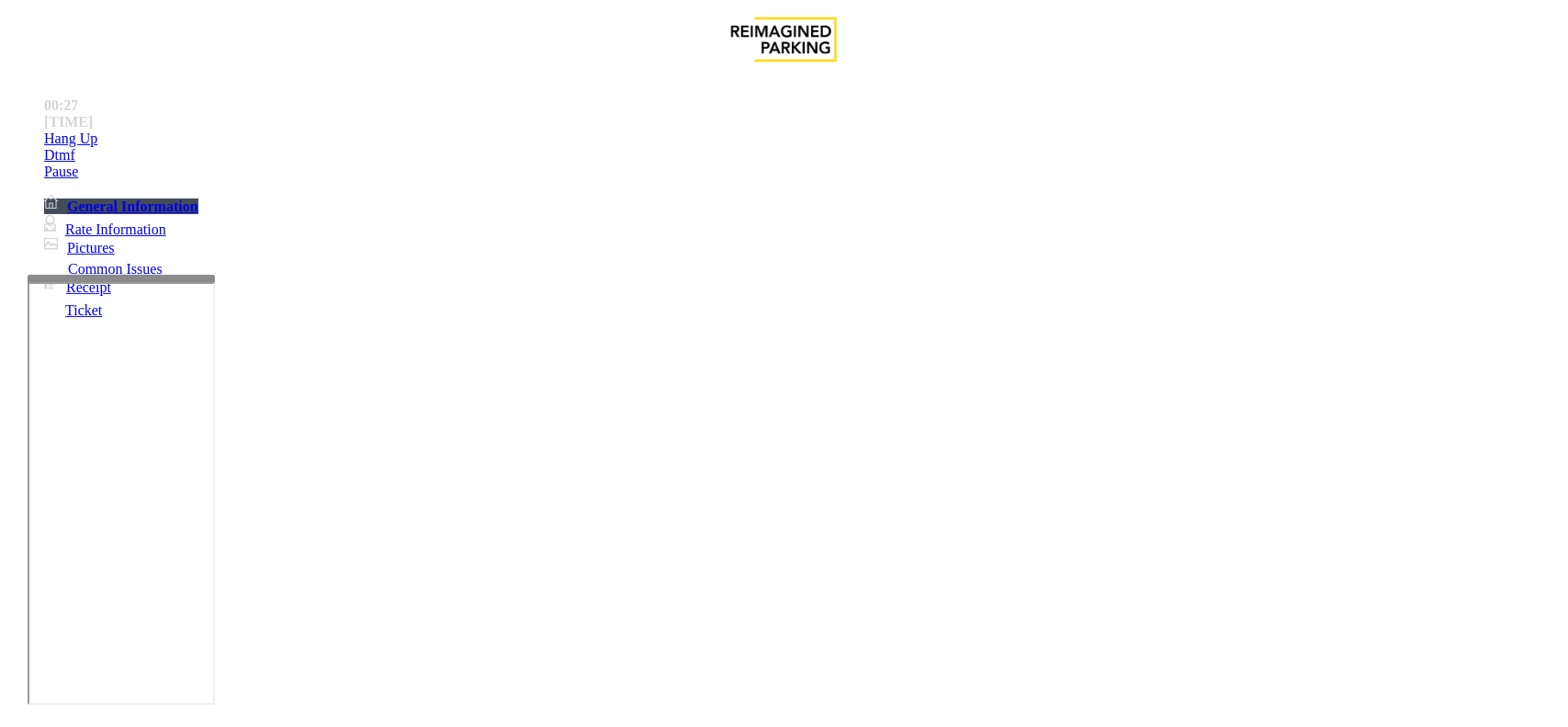 click on "No Response/Unable to hear parker" at bounding box center [784, 1313] 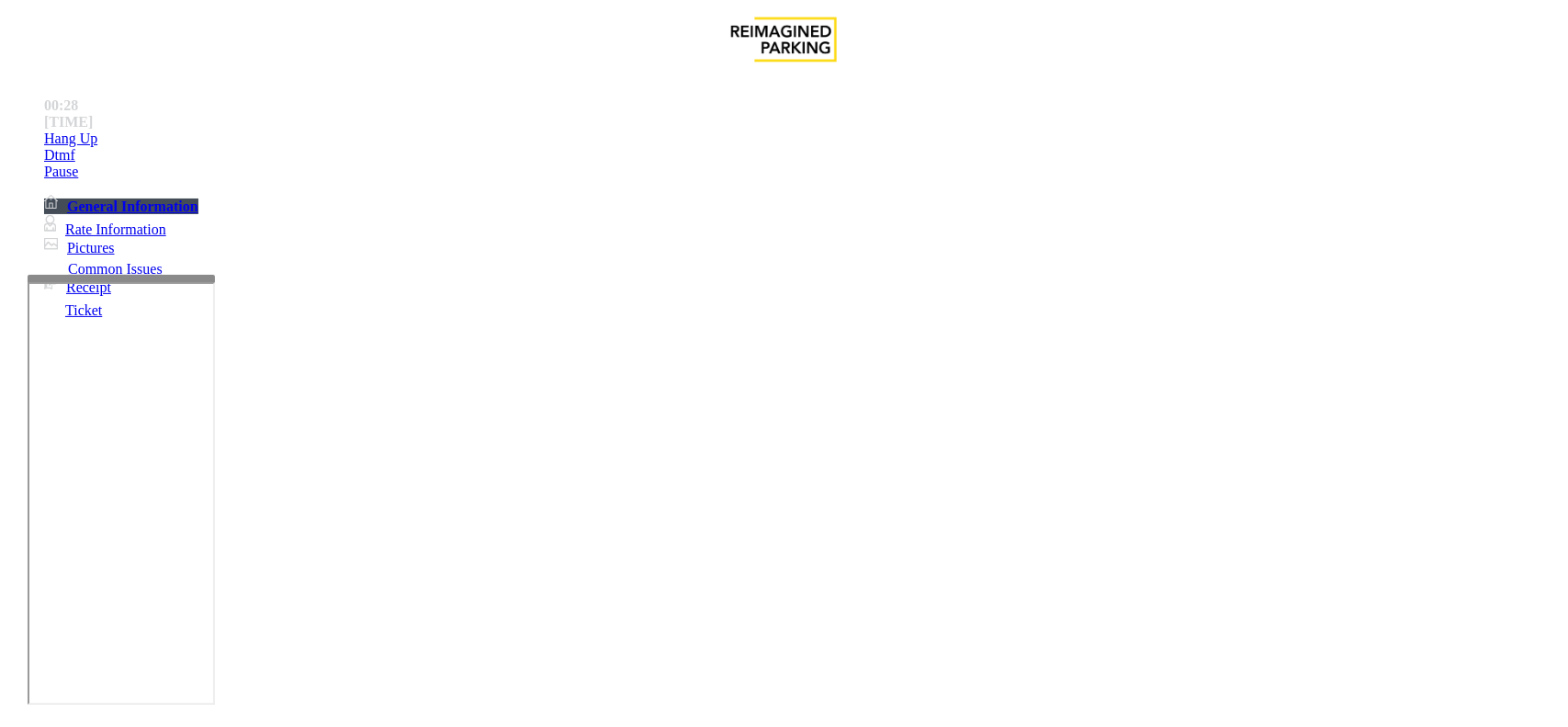 copy on "No Response/Unable to hear parker" 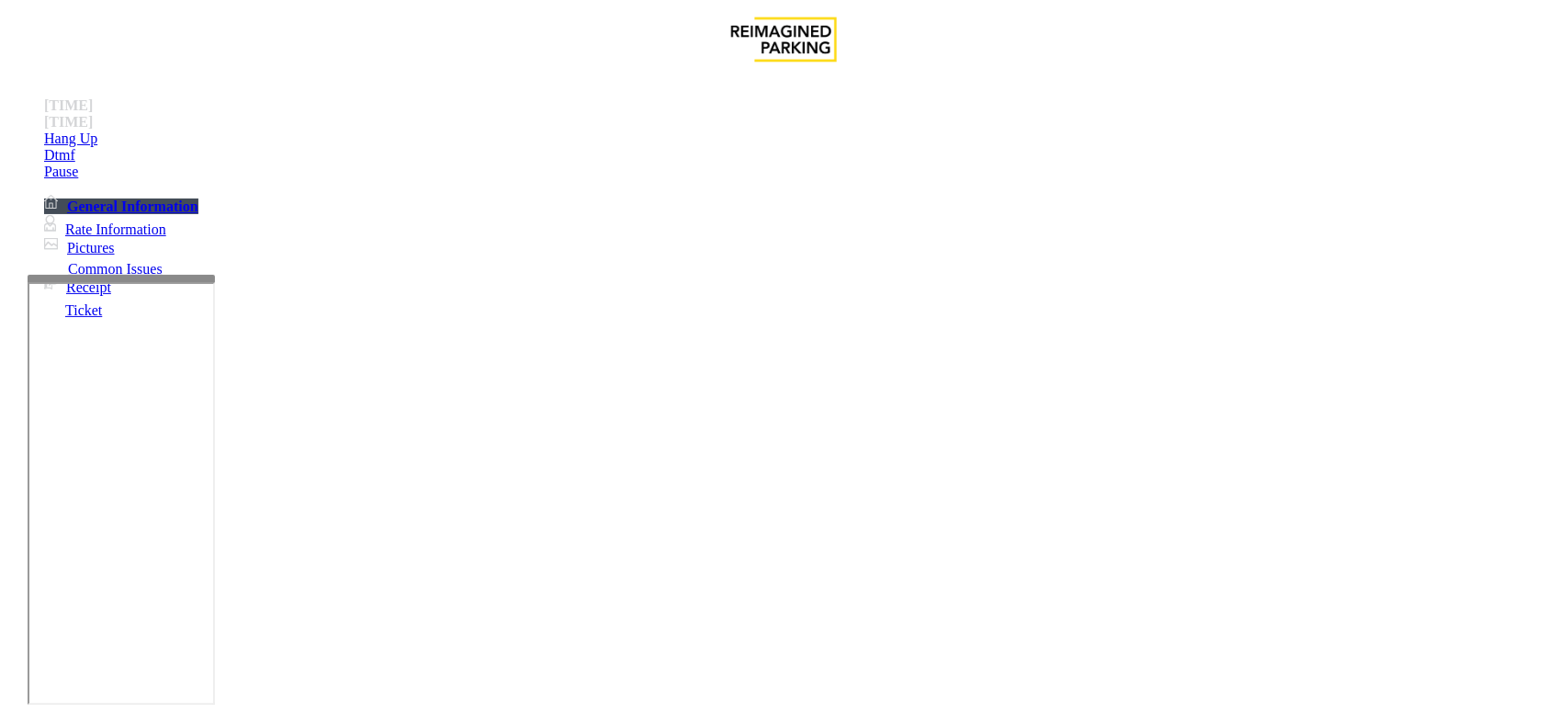 paste on "**********" 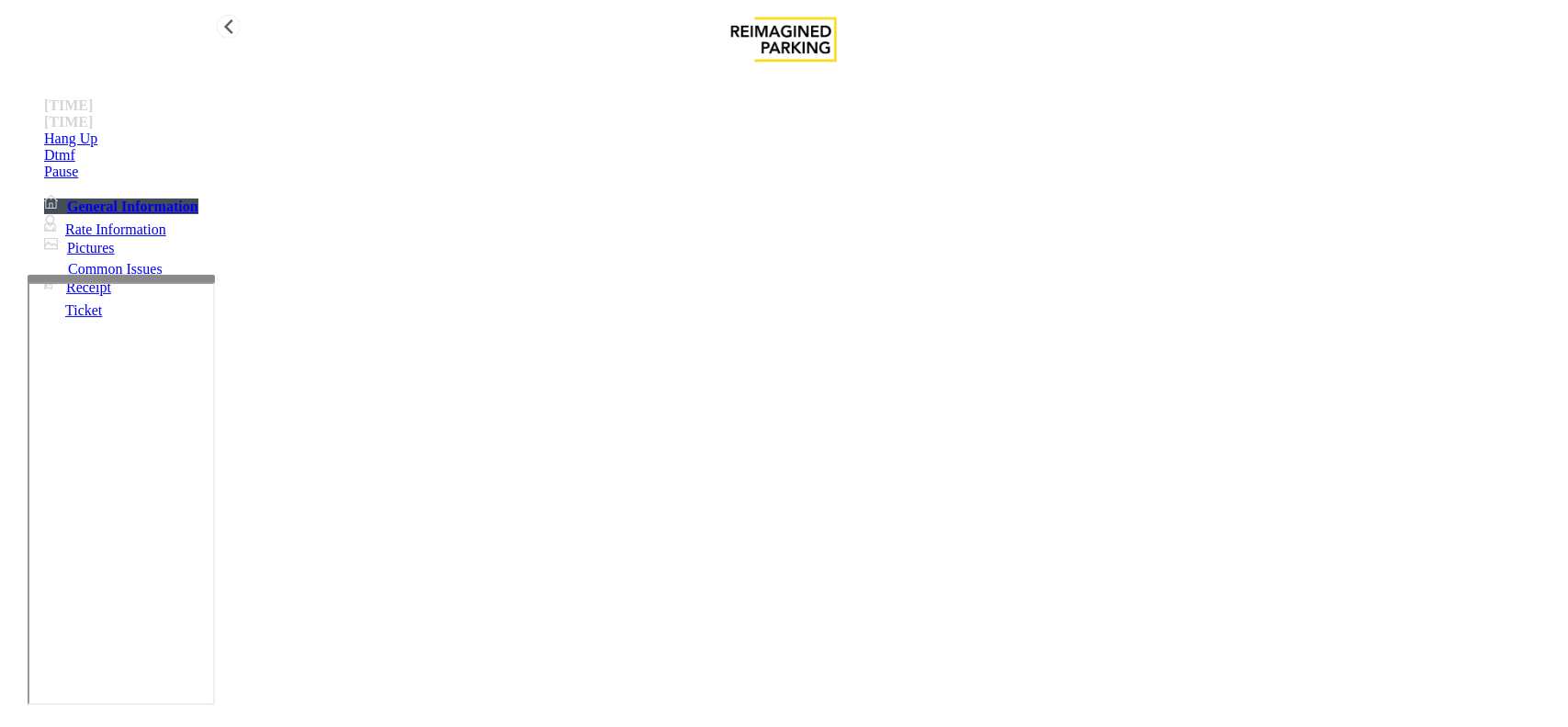 type on "**********" 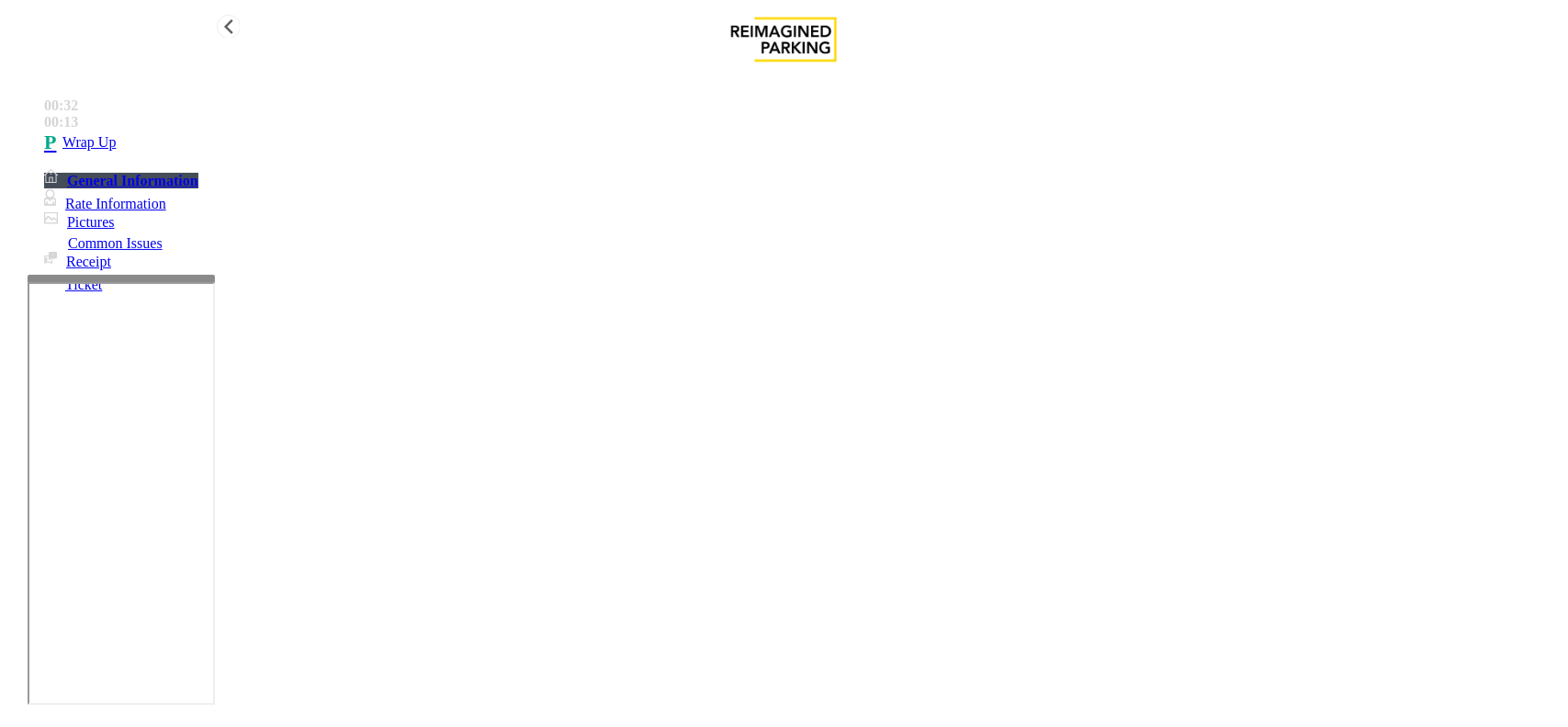 click on "Wrap Up" at bounding box center (89, 142) 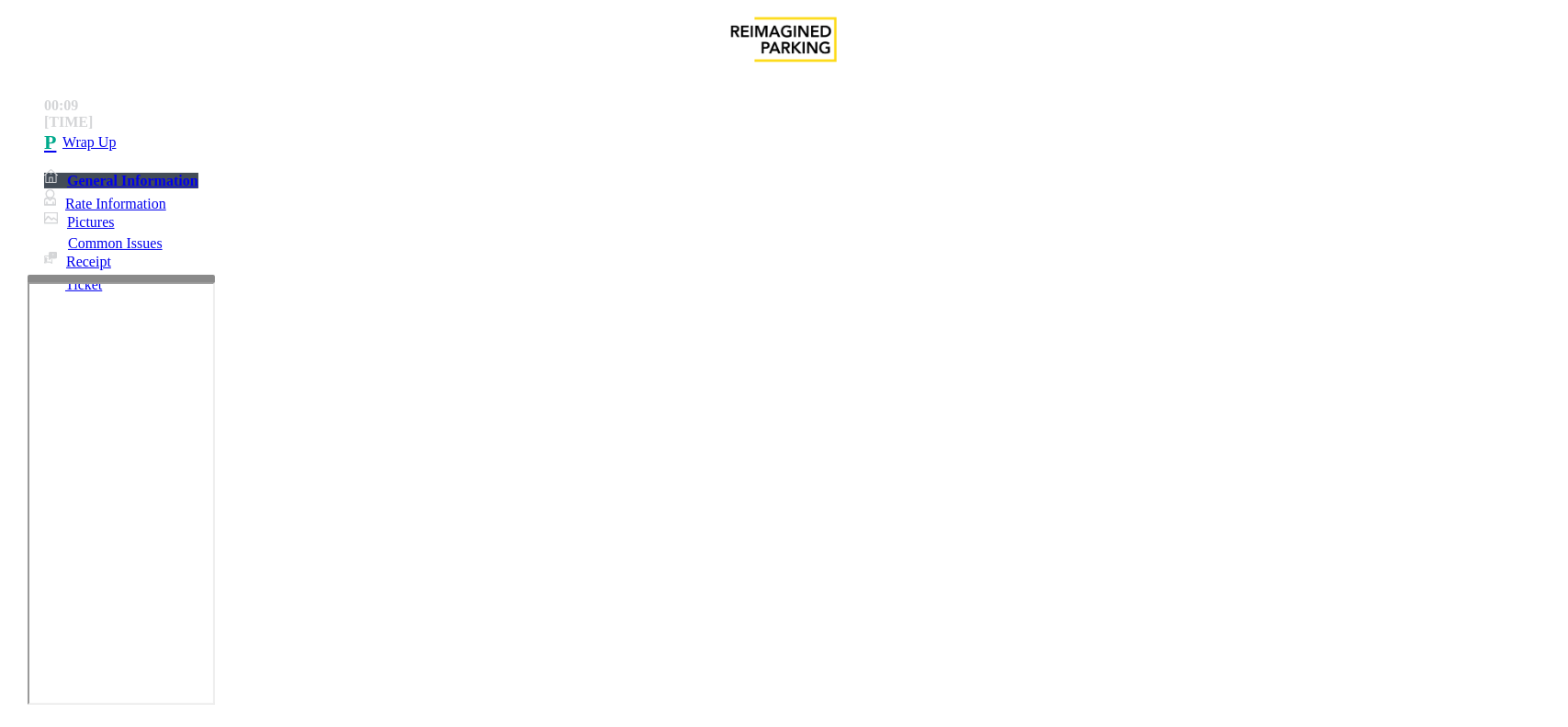 click on "Intercom Issue/No Response" at bounding box center (853, 1327) 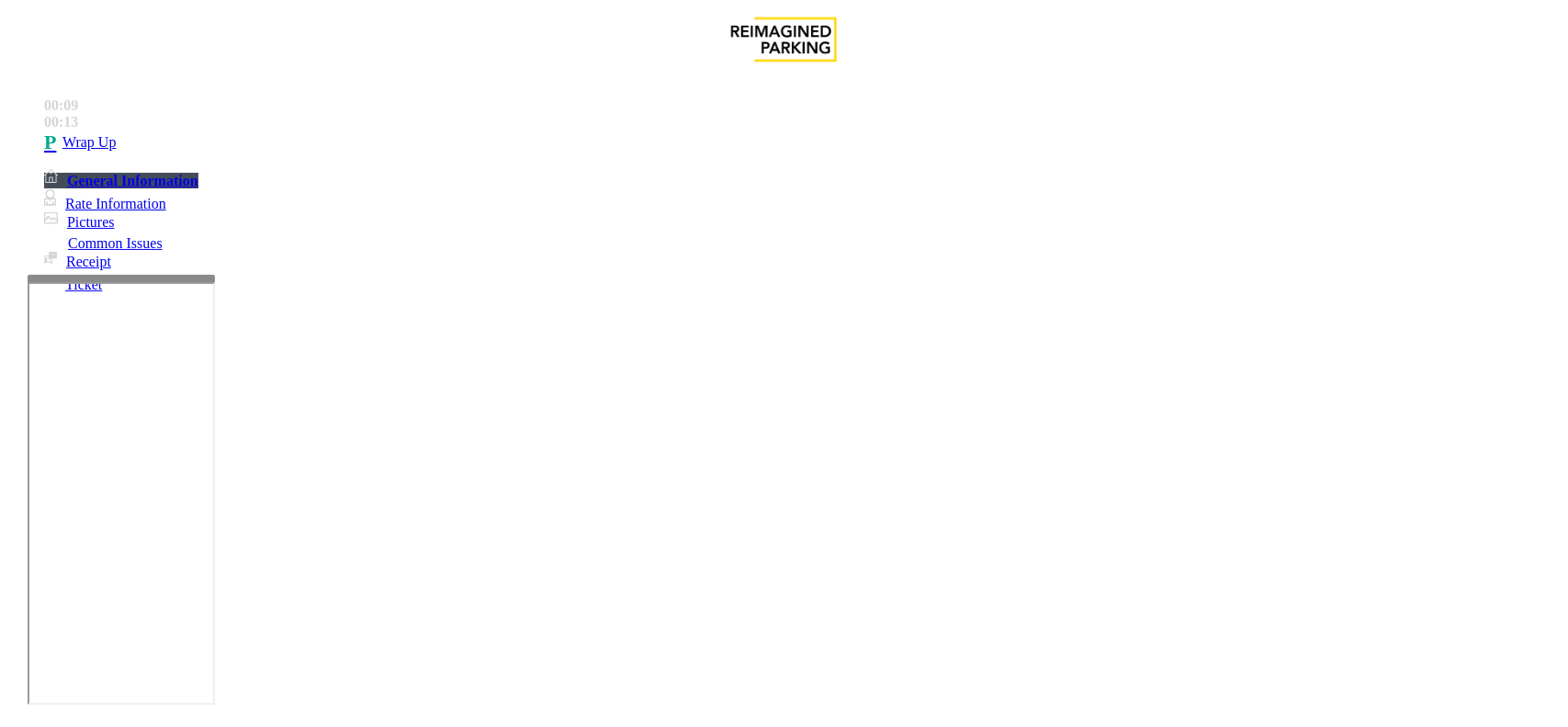 click on "Call dropped" at bounding box center [502, 1327] 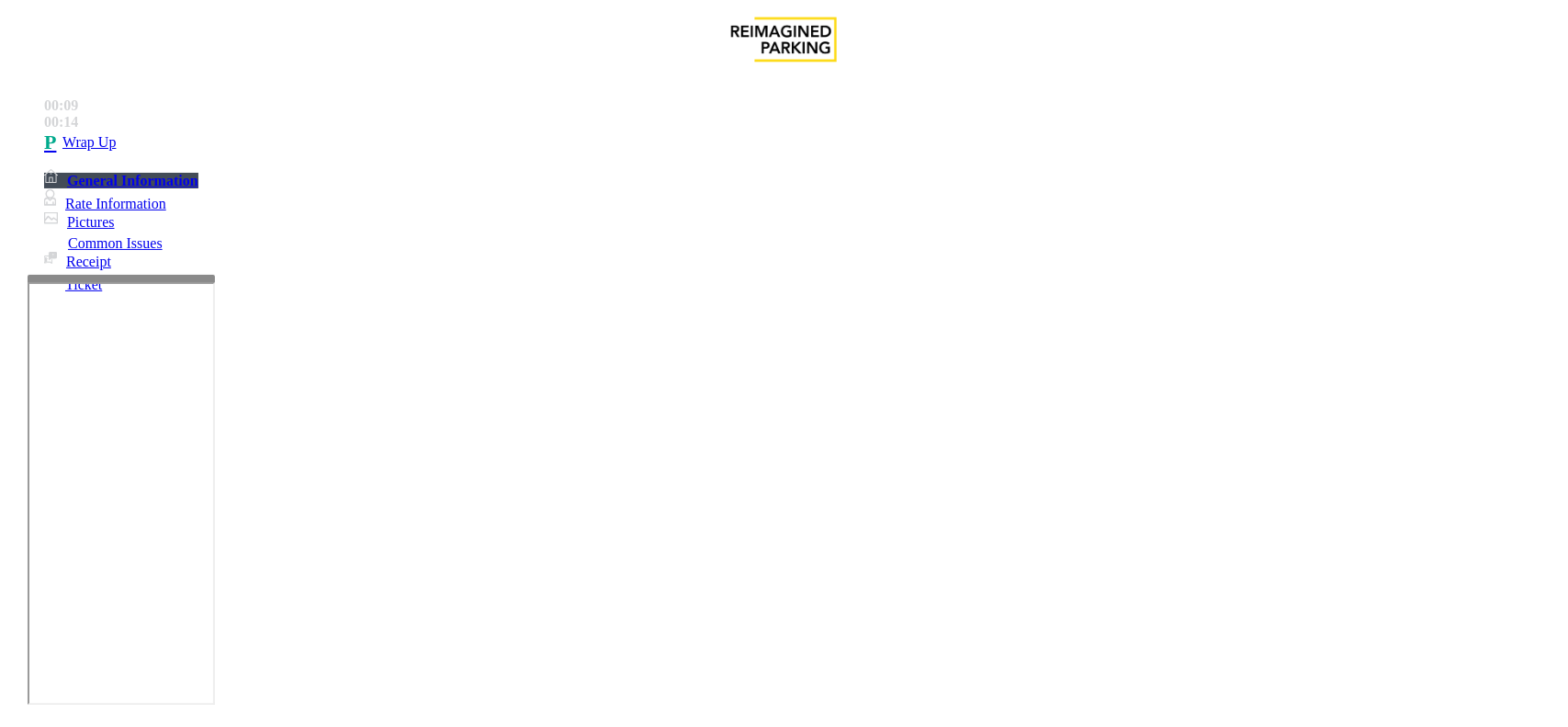 click on "Call dropped" at bounding box center [784, 1313] 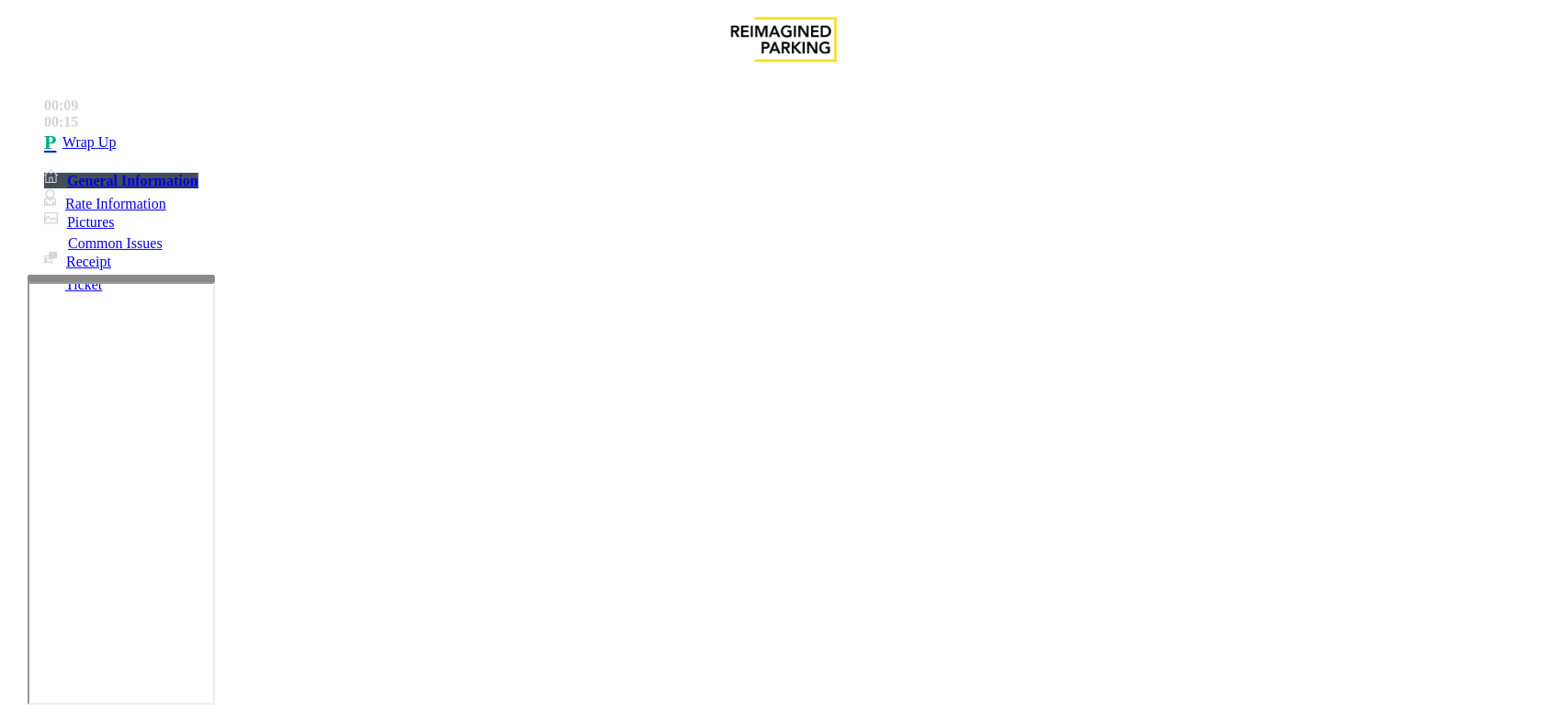 copy on "Call dropped" 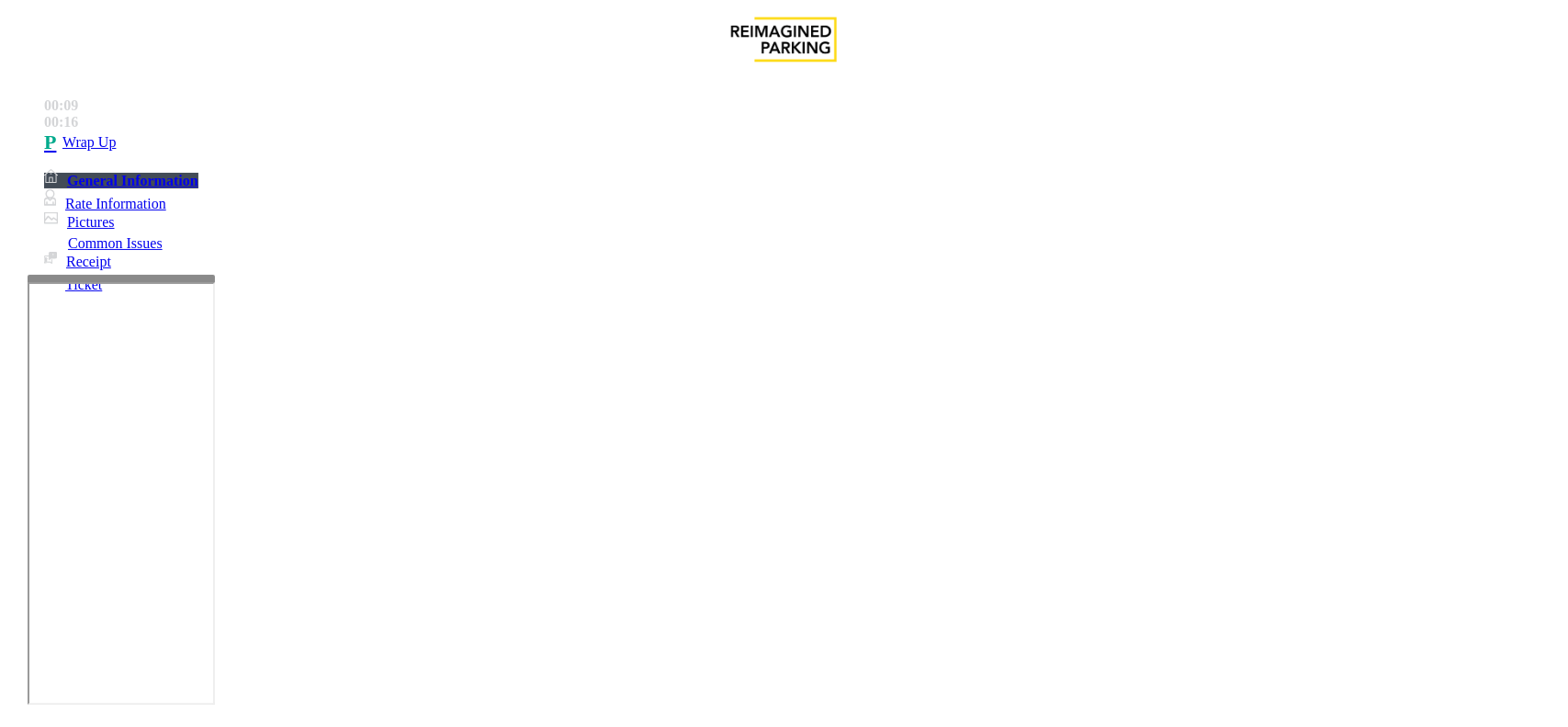 click at bounding box center [262, 1371] 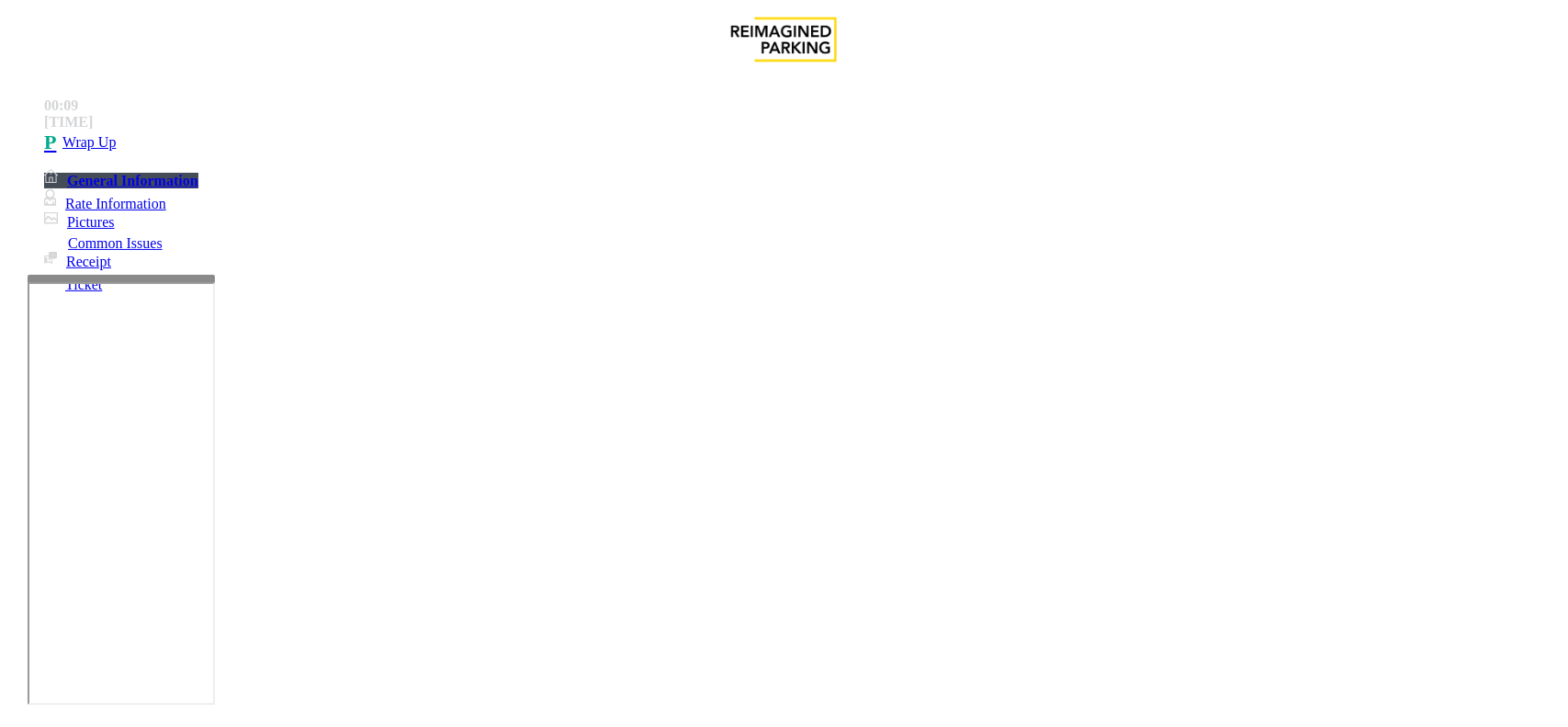 paste on "**********" 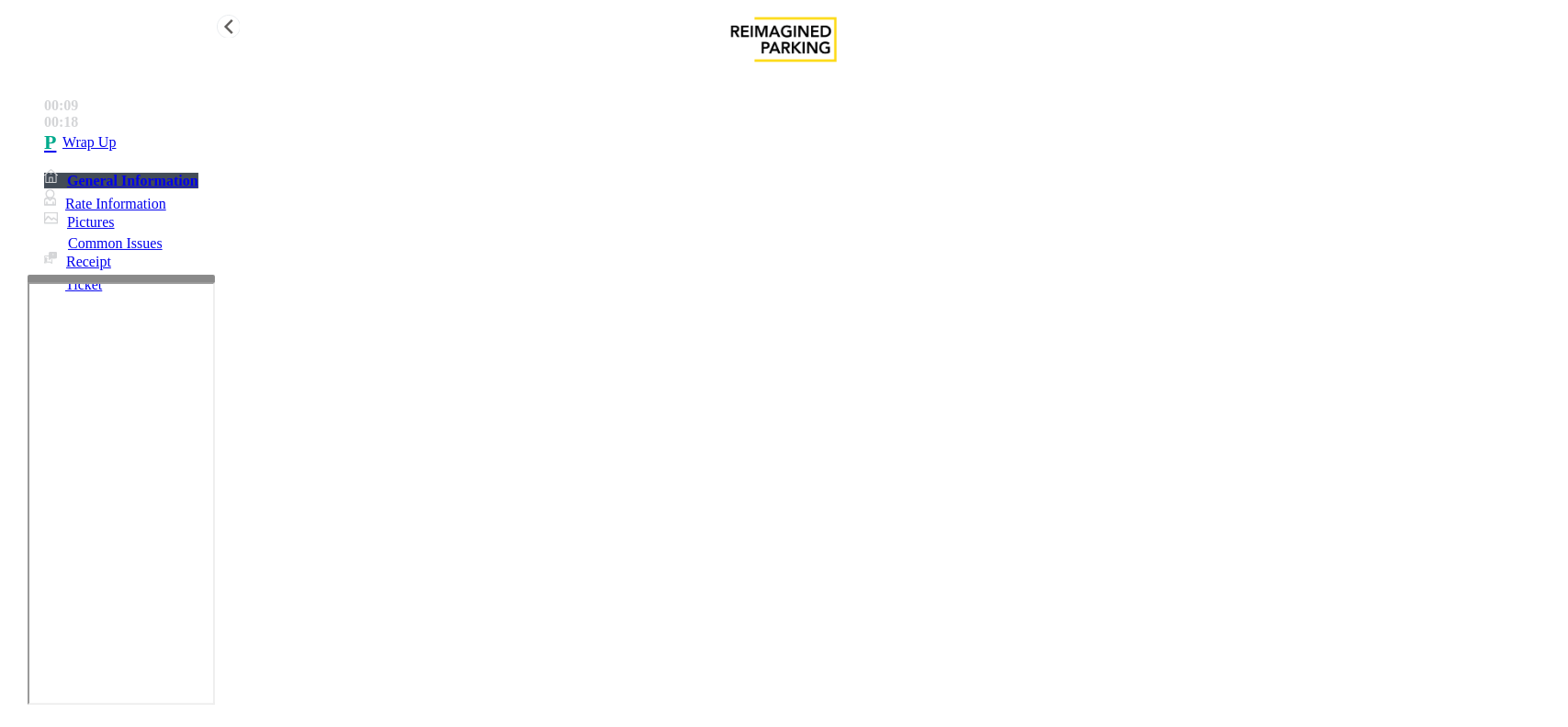 type on "**********" 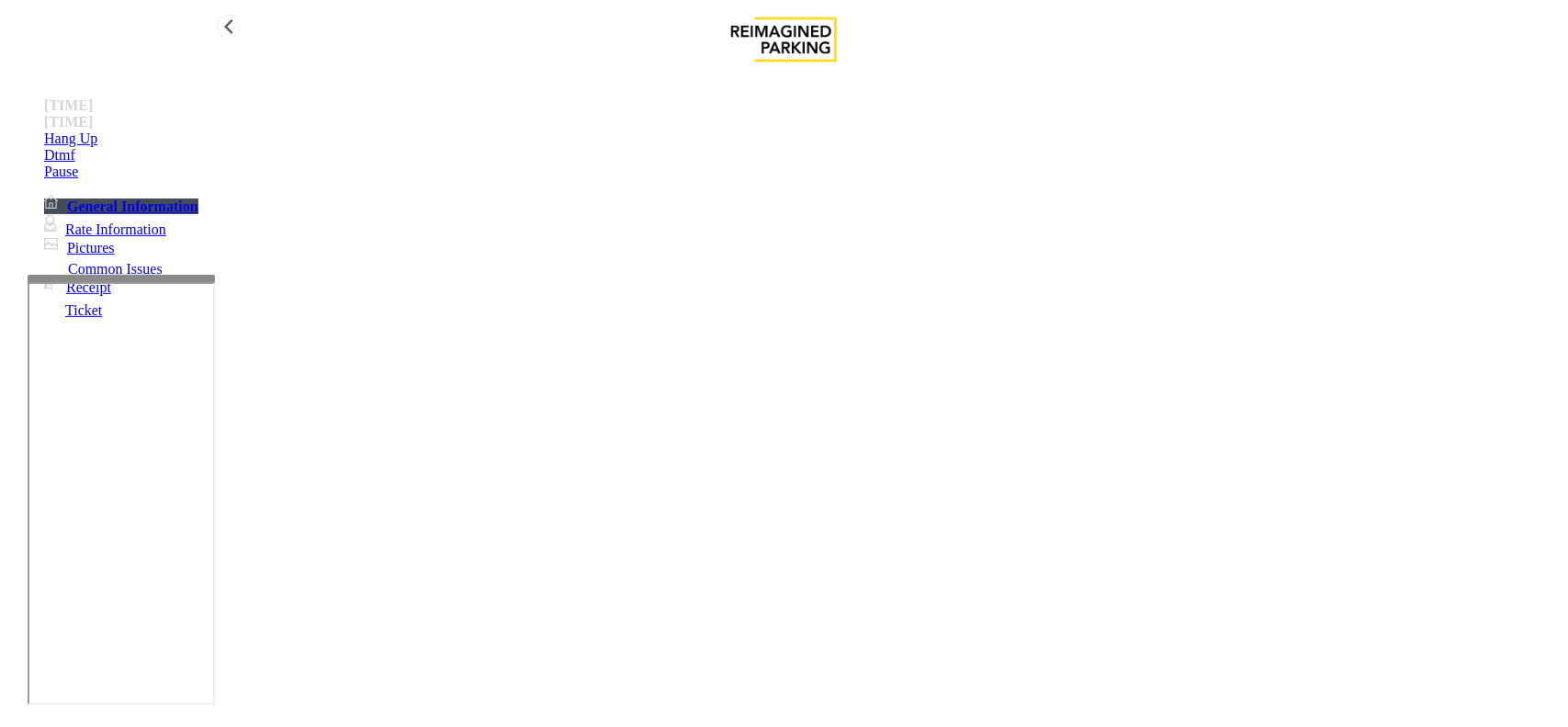 click on "Intercom Issue/No Response" at bounding box center [853, 1327] 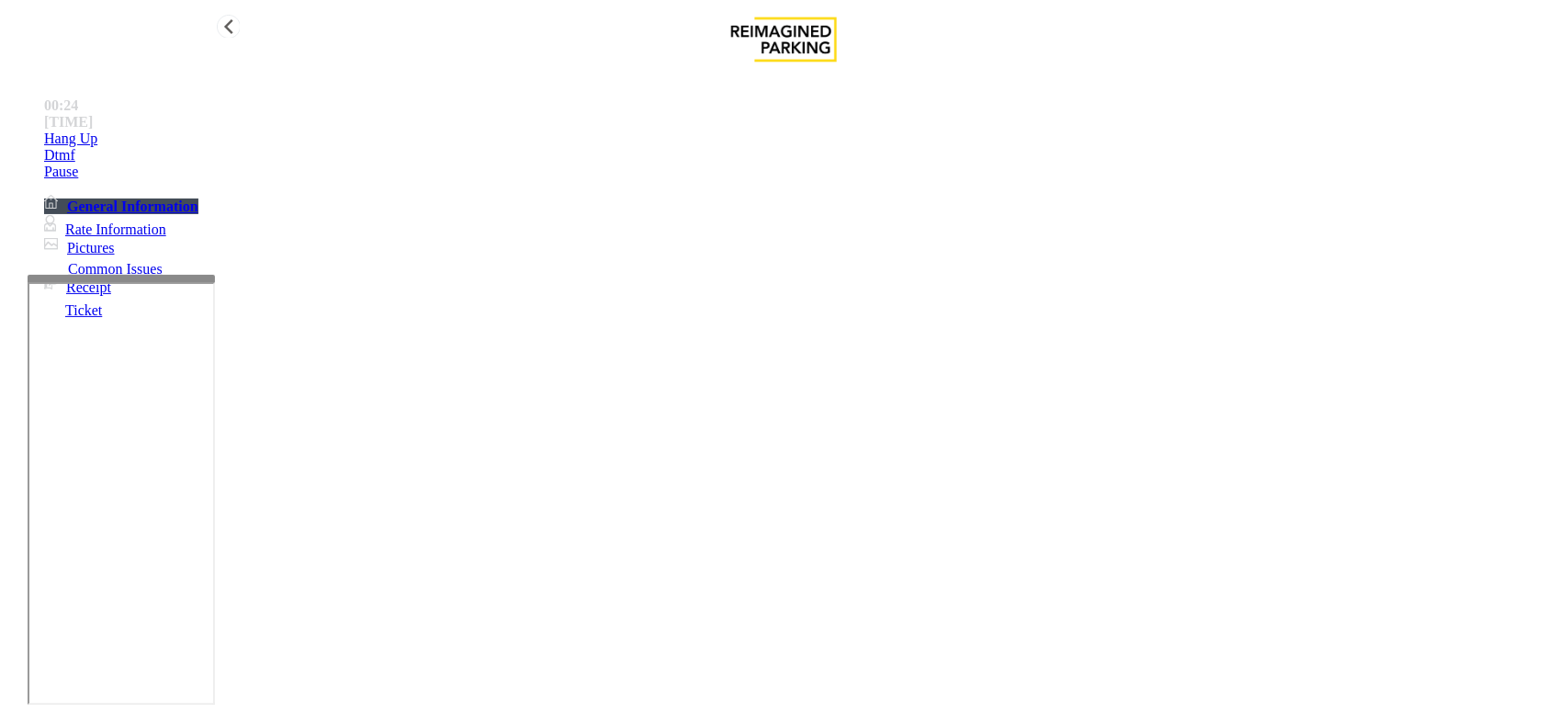 click on "No Response/Unable to hear parker" at bounding box center (130, 1327) 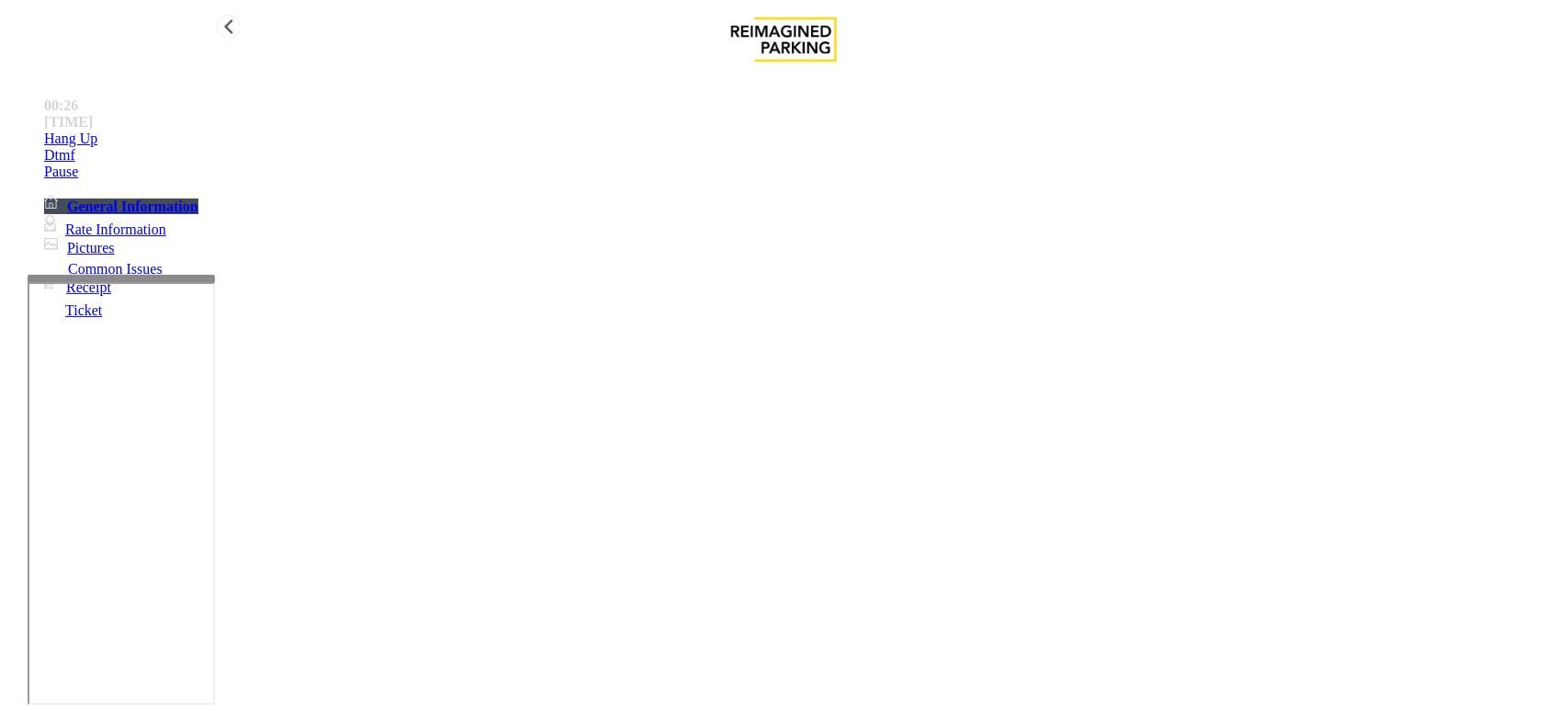click on "Hang Up" at bounding box center [71, 139] 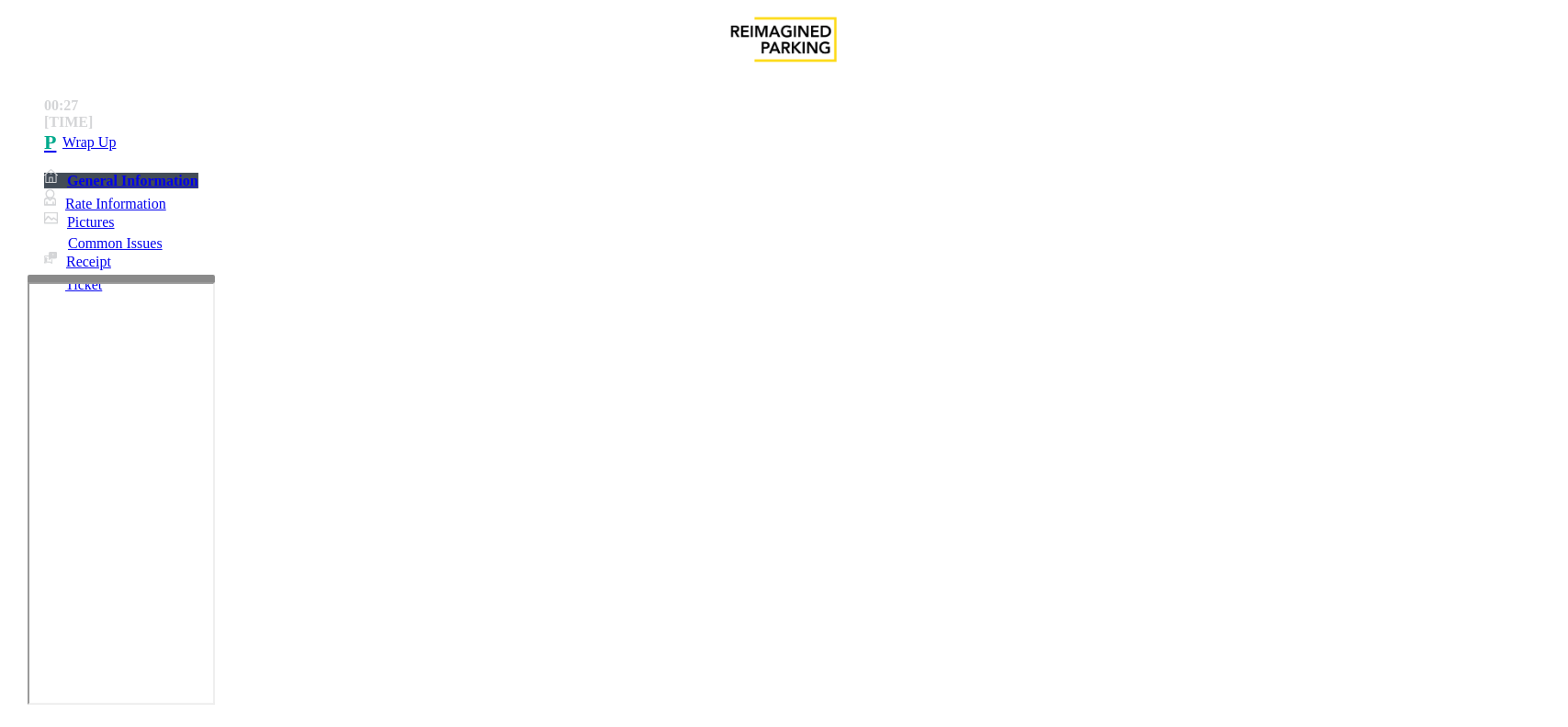 click on "No Response/Unable to hear parker" at bounding box center (784, 1313) 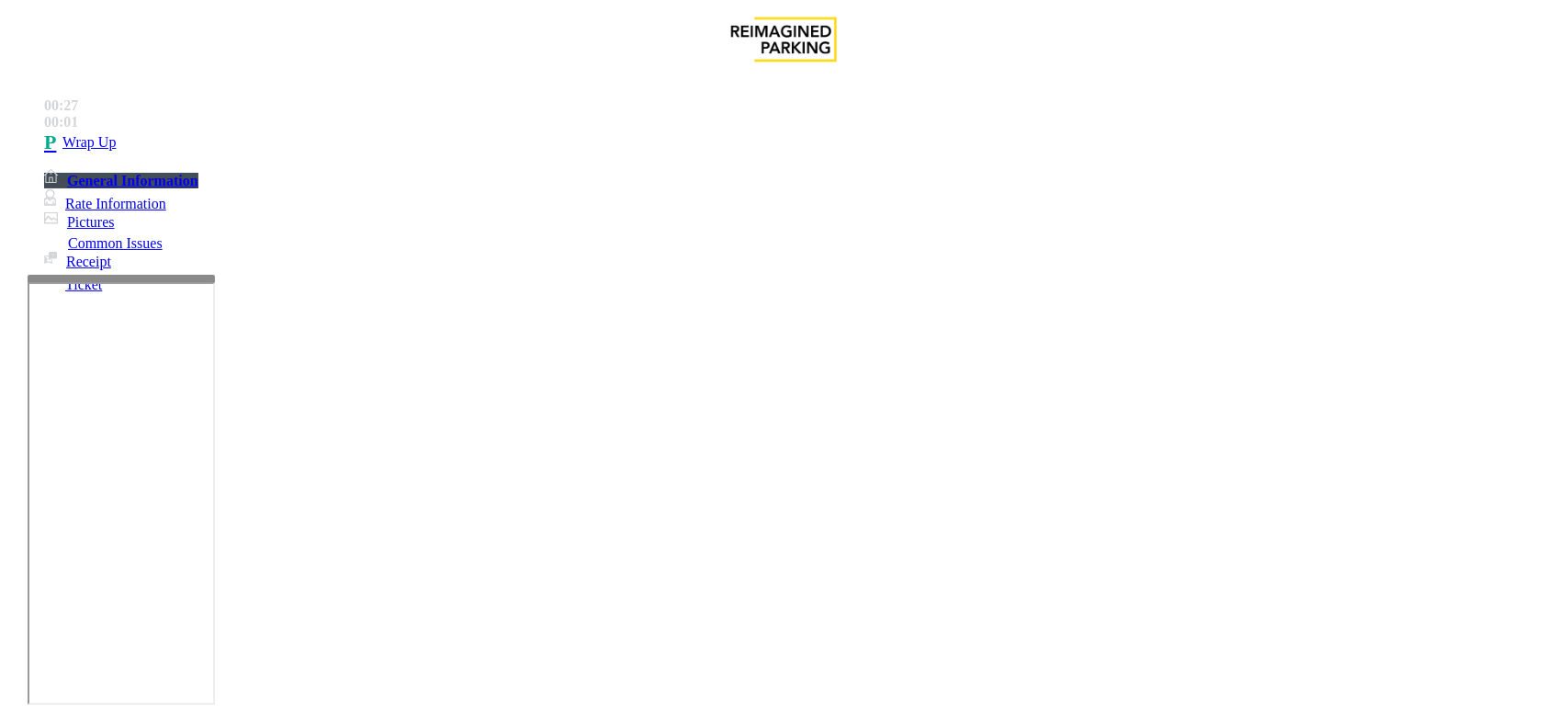 click on "No Response/Unable to hear parker" at bounding box center [784, 1313] 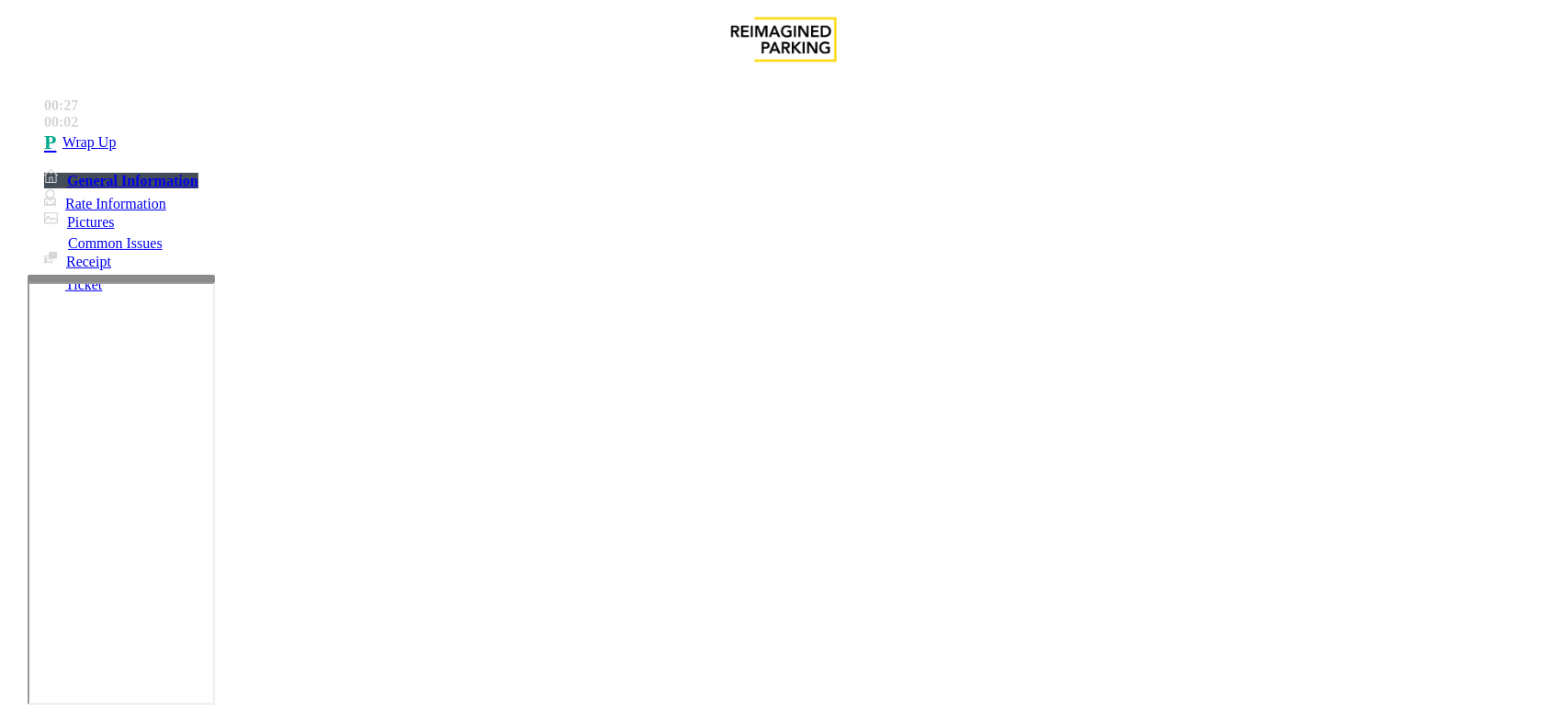 click at bounding box center [262, 1371] 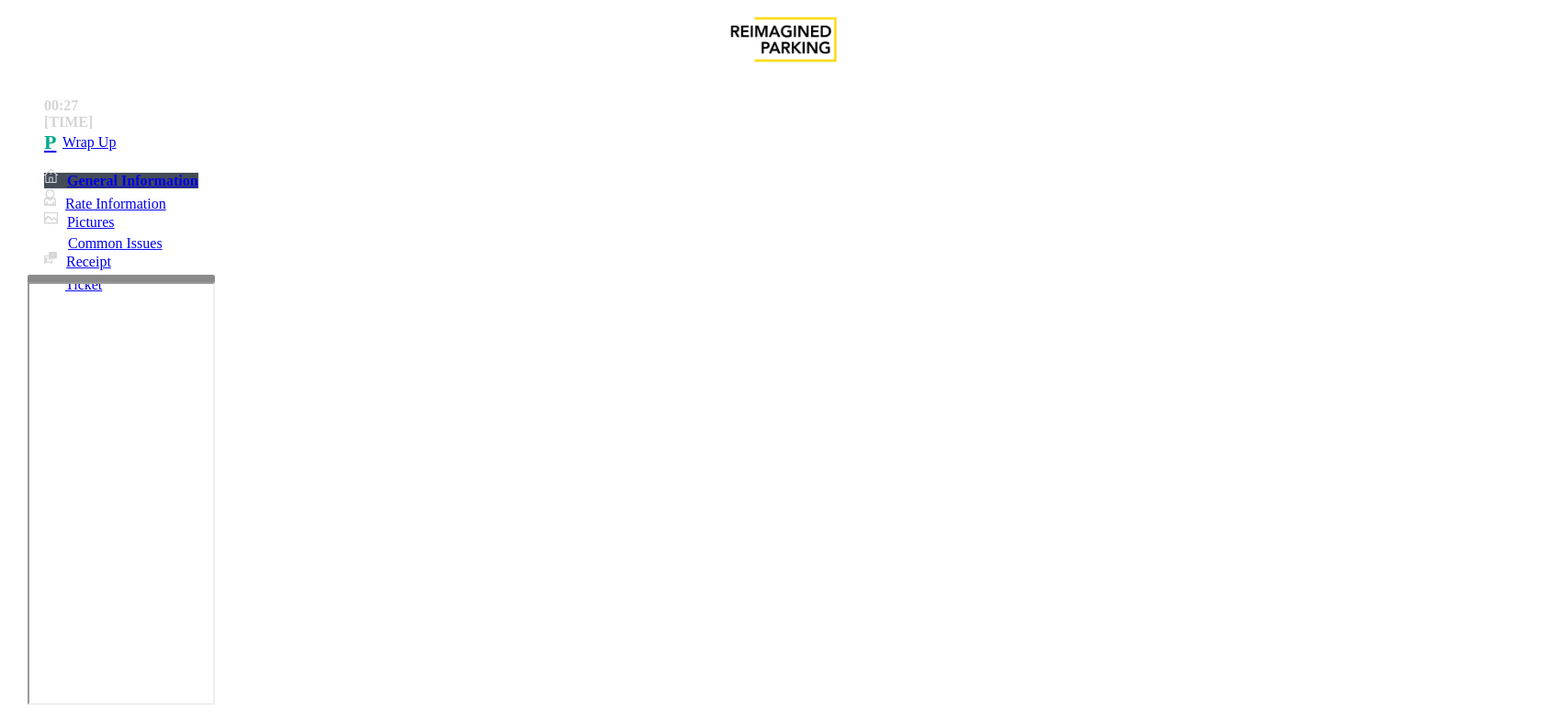 paste on "**********" 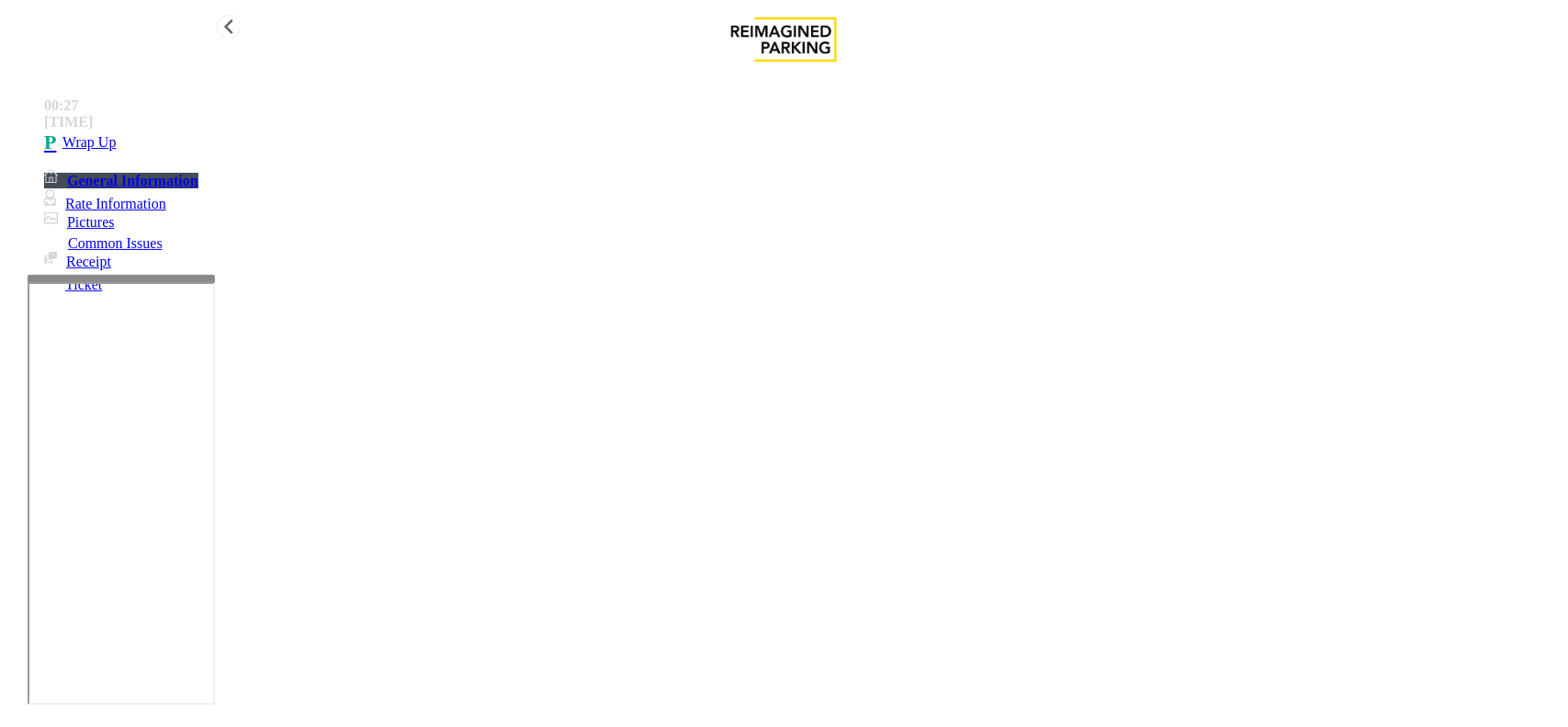 type on "**********" 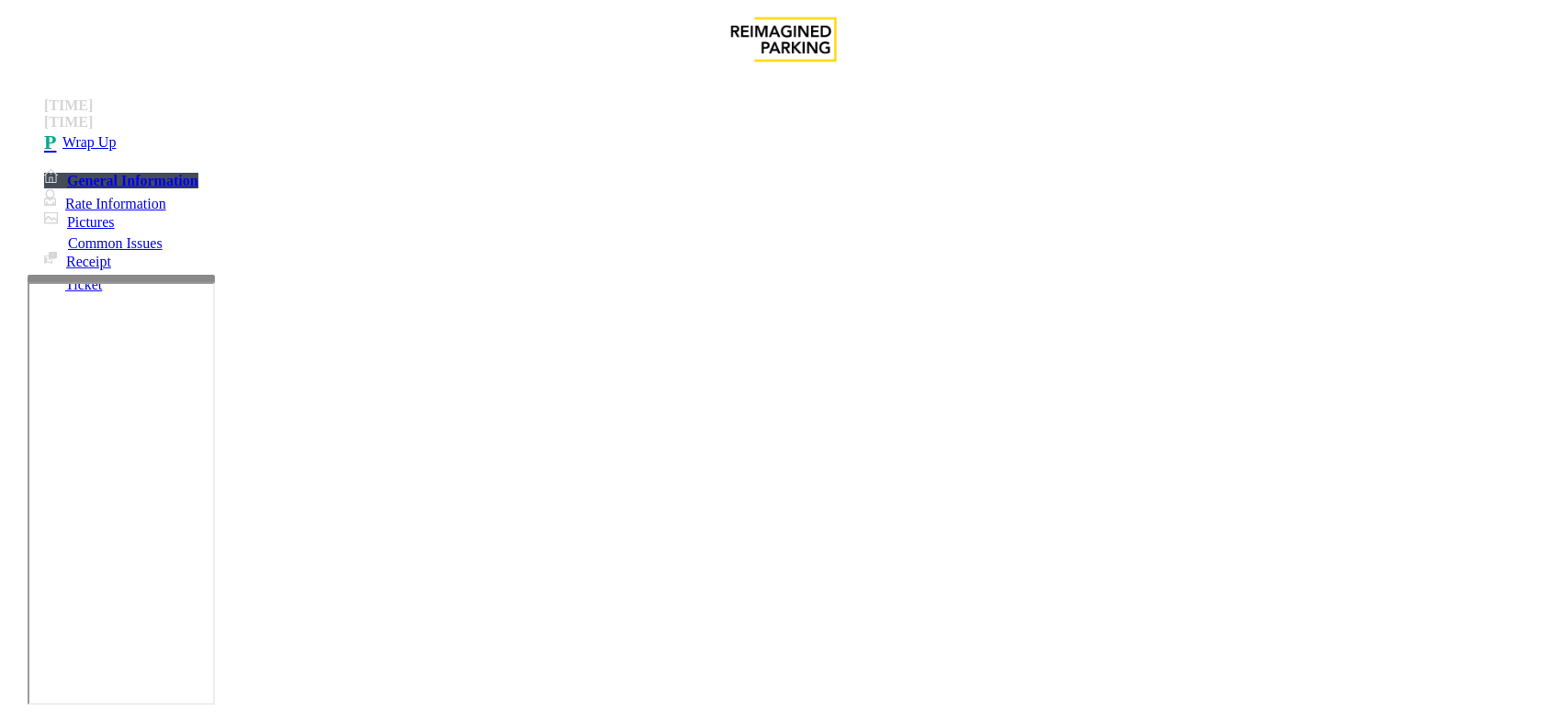 click on "Intercom Issue/No Response" at bounding box center (853, 1327) 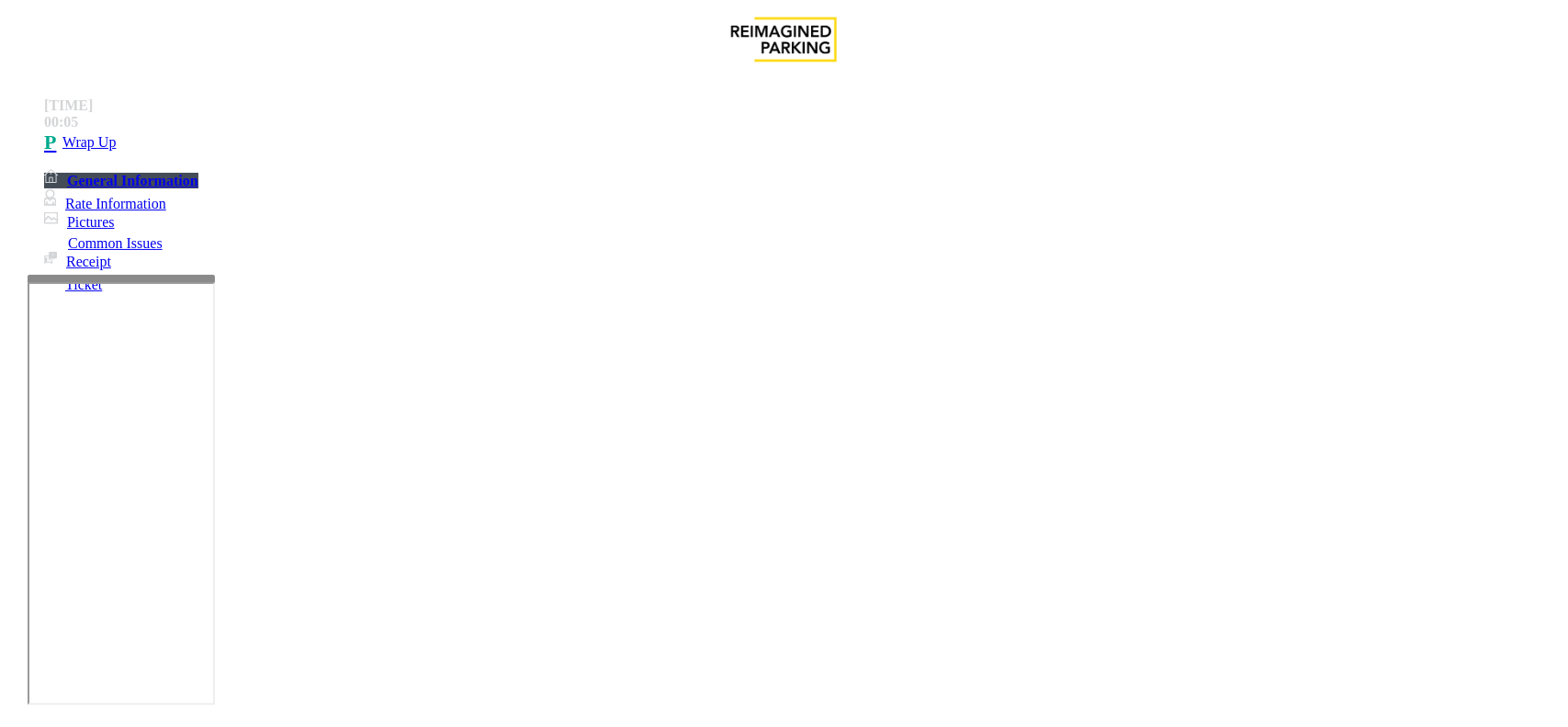 click on "Call dropped" at bounding box center [784, 1313] 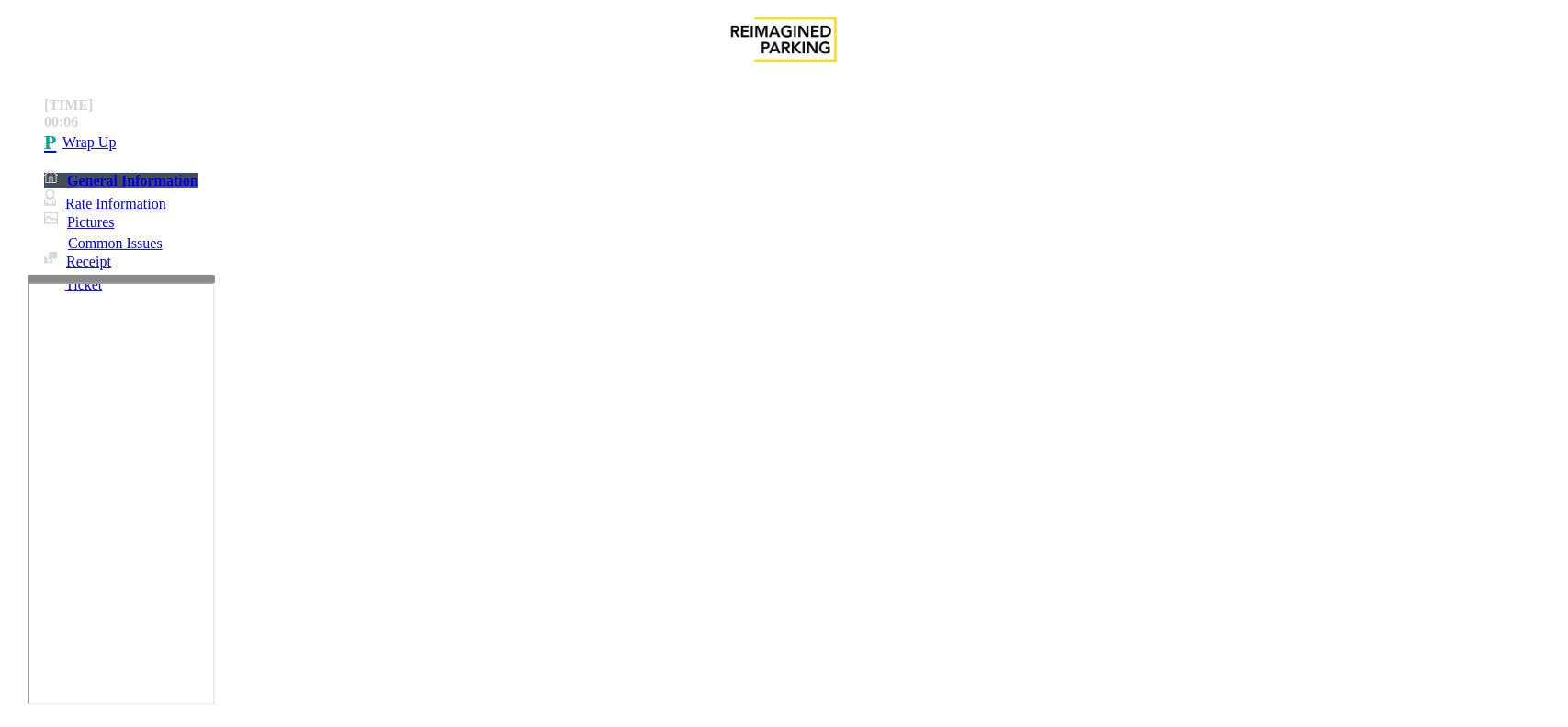 copy on "Call dropped" 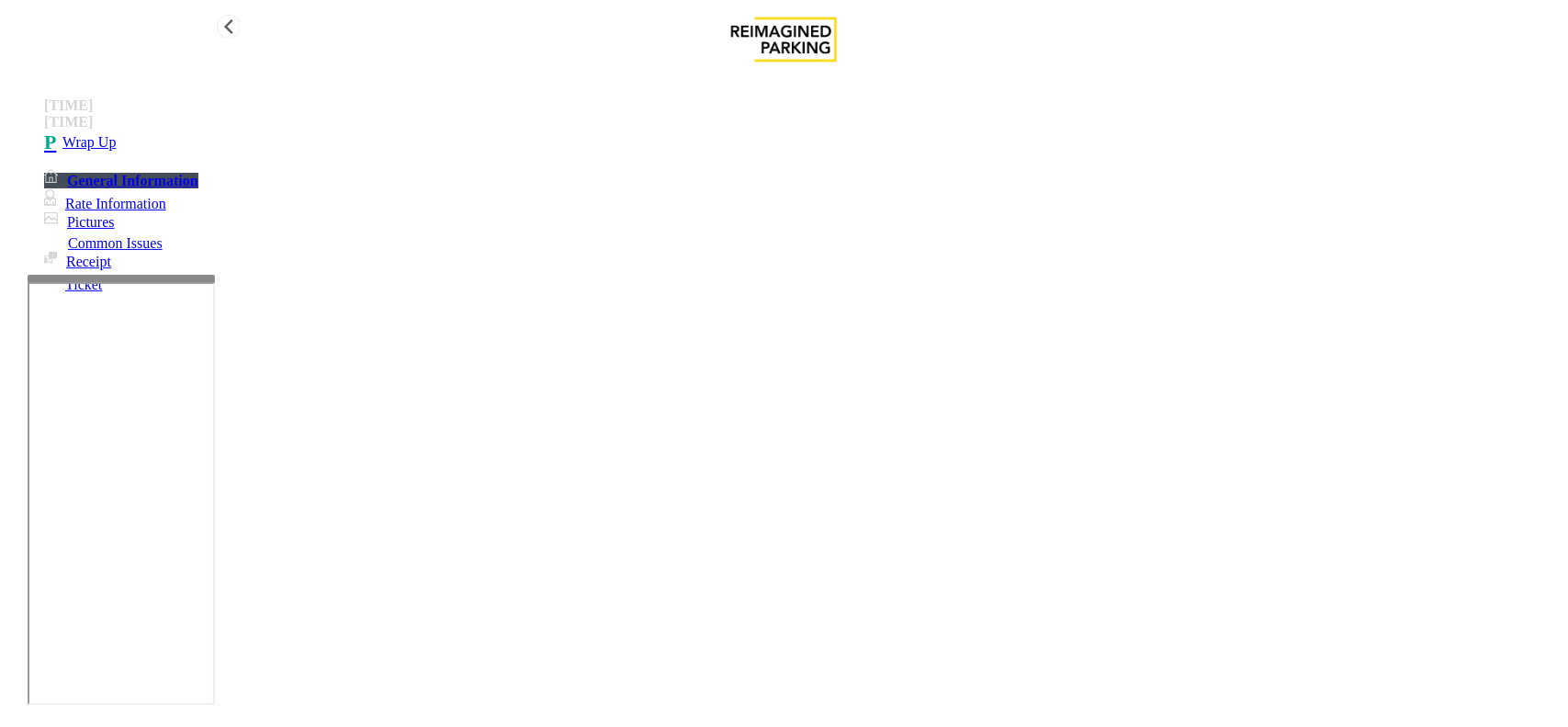 type on "**********" 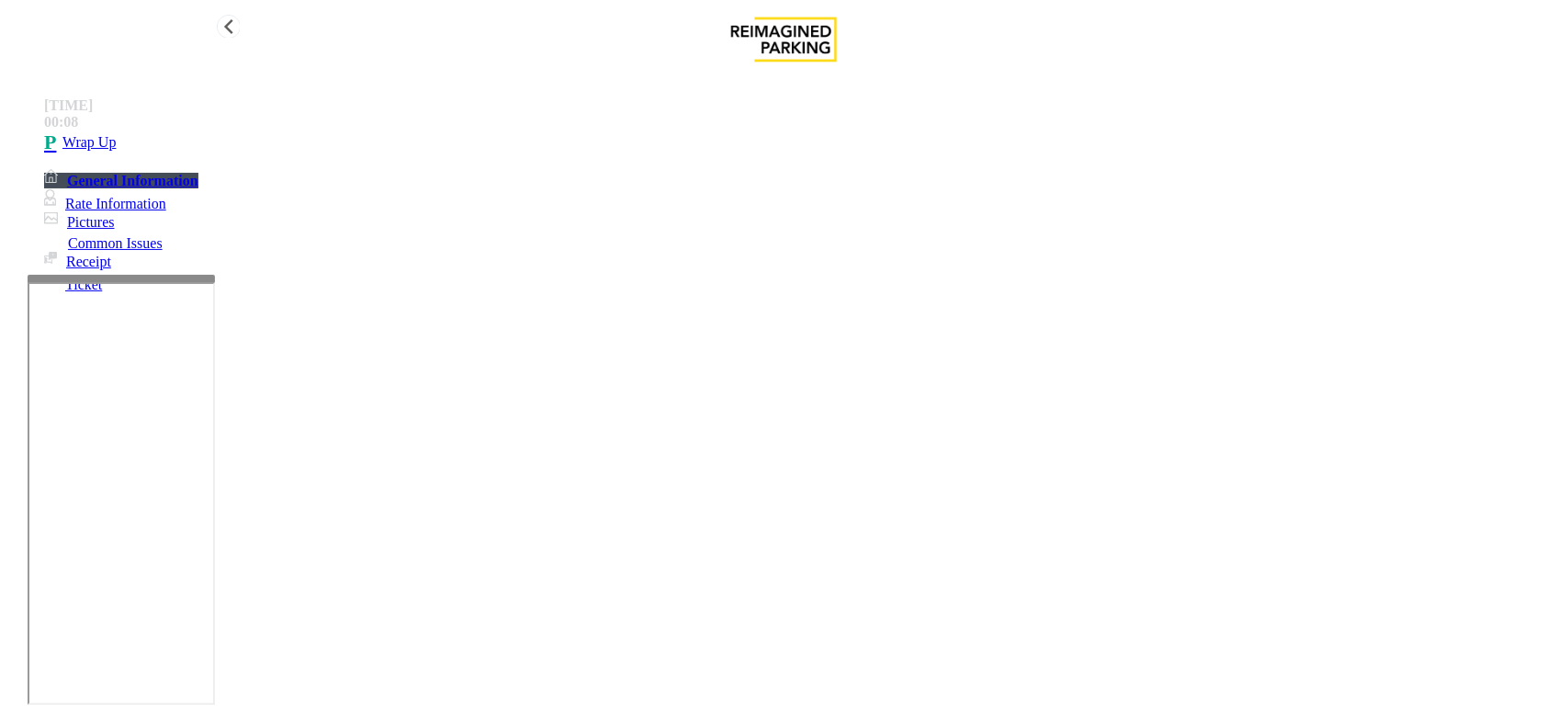 click on "Wrap Up" at bounding box center (89, 142) 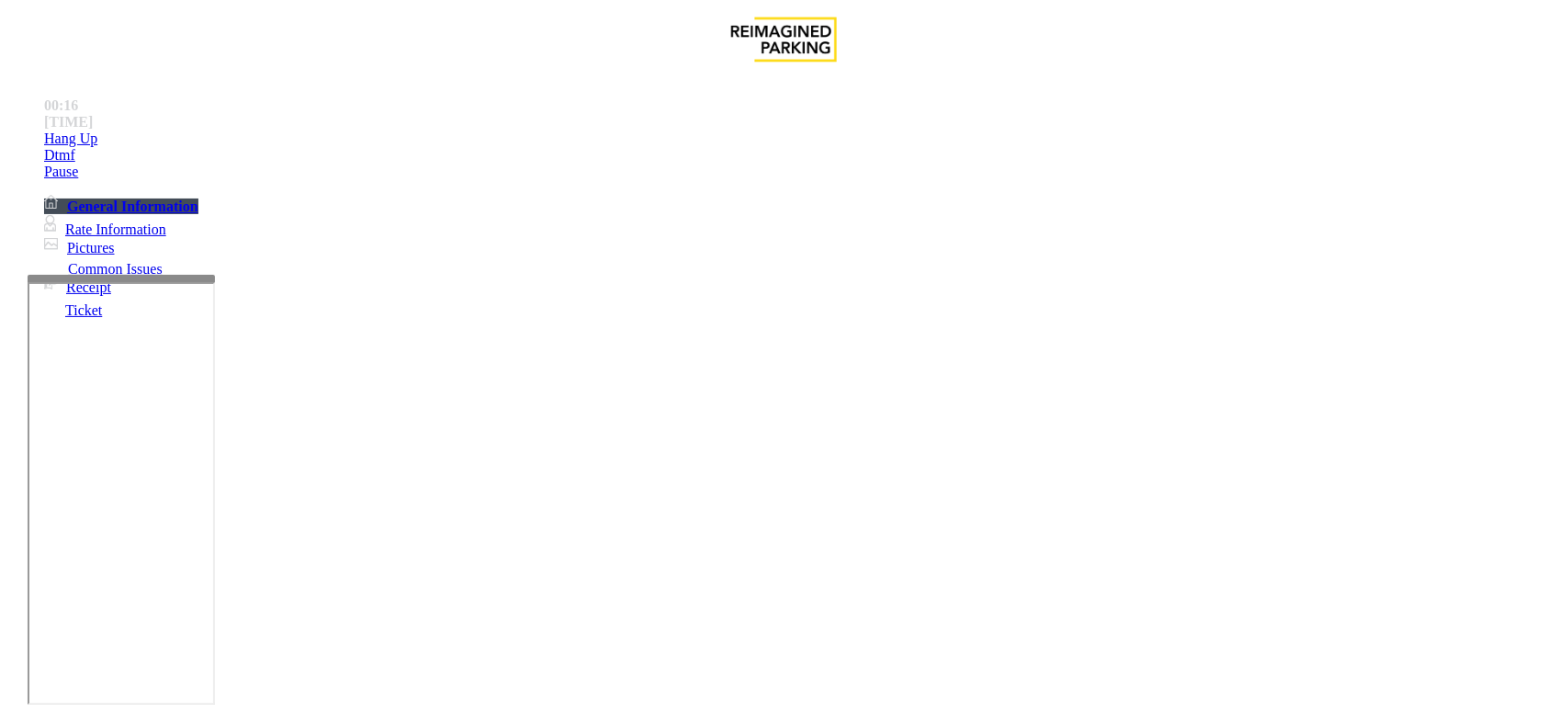 click on "Ticket Issue" at bounding box center (65, 1327) 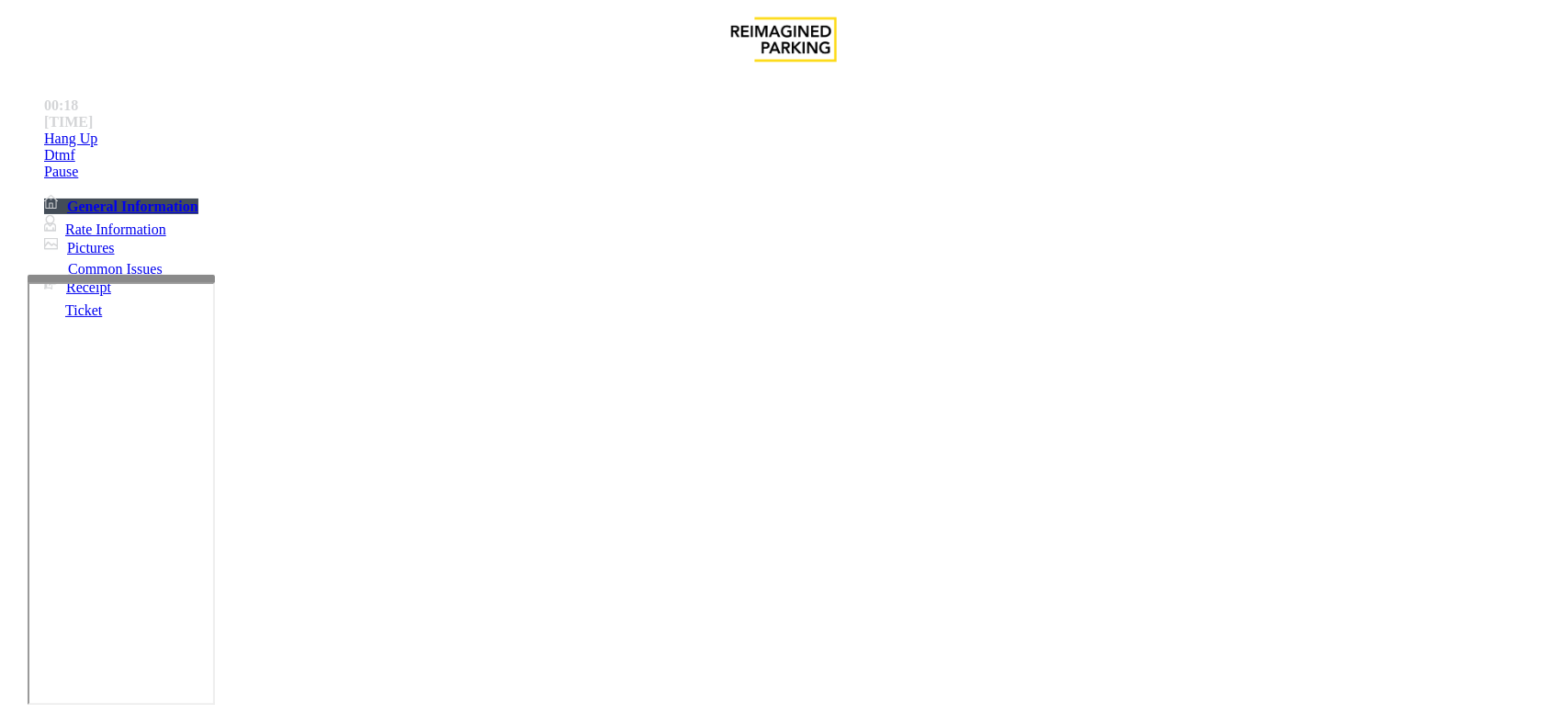 click on "Ticket Unreadable" at bounding box center (276, 1327) 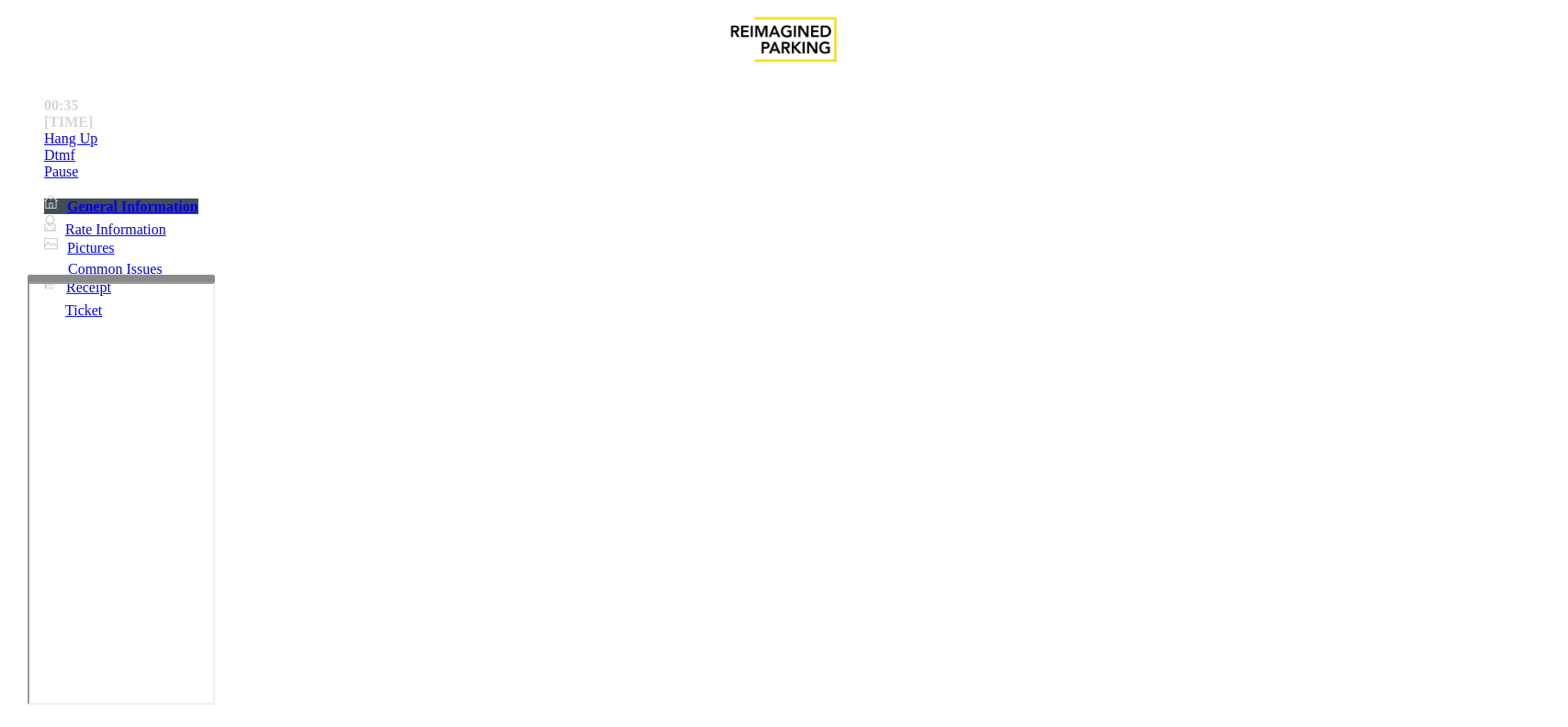 scroll, scrollTop: 1034, scrollLeft: 0, axis: vertical 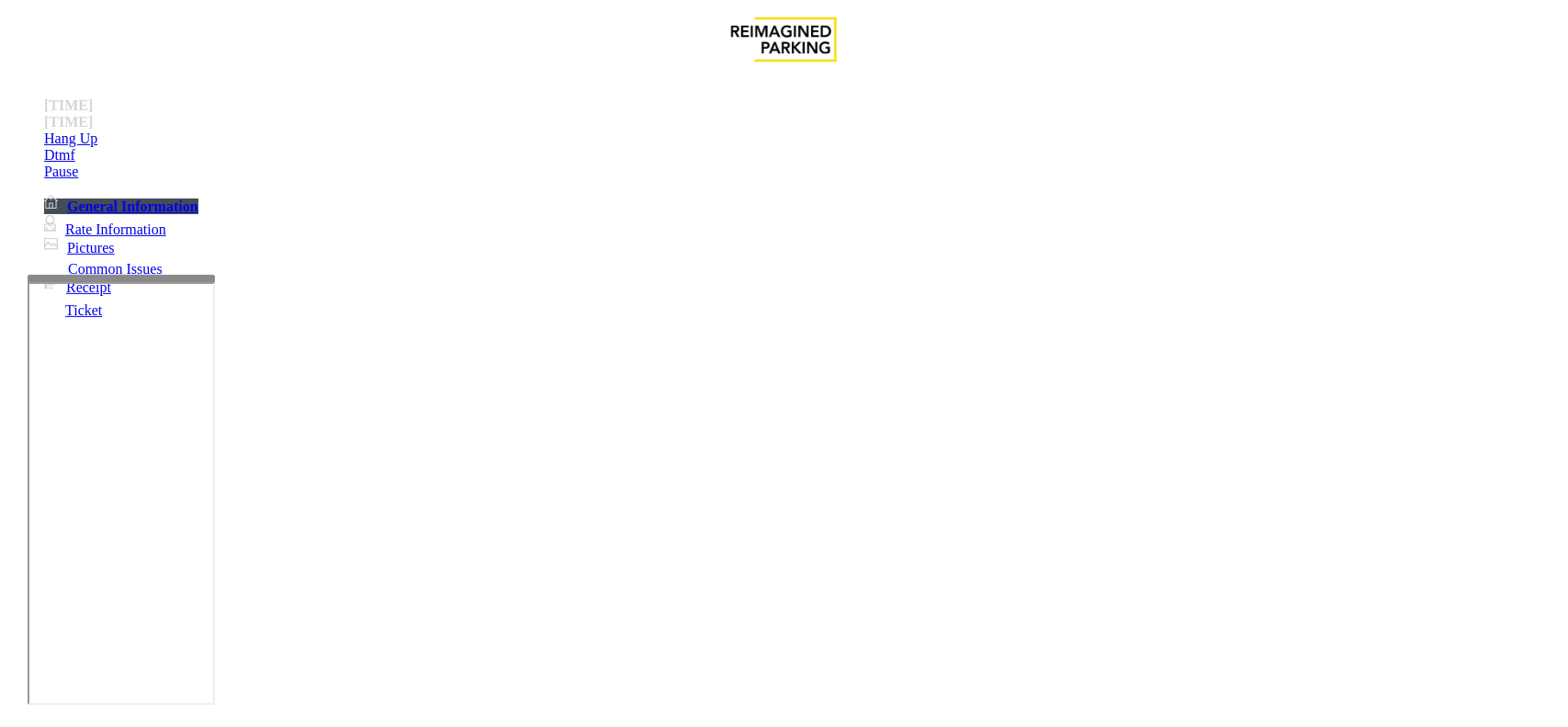 click at bounding box center [88, 1397] 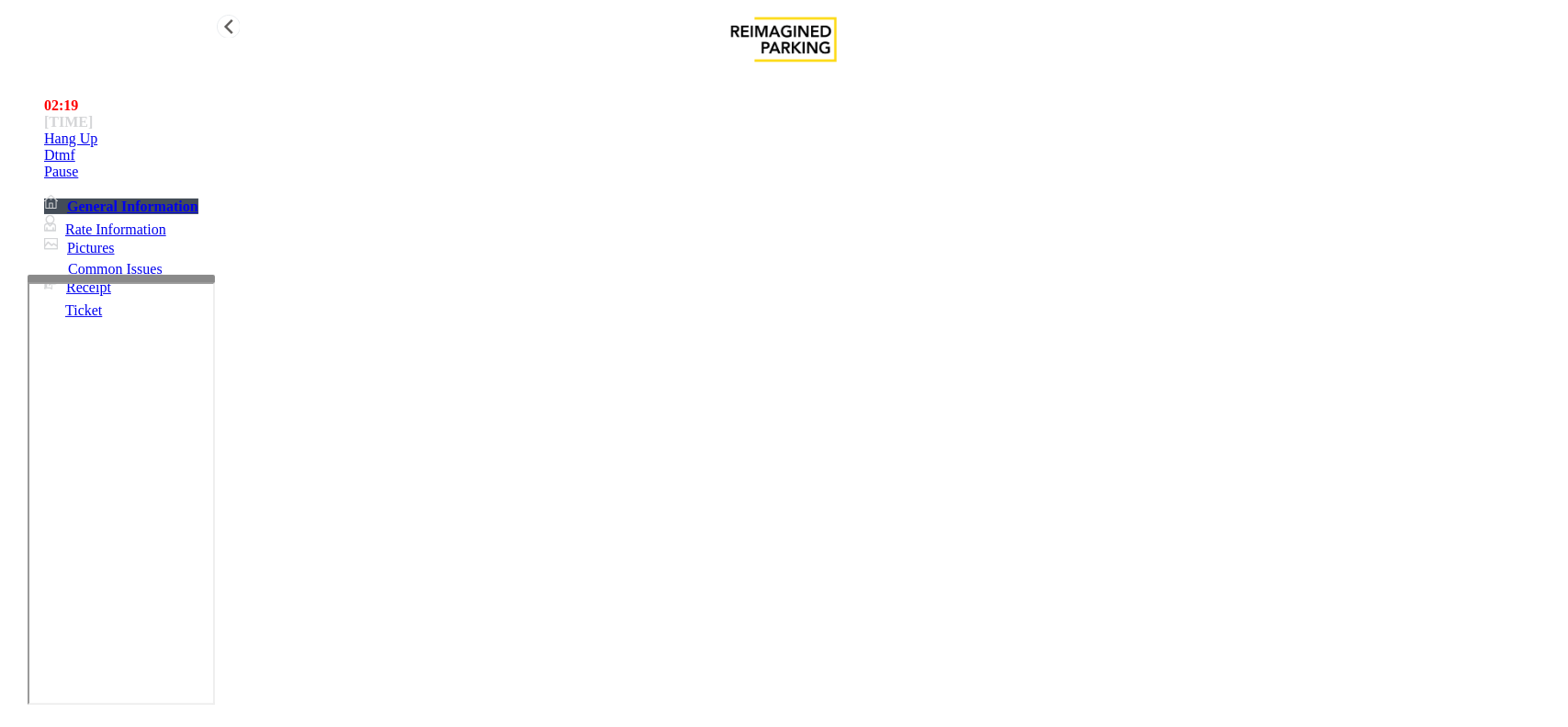 type on "**********" 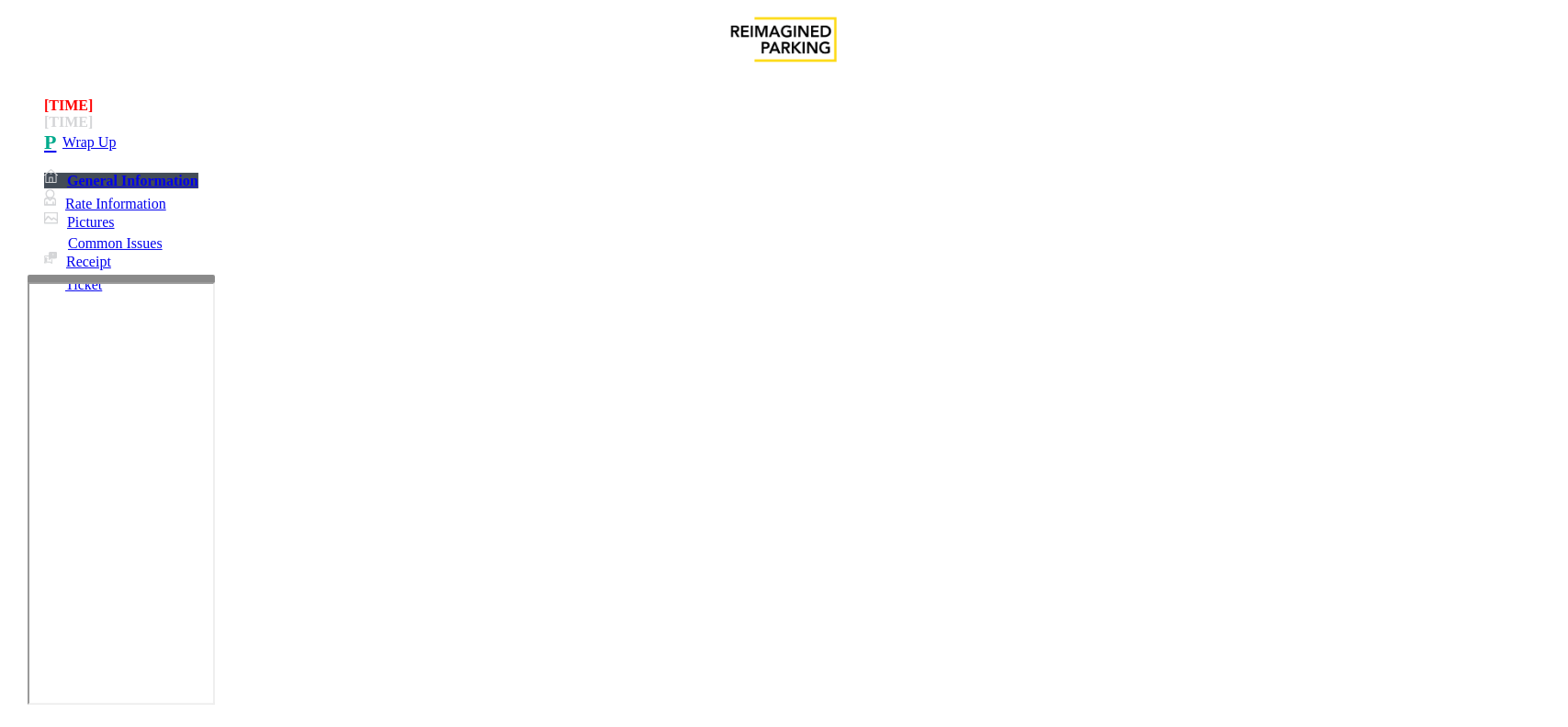 click at bounding box center (254, 1640) 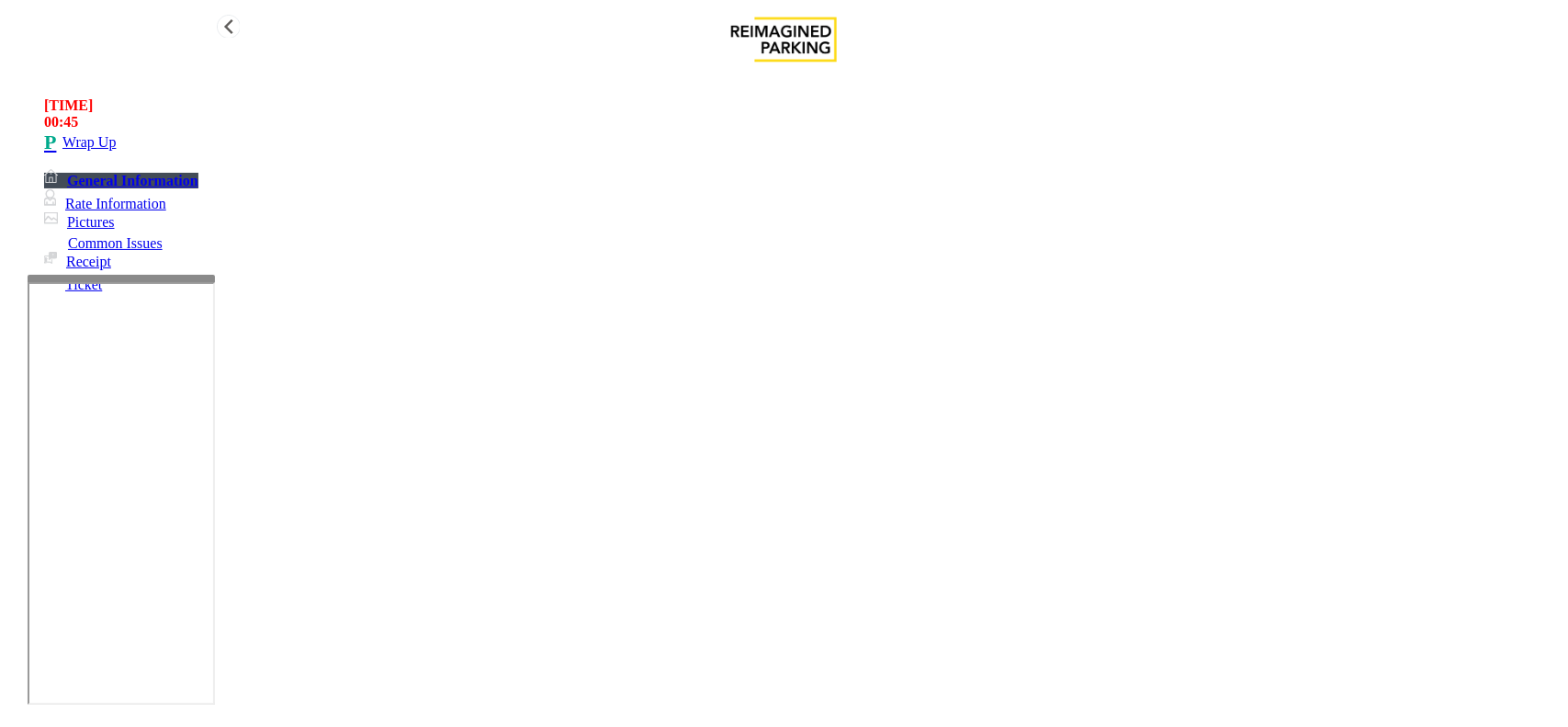 type on "**********" 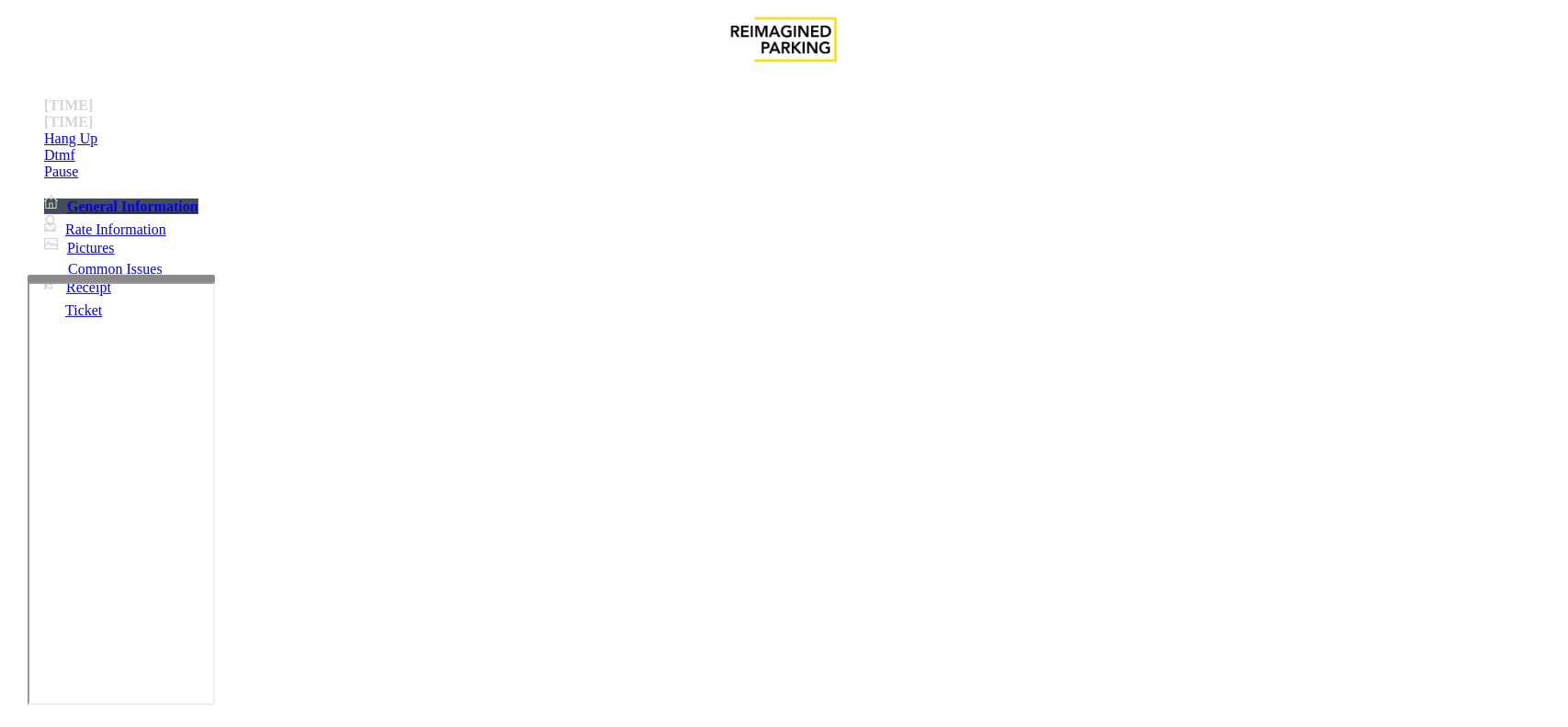 click on "Services" at bounding box center (631, 1327) 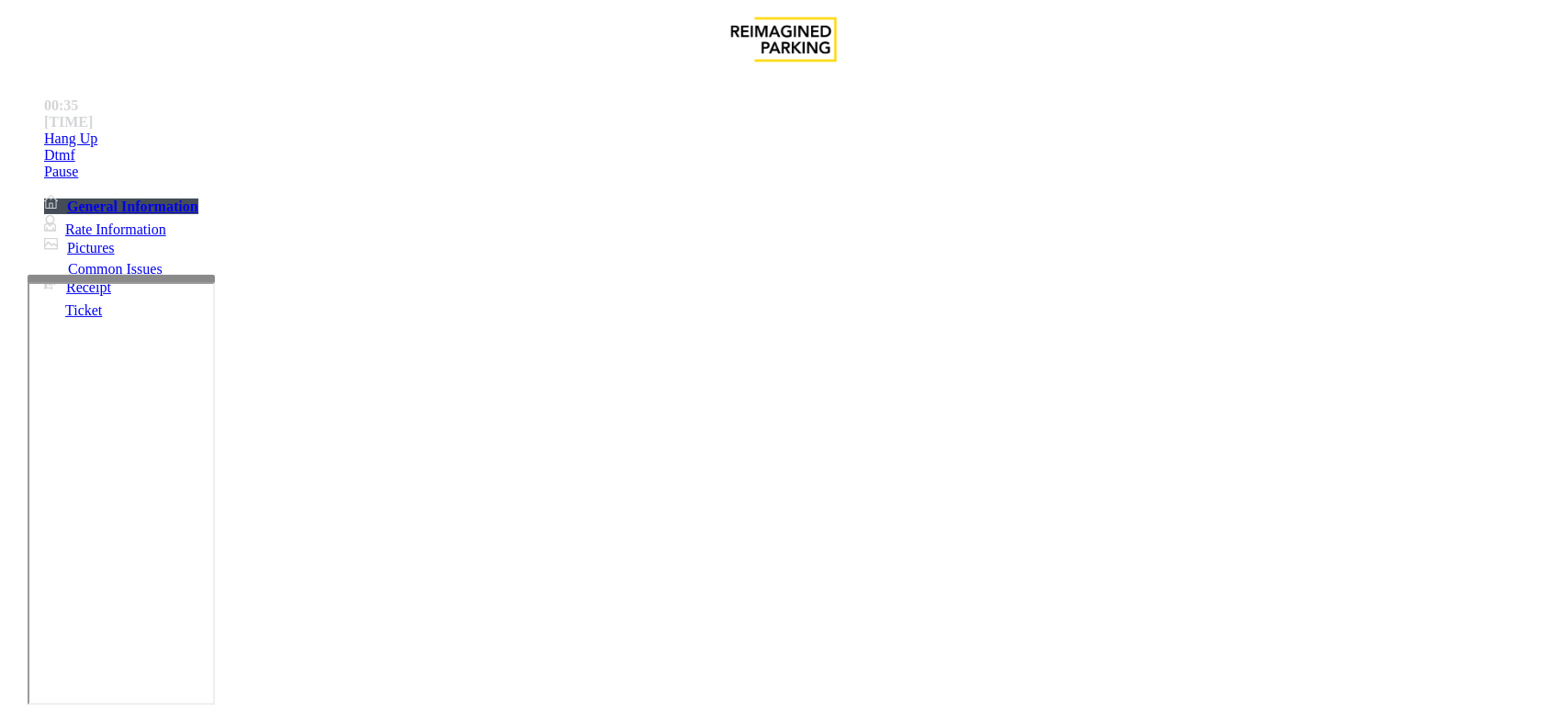 click on "Online Reservations" at bounding box center [485, 1327] 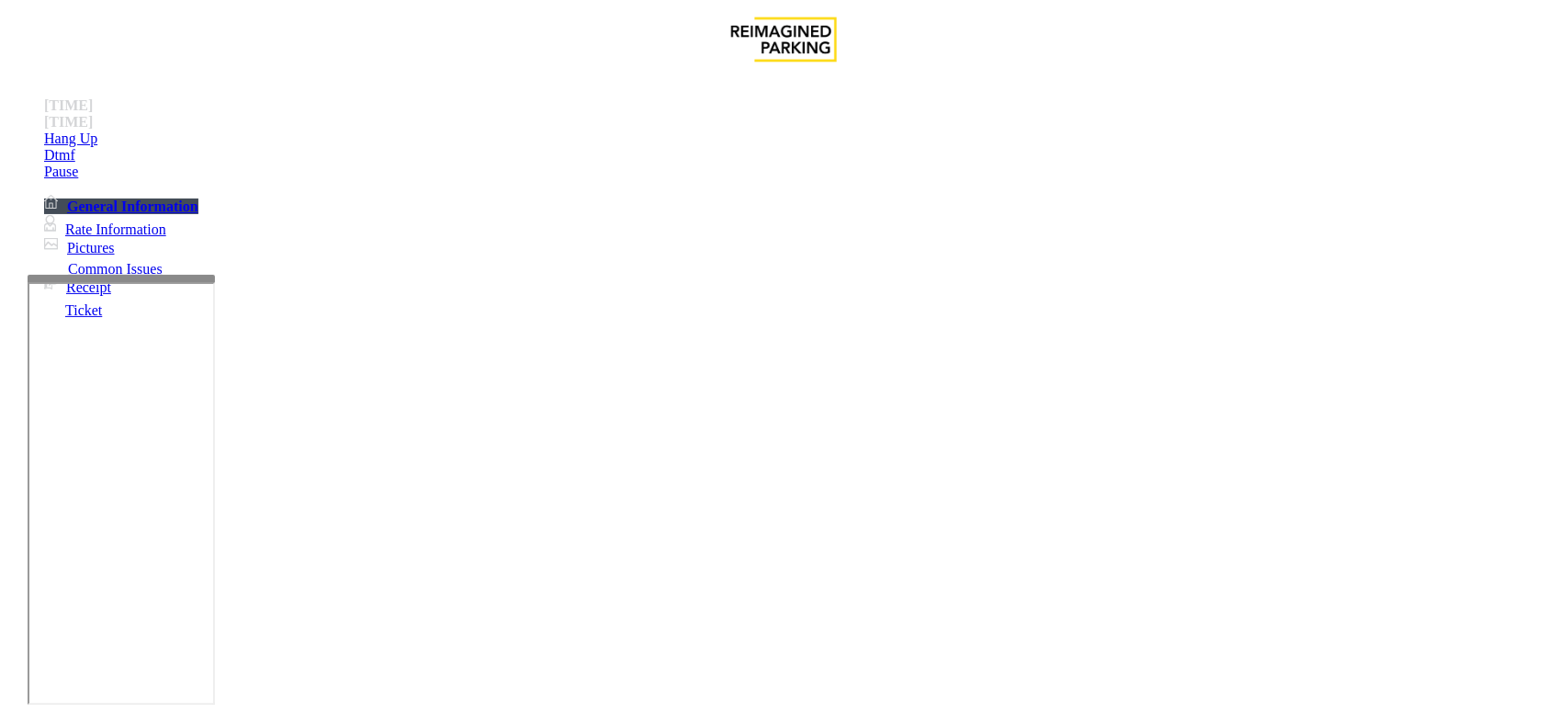 click at bounding box center (254, 1689) 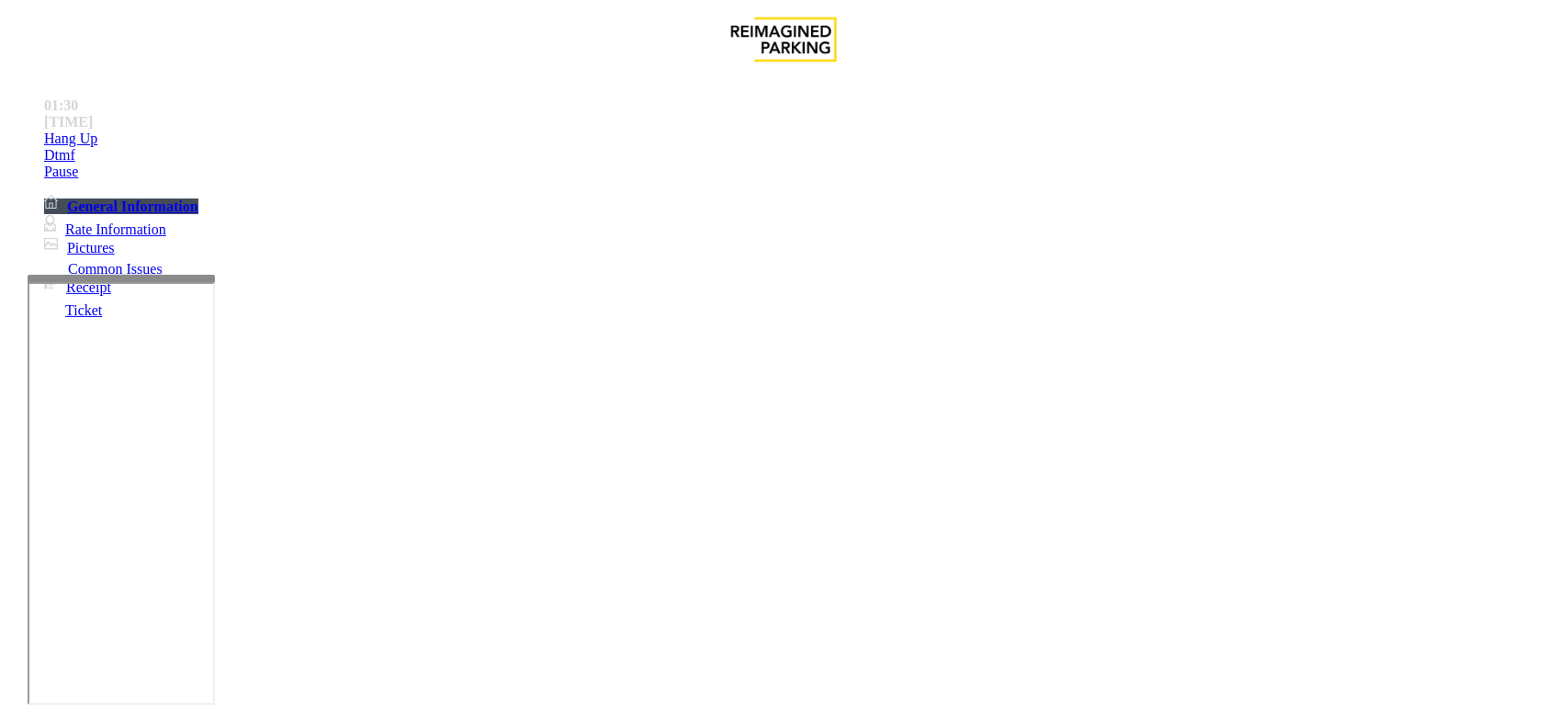 scroll, scrollTop: 804, scrollLeft: 0, axis: vertical 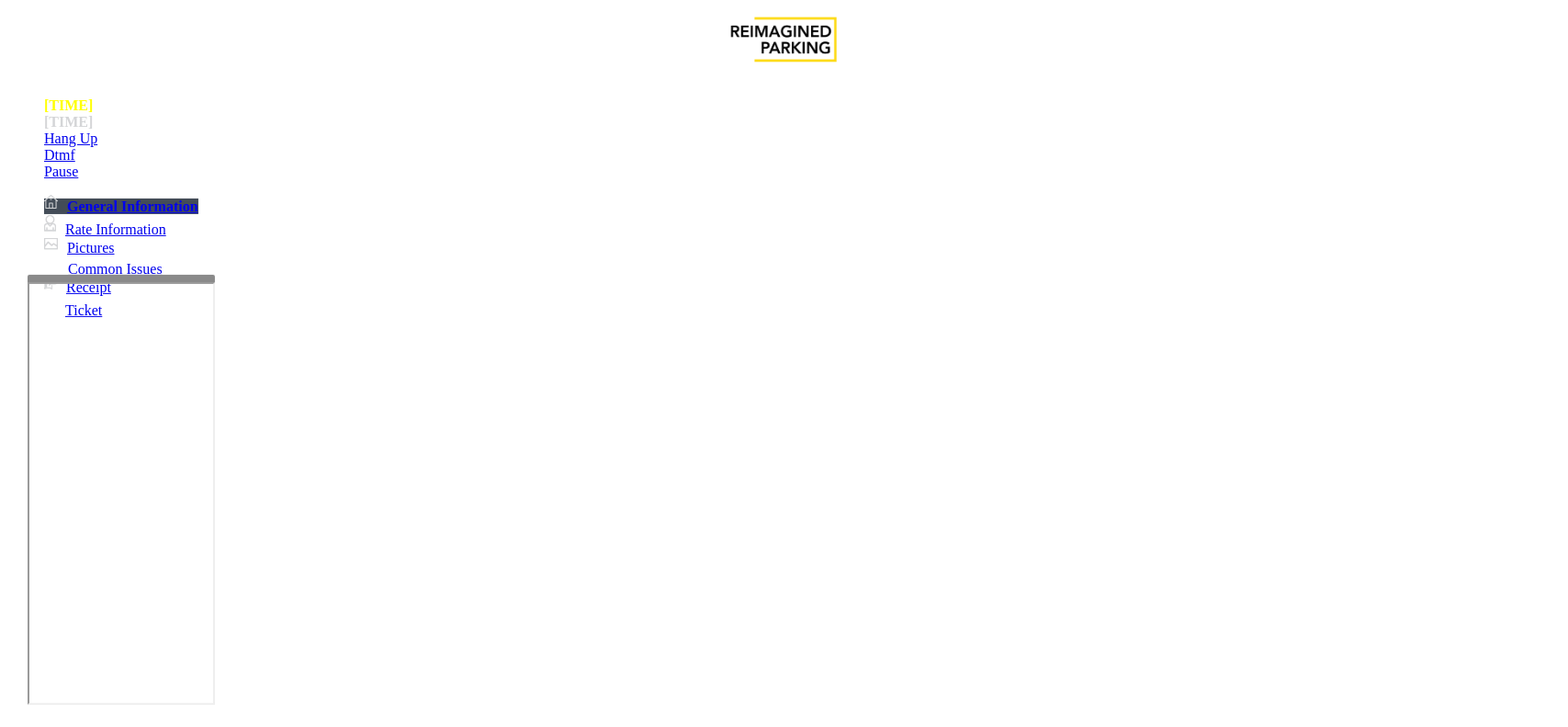 click on "Click here for the local time" at bounding box center (471, 3786) 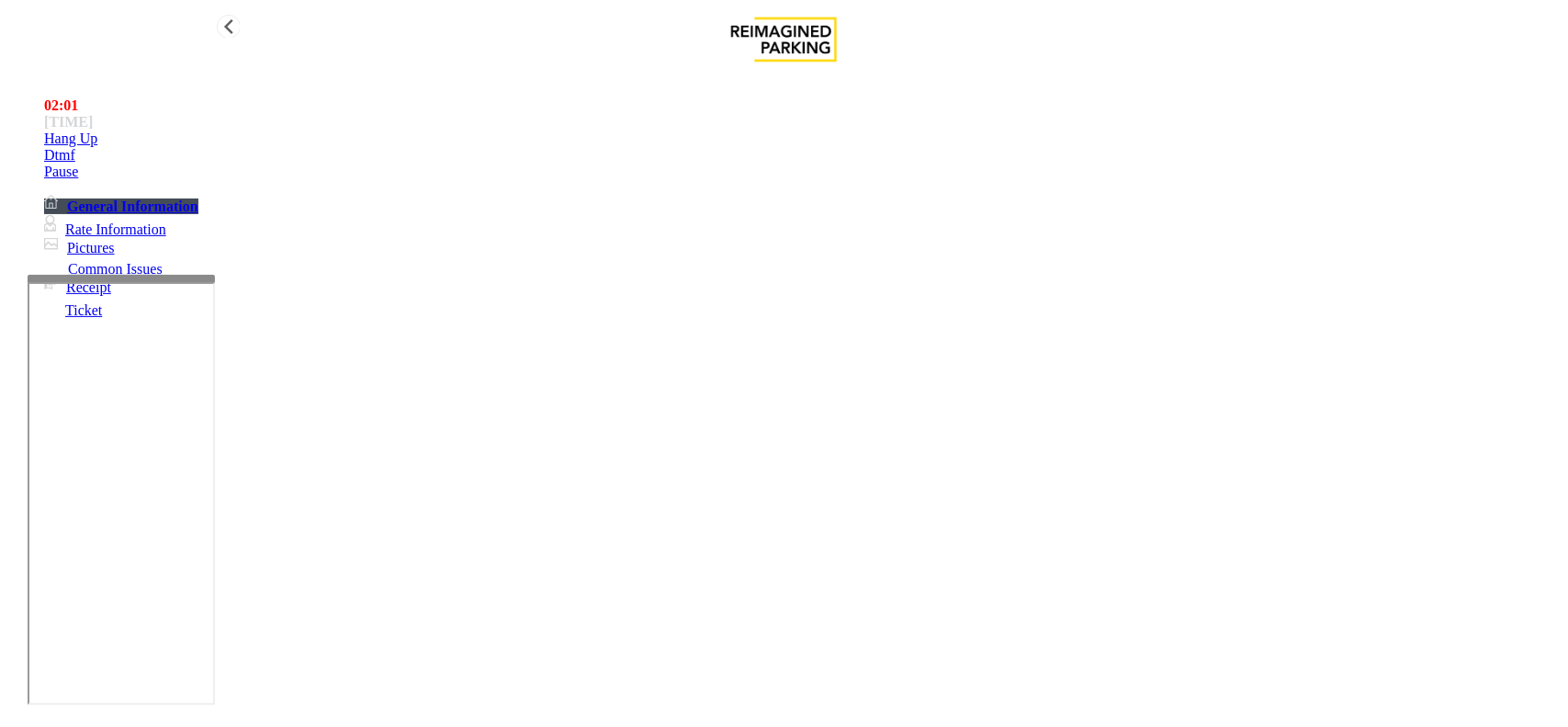 click on "Hang Up" at bounding box center [71, 139] 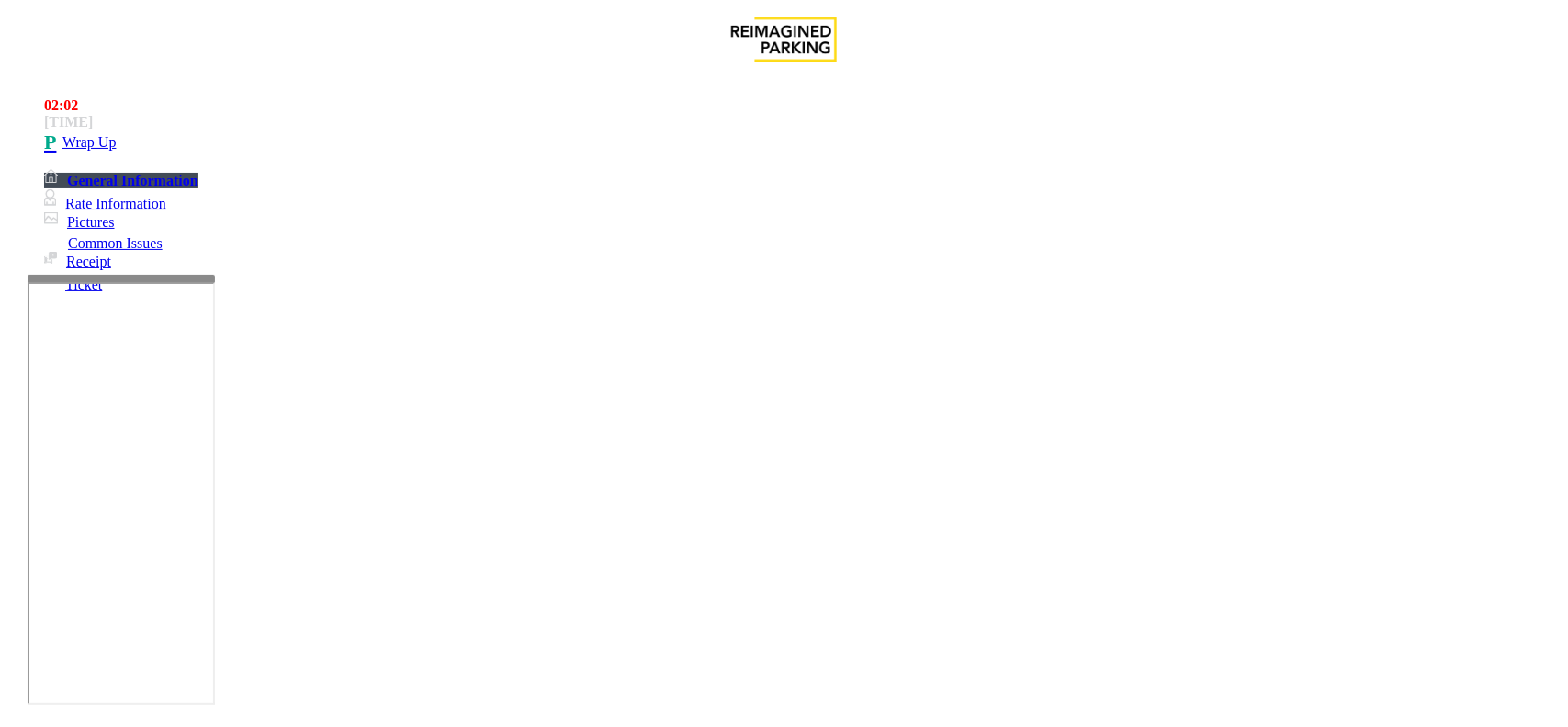 click at bounding box center (254, 1689) 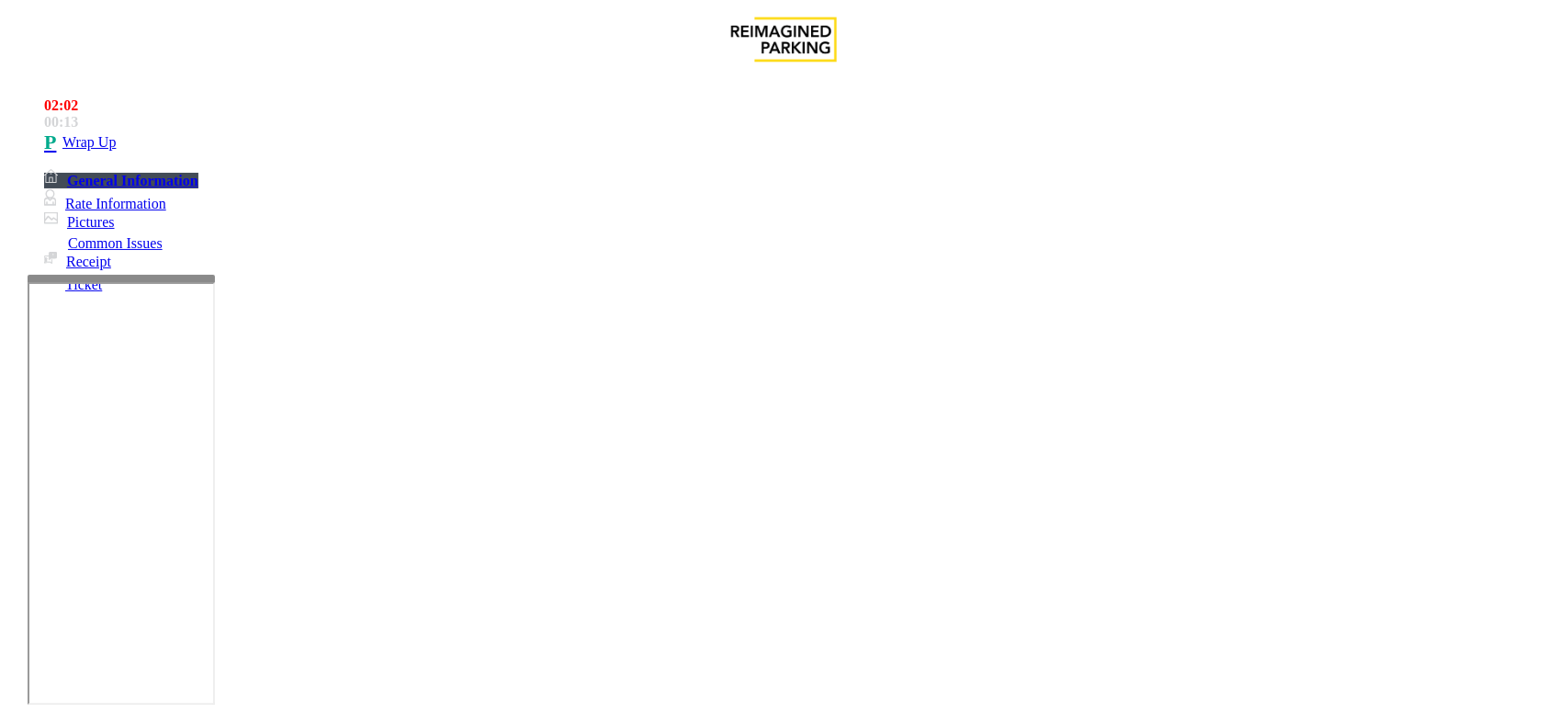 click on "Online Reservations" at bounding box center [784, 1313] 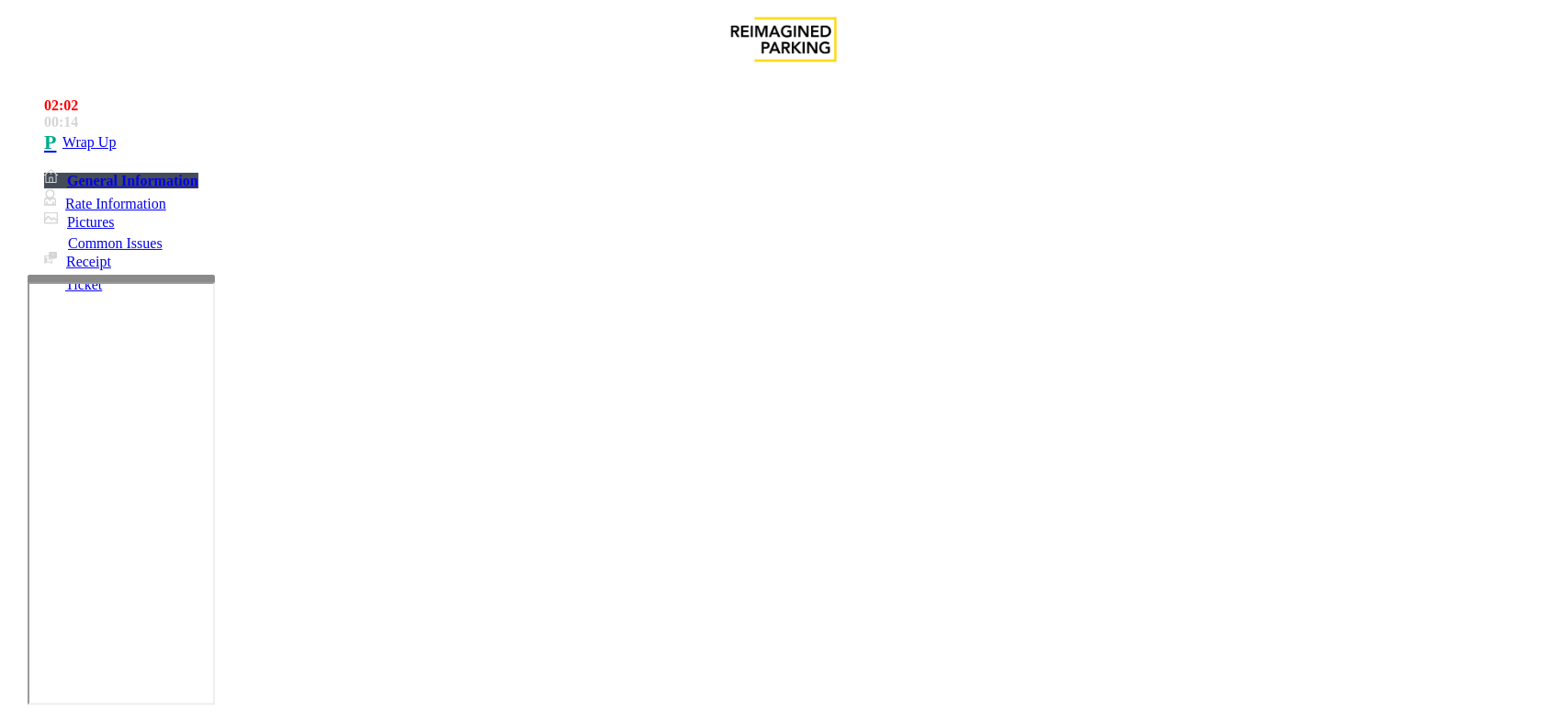 copy on "Online Reservations" 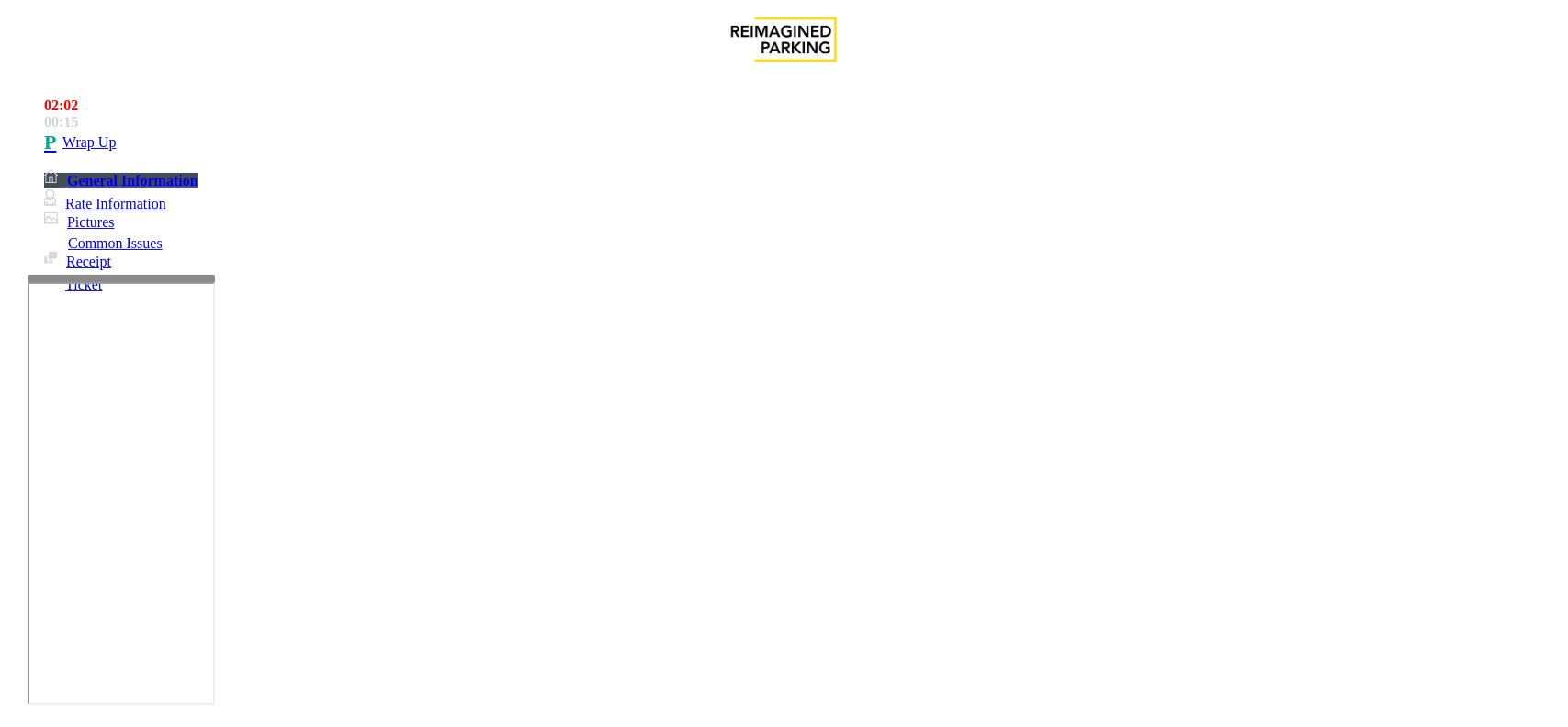 click at bounding box center [254, 1689] 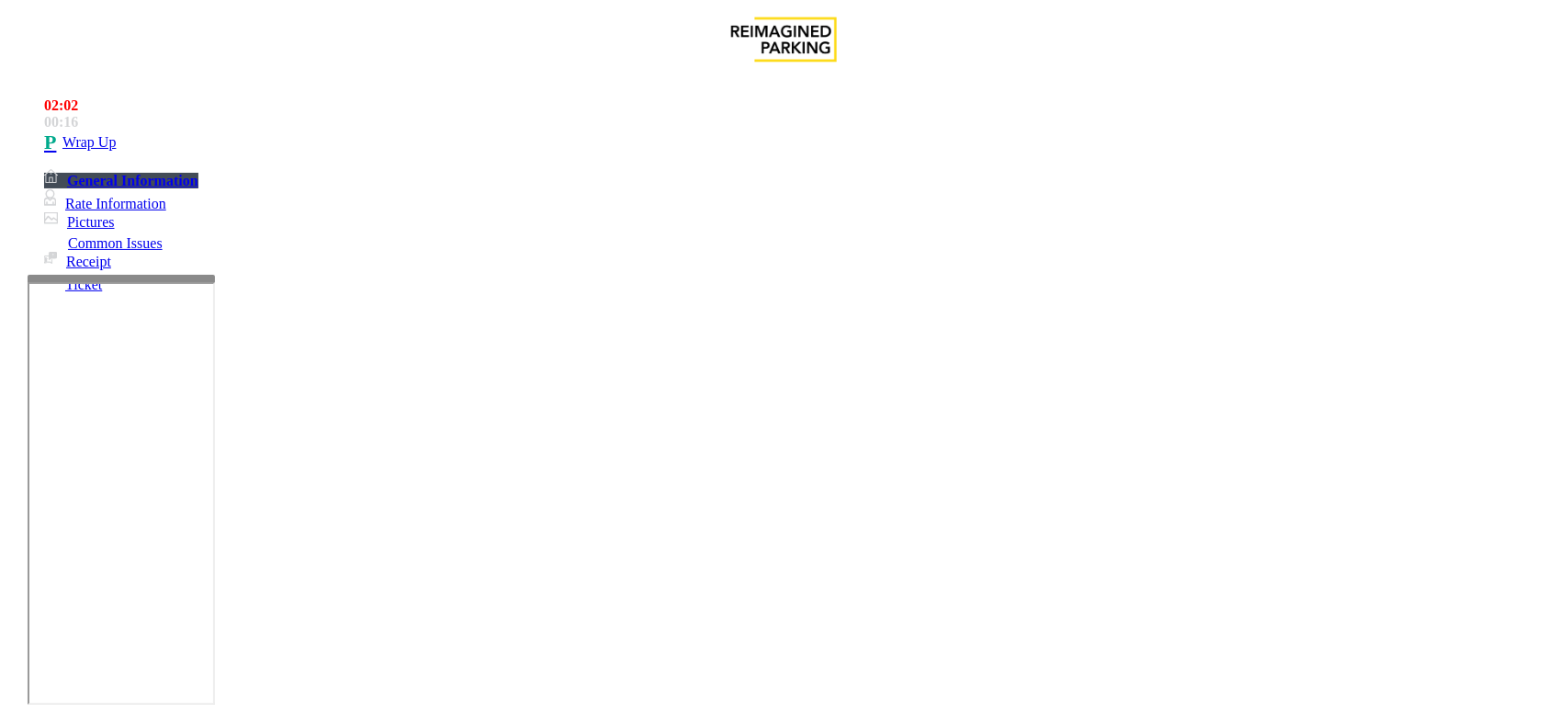 paste on "**********" 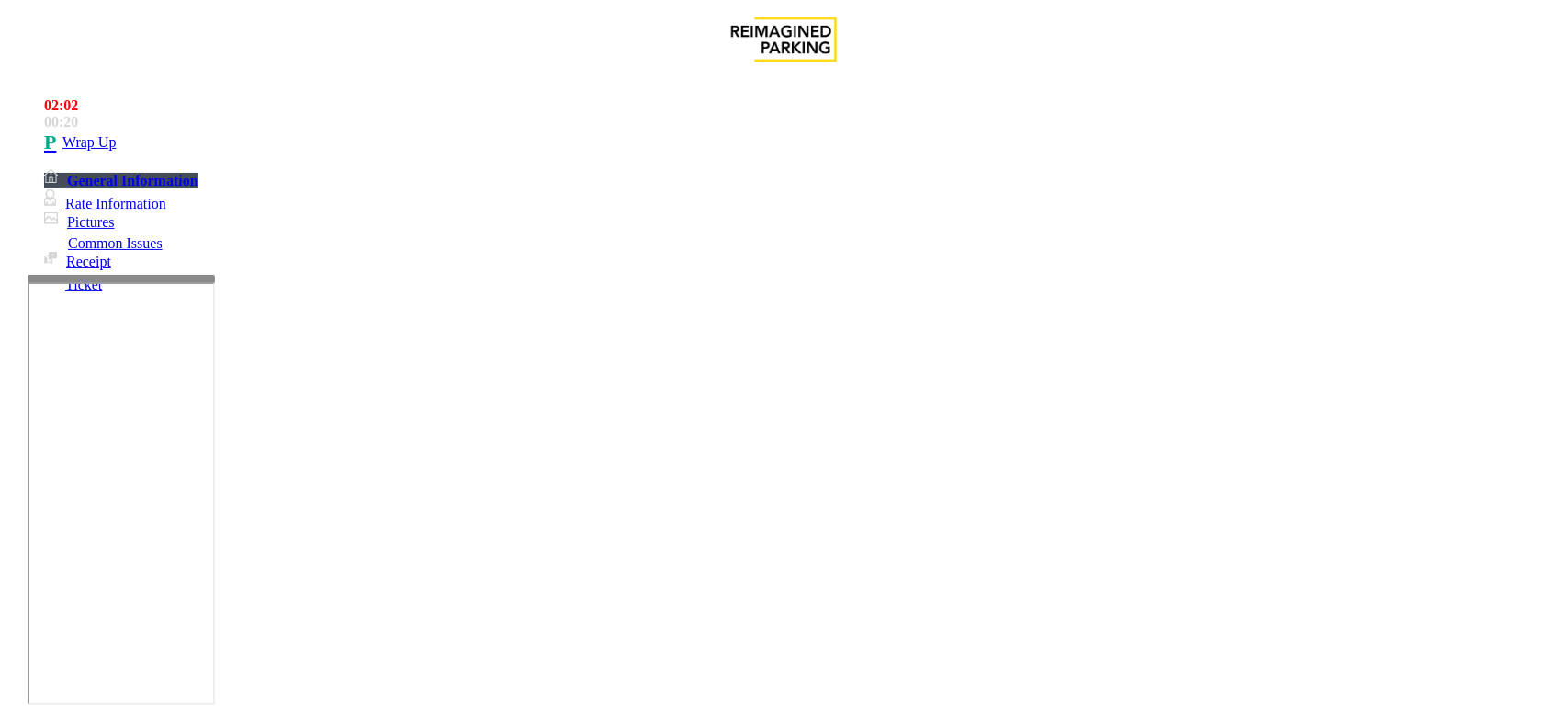 click at bounding box center (254, 1689) 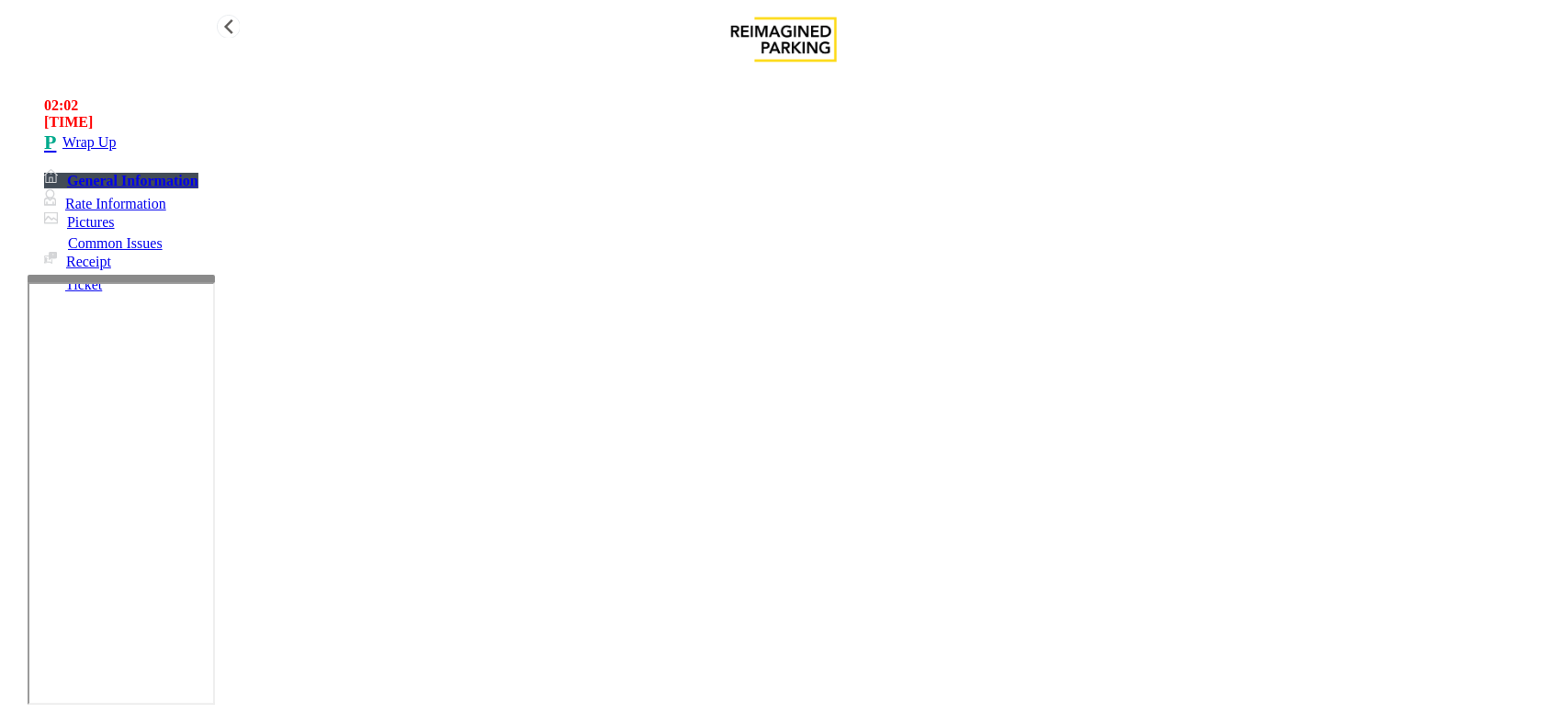 type on "**********" 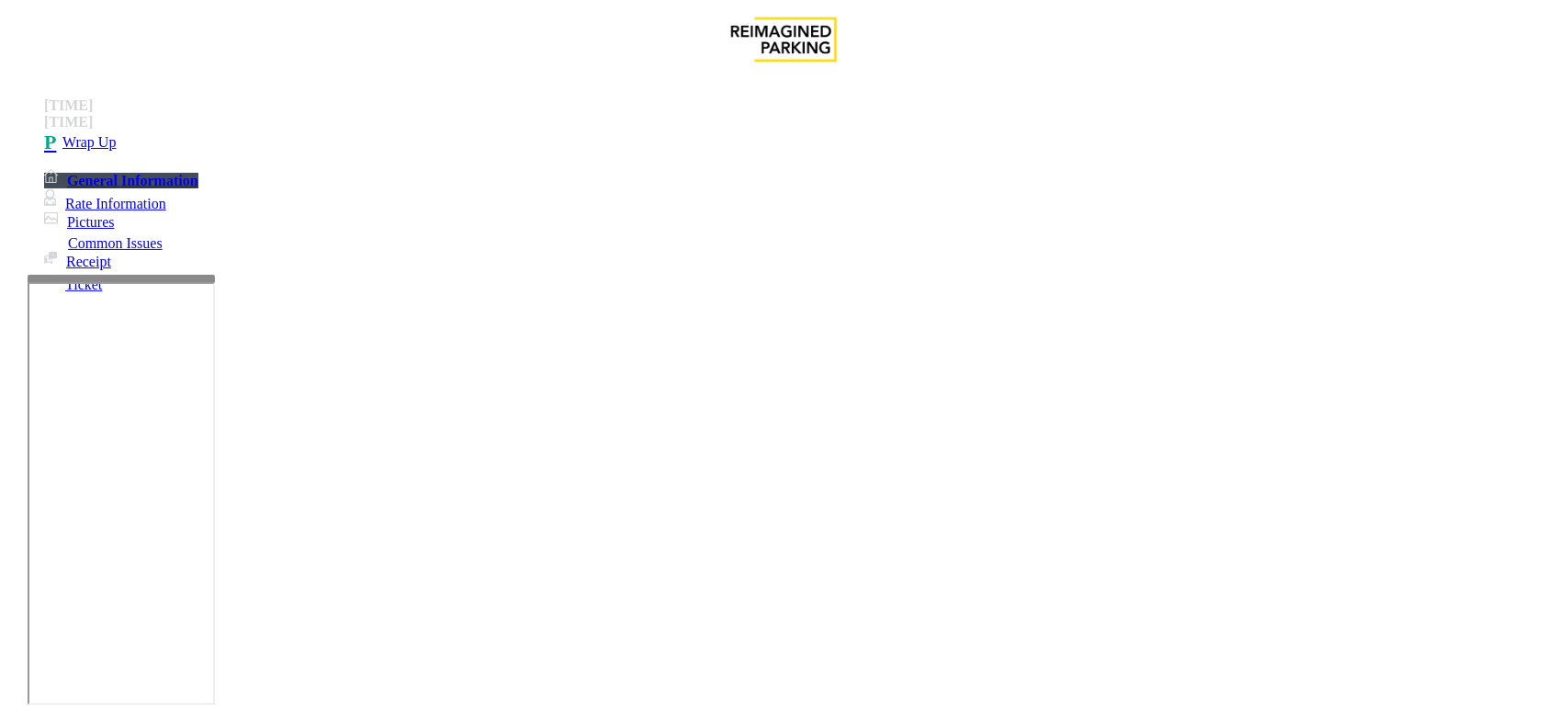 drag, startPoint x: 457, startPoint y: 513, endPoint x: 467, endPoint y: 453, distance: 60.82763 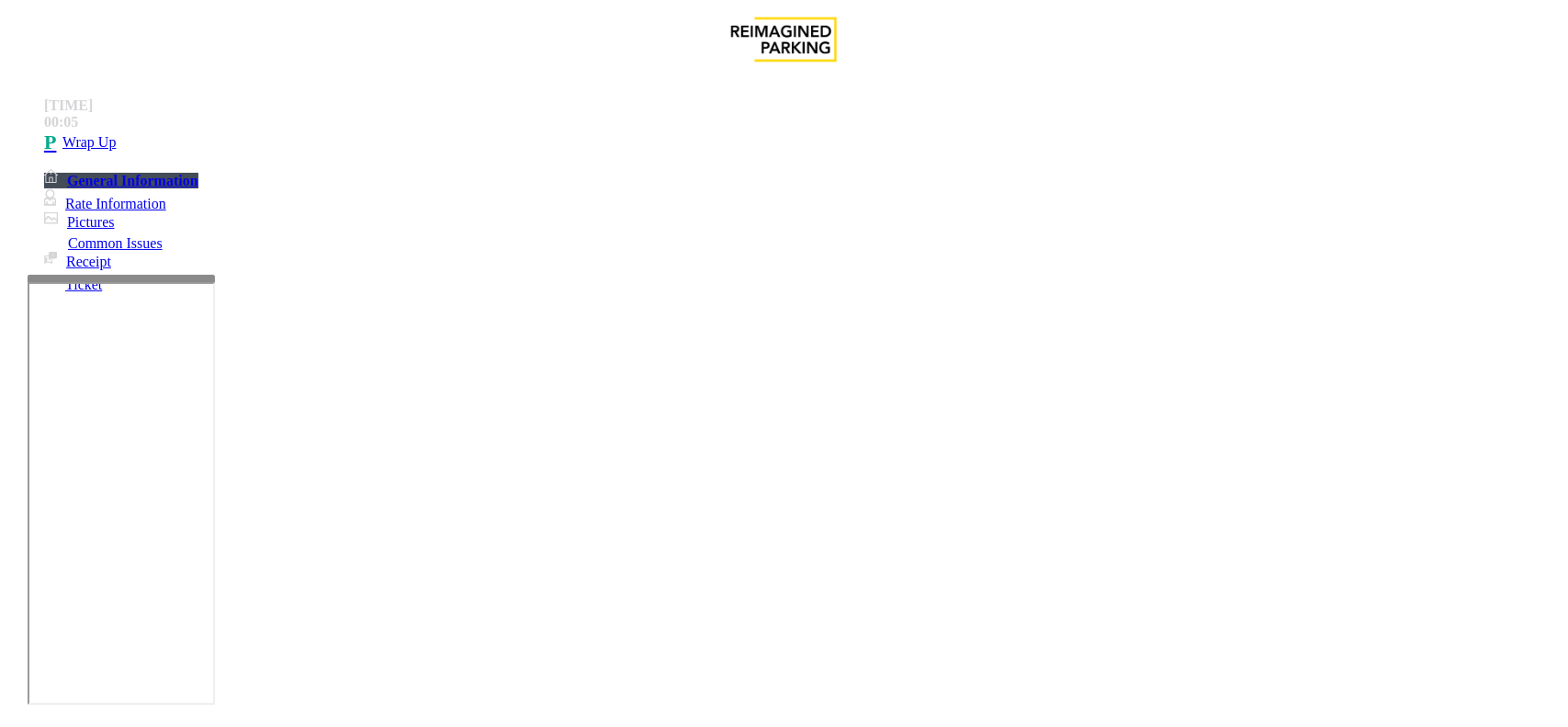 click on "Call dropped" at bounding box center [502, 1327] 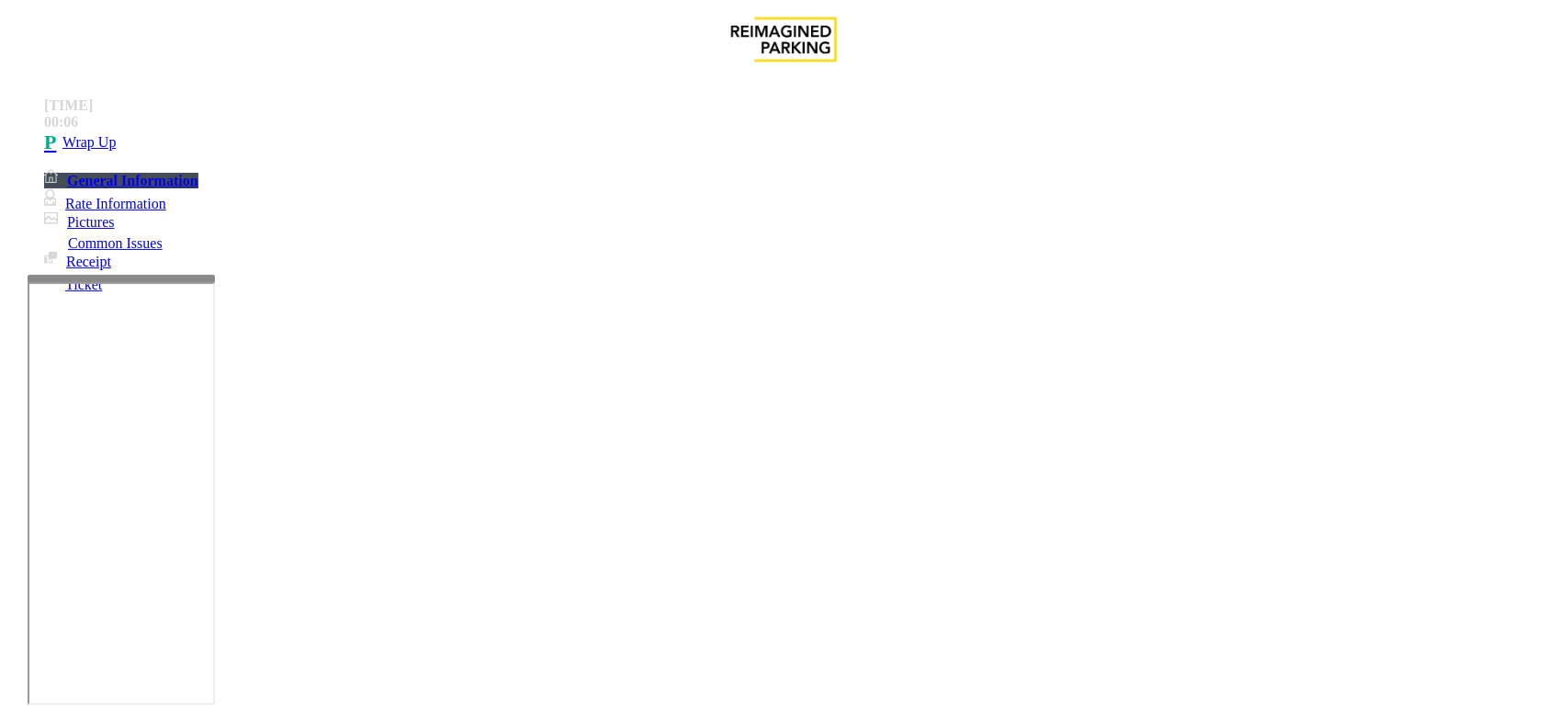 click on "Call dropped" at bounding box center (784, 1313) 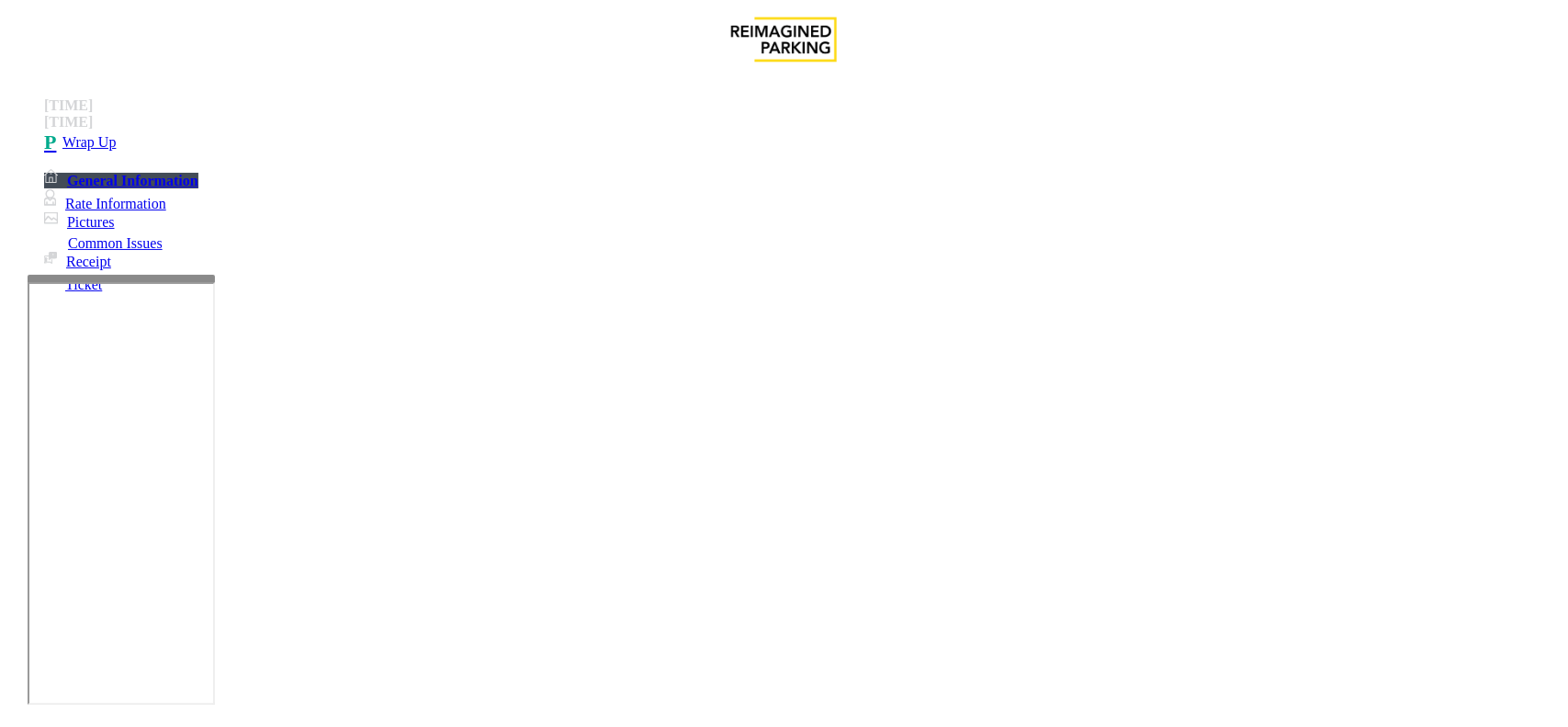 click on "Call dropped" at bounding box center (784, 1313) 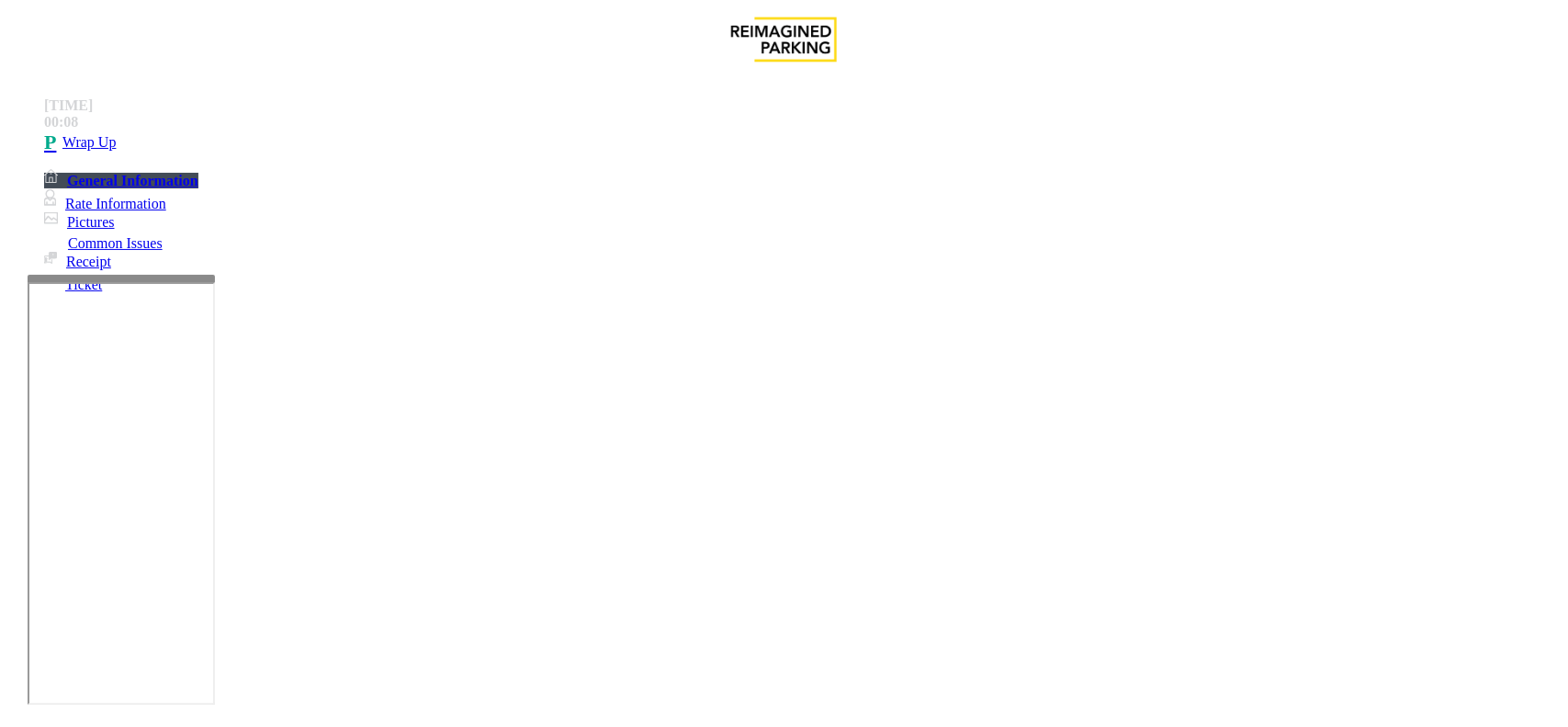 click at bounding box center (262, 1371) 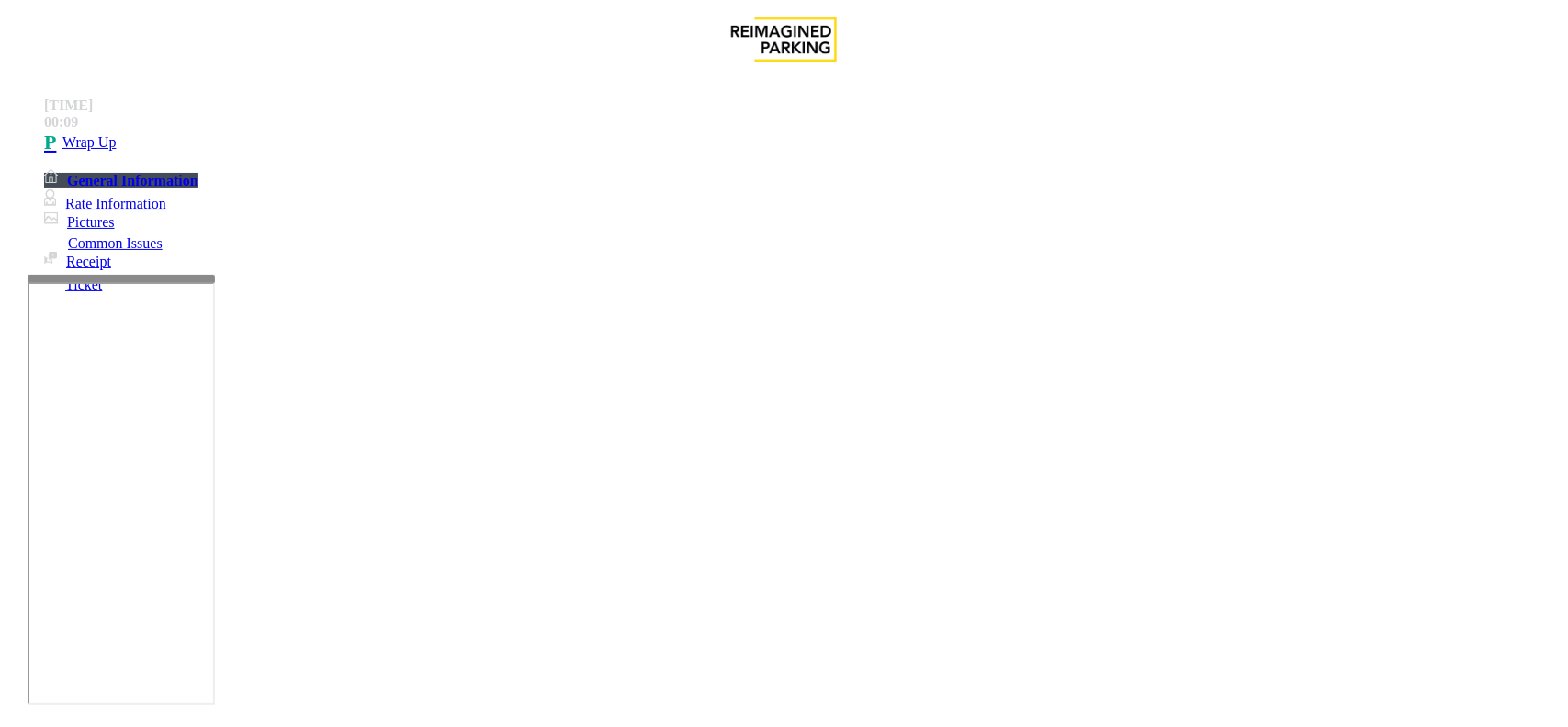 paste on "**********" 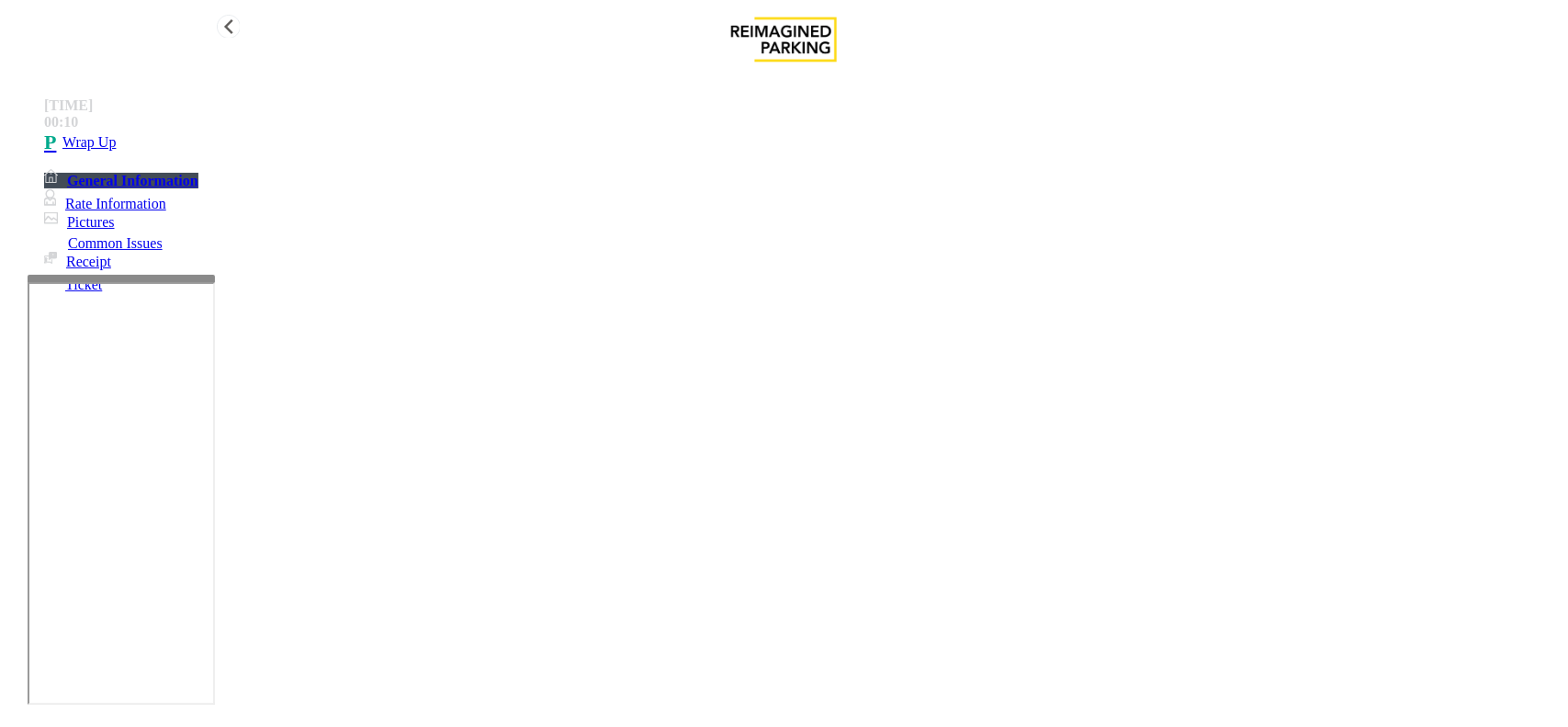 type on "**********" 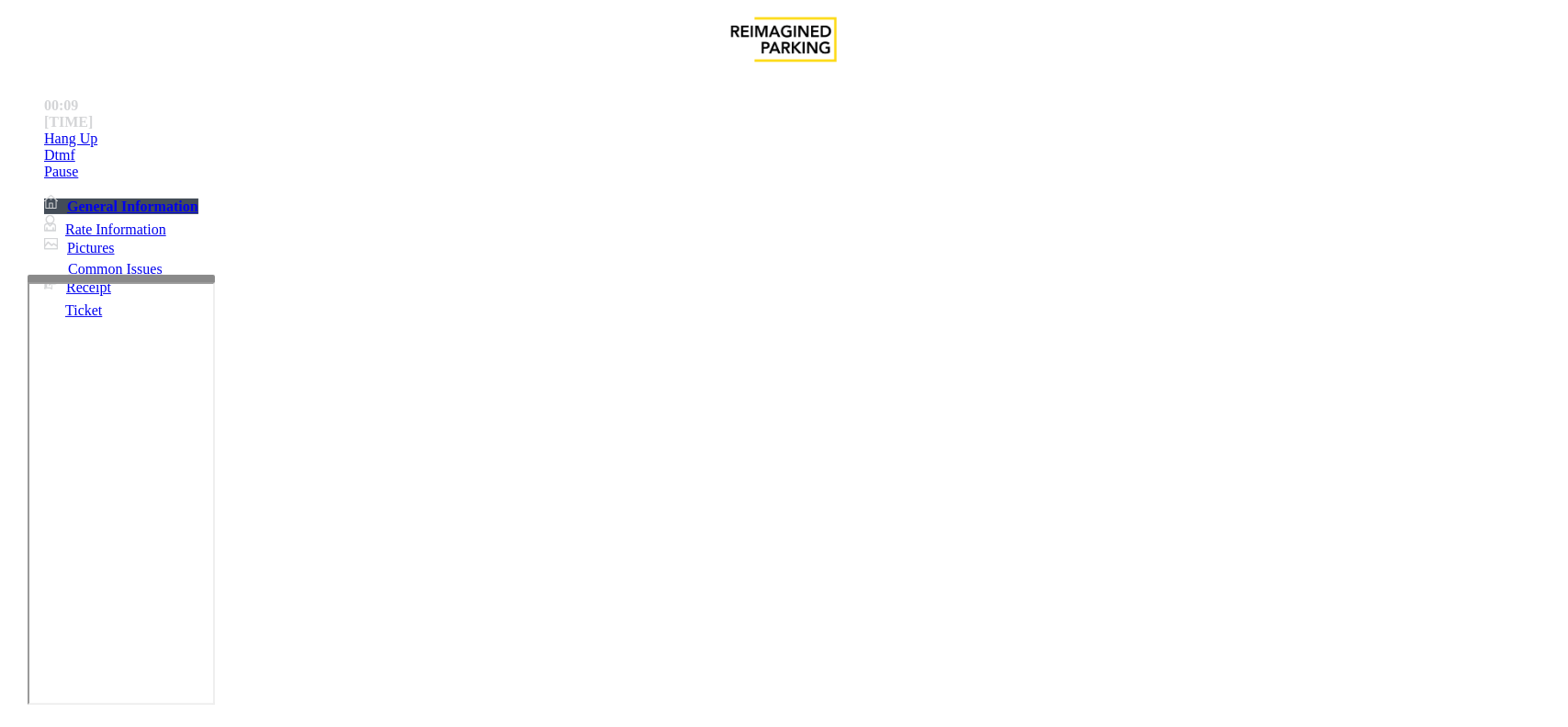 scroll, scrollTop: 689, scrollLeft: 0, axis: vertical 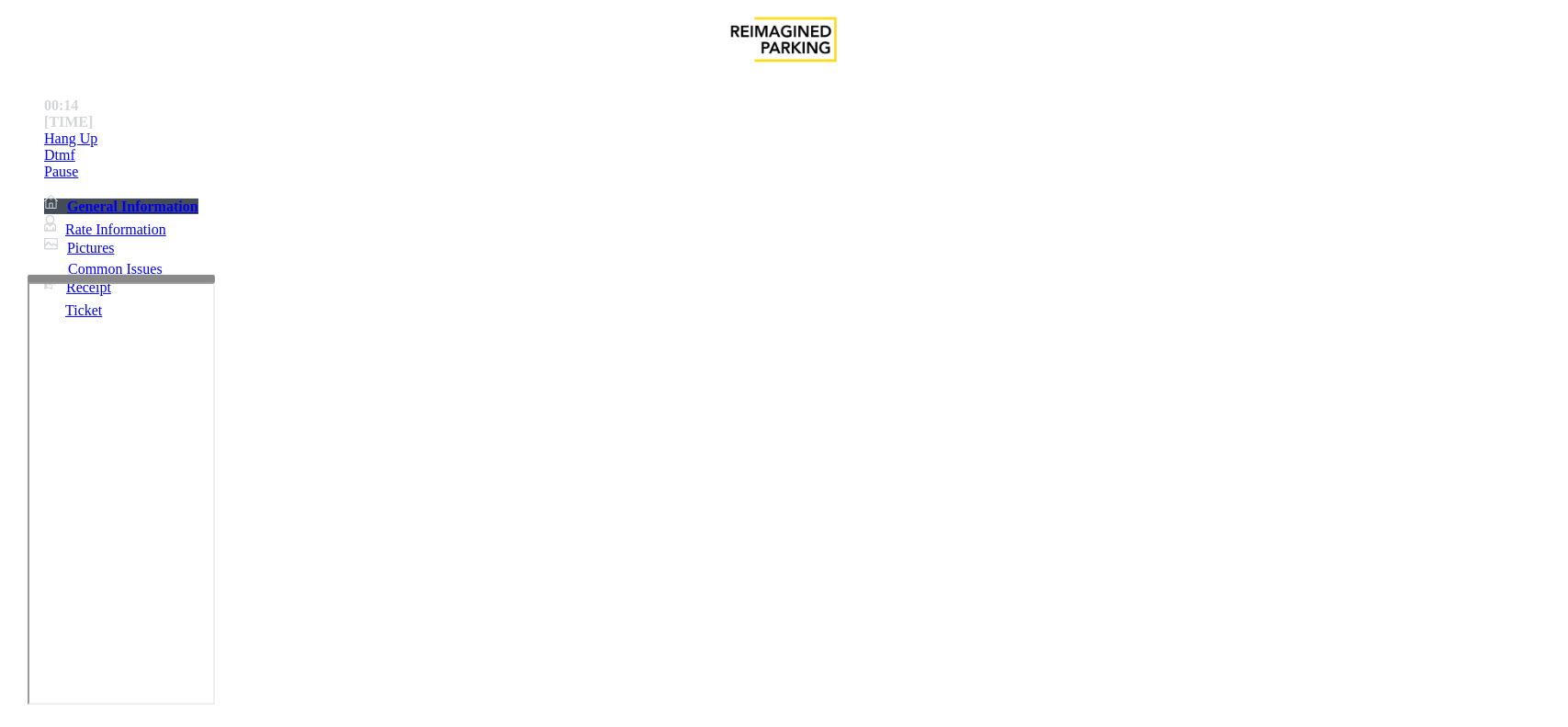 click on "Equipment Issue" at bounding box center (444, 1327) 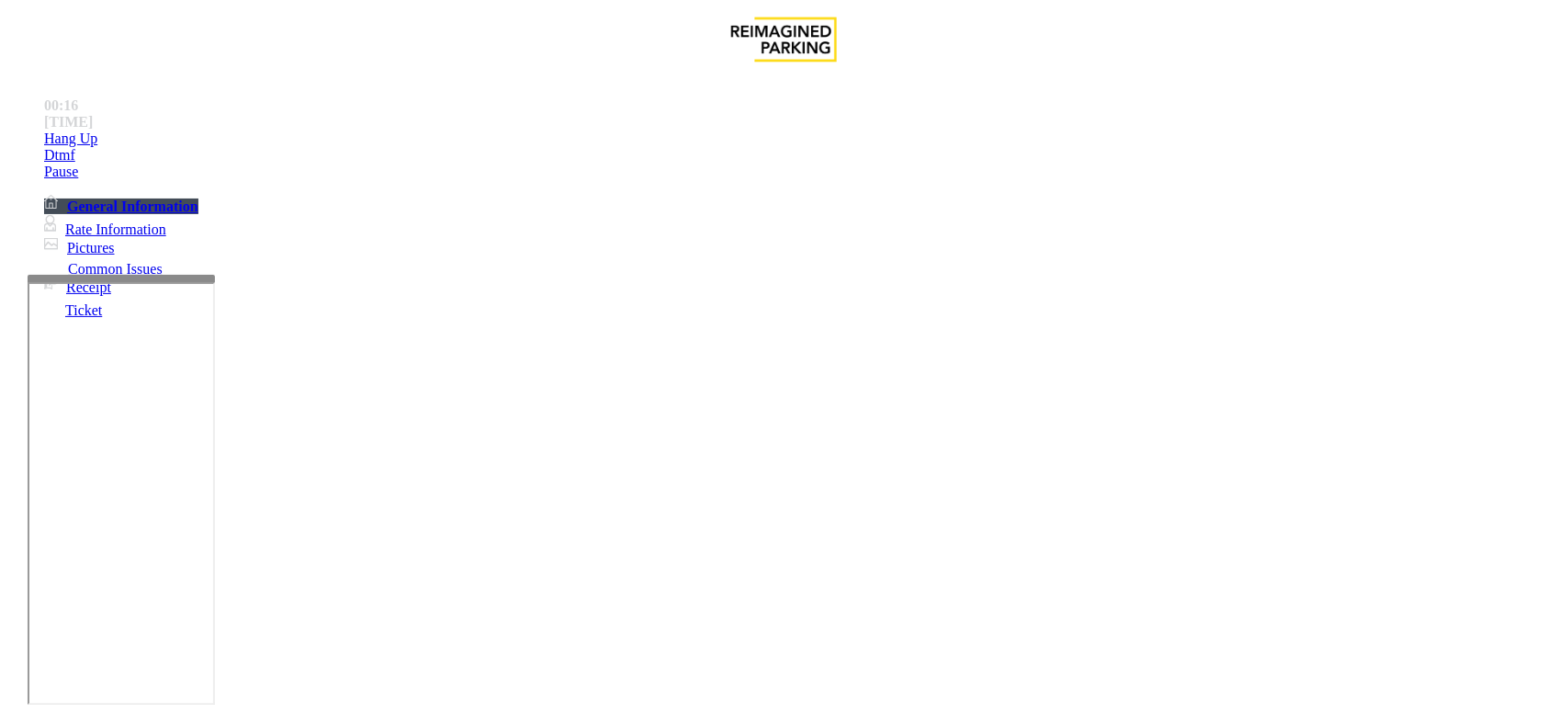 click on "Gate / Door Won't Open" at bounding box center (528, 1327) 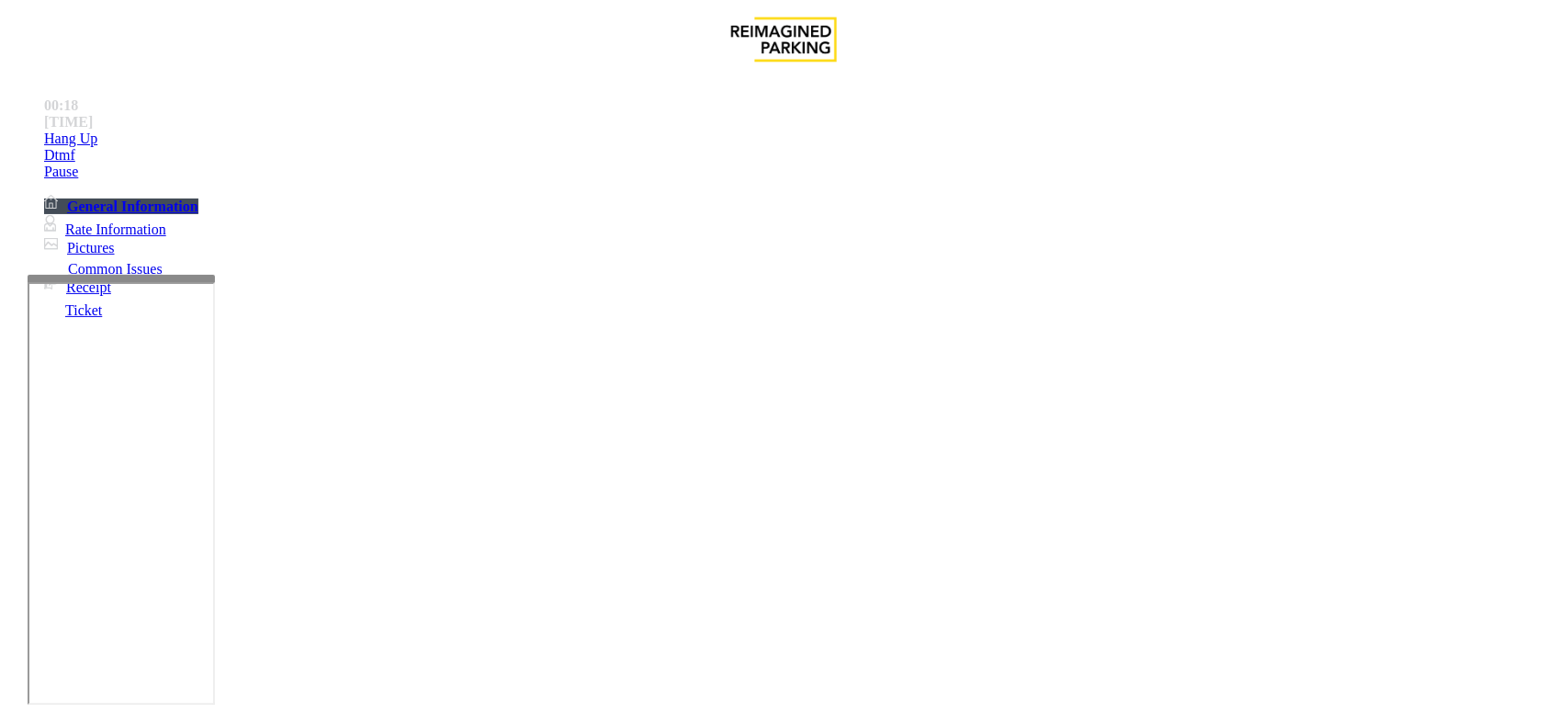 click on "Vend Gate" at bounding box center [63, 1740] 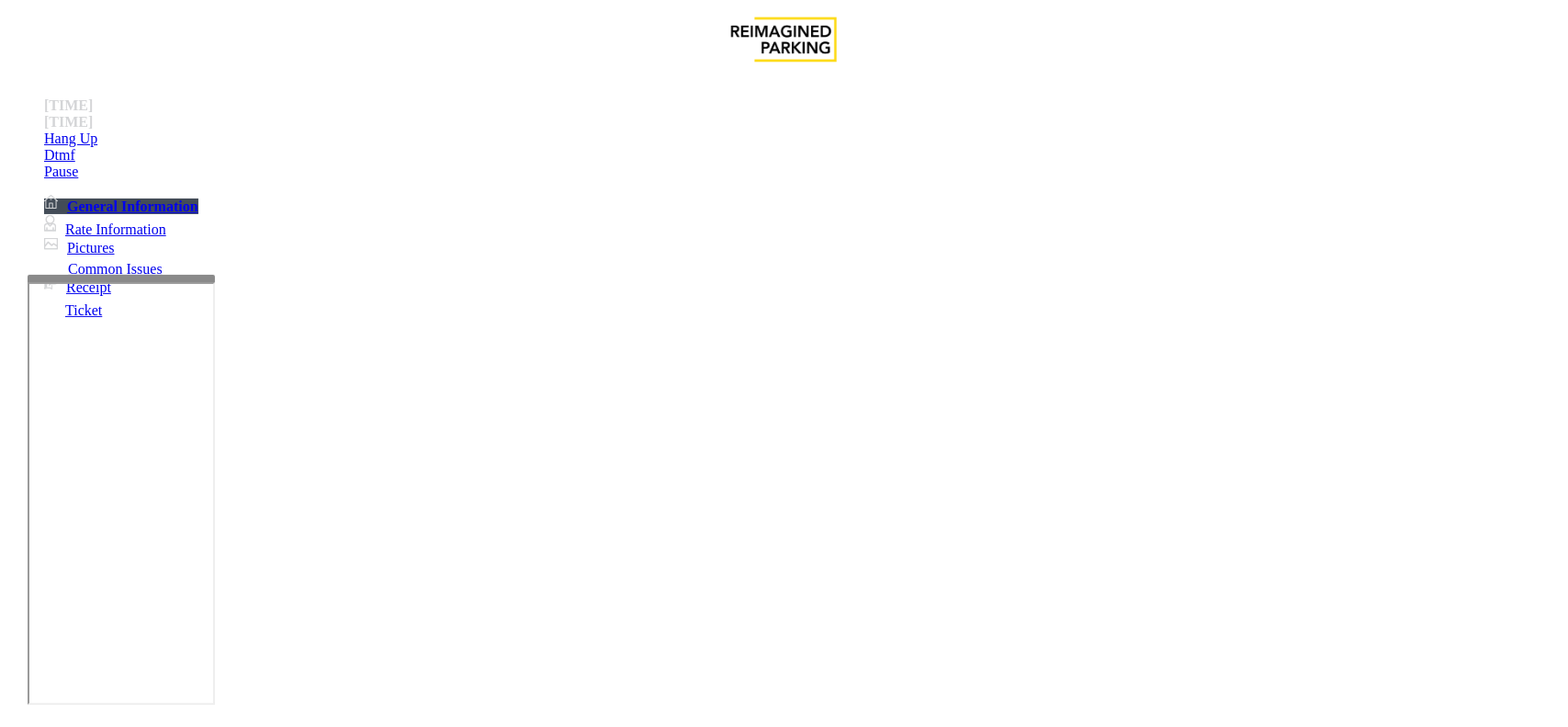 click at bounding box center [254, 1654] 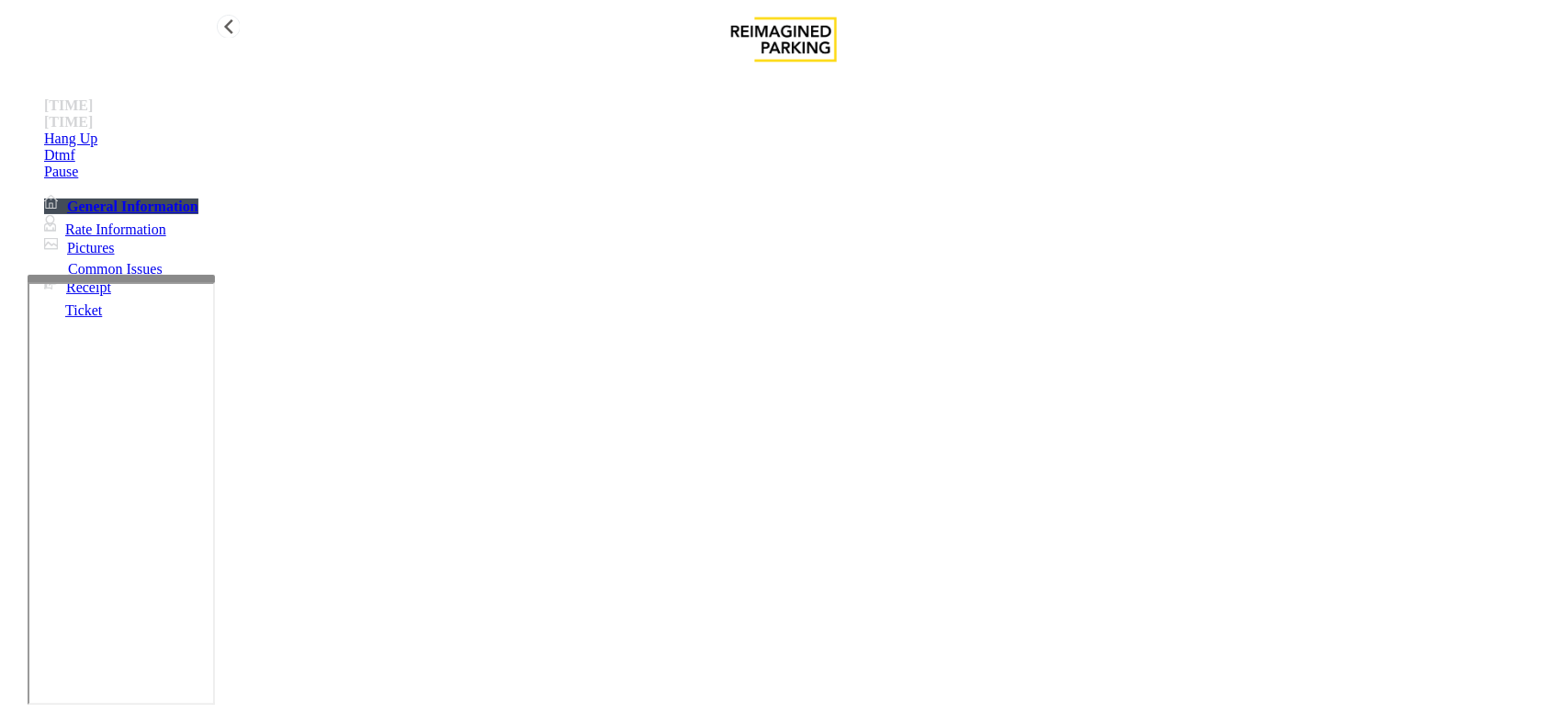 click on "Hang Up" at bounding box center (71, 139) 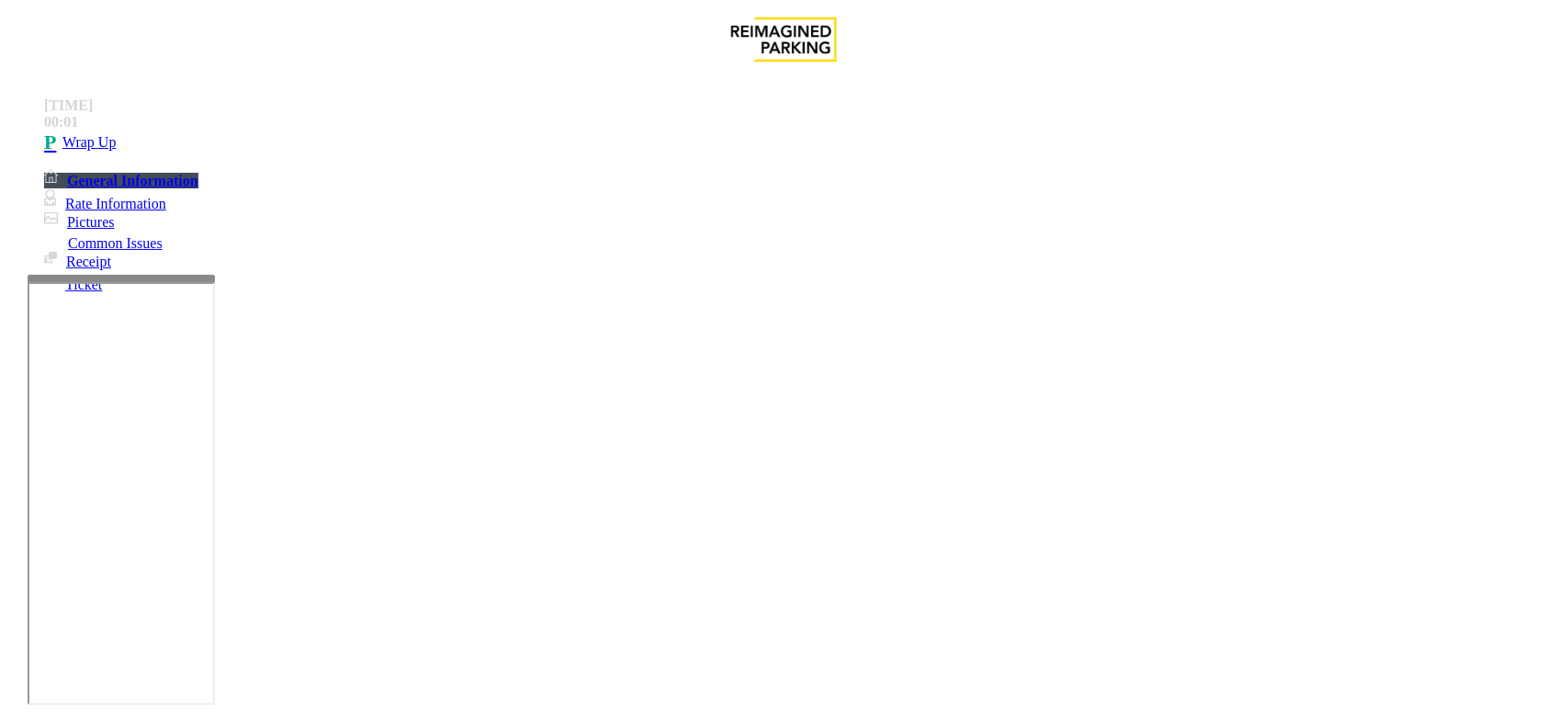 click at bounding box center [254, 1654] 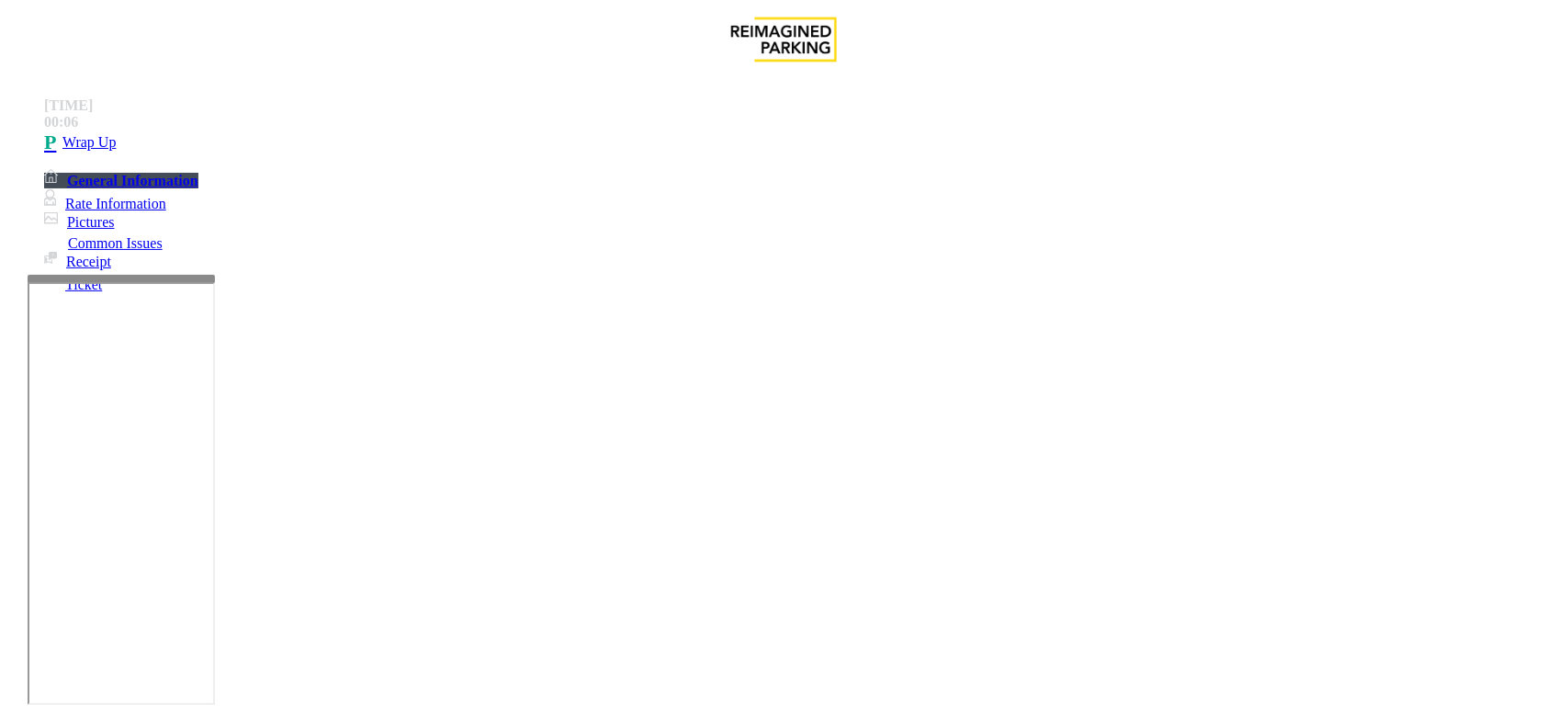 click on "Do not take any details until further notice. Simply vend the gates." at bounding box center [398, 3081] 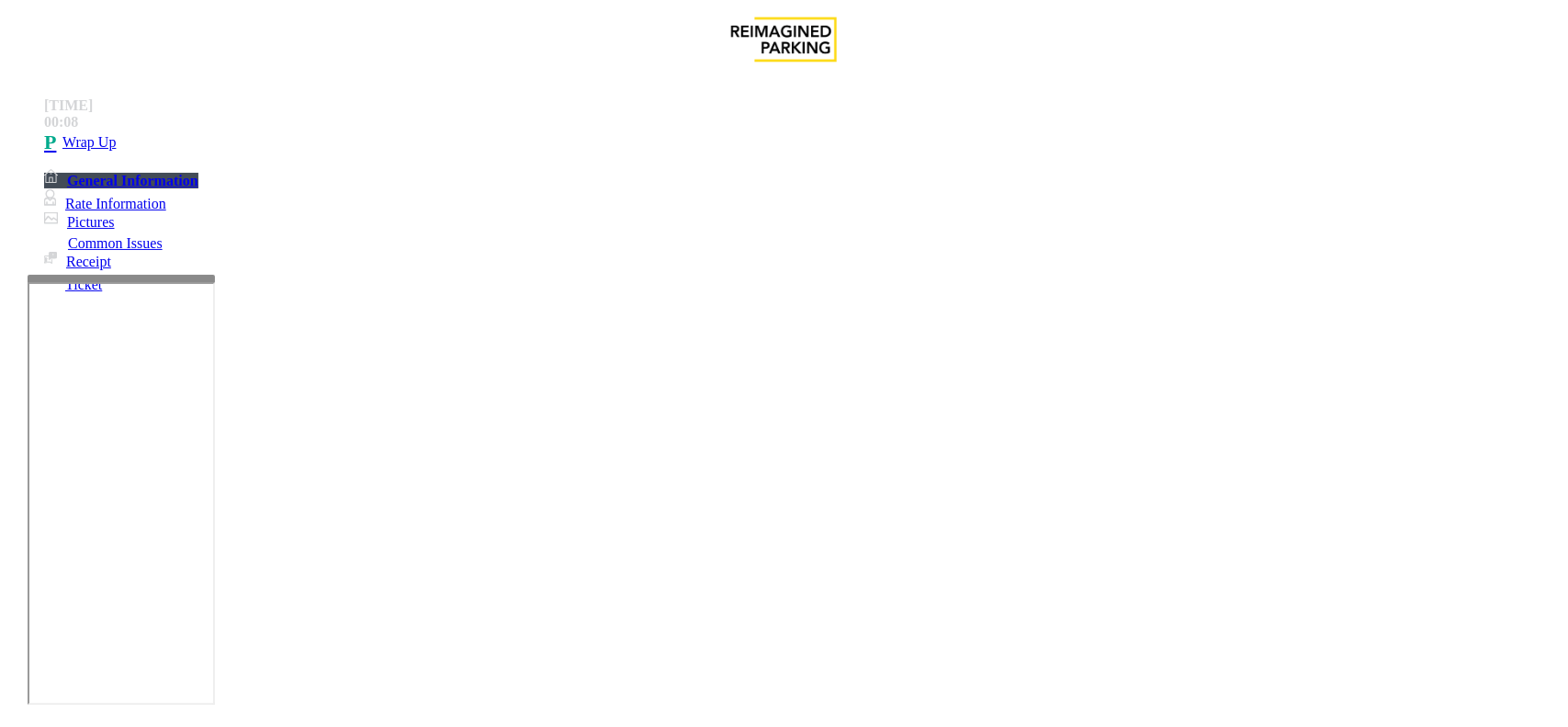 click at bounding box center [254, 1654] 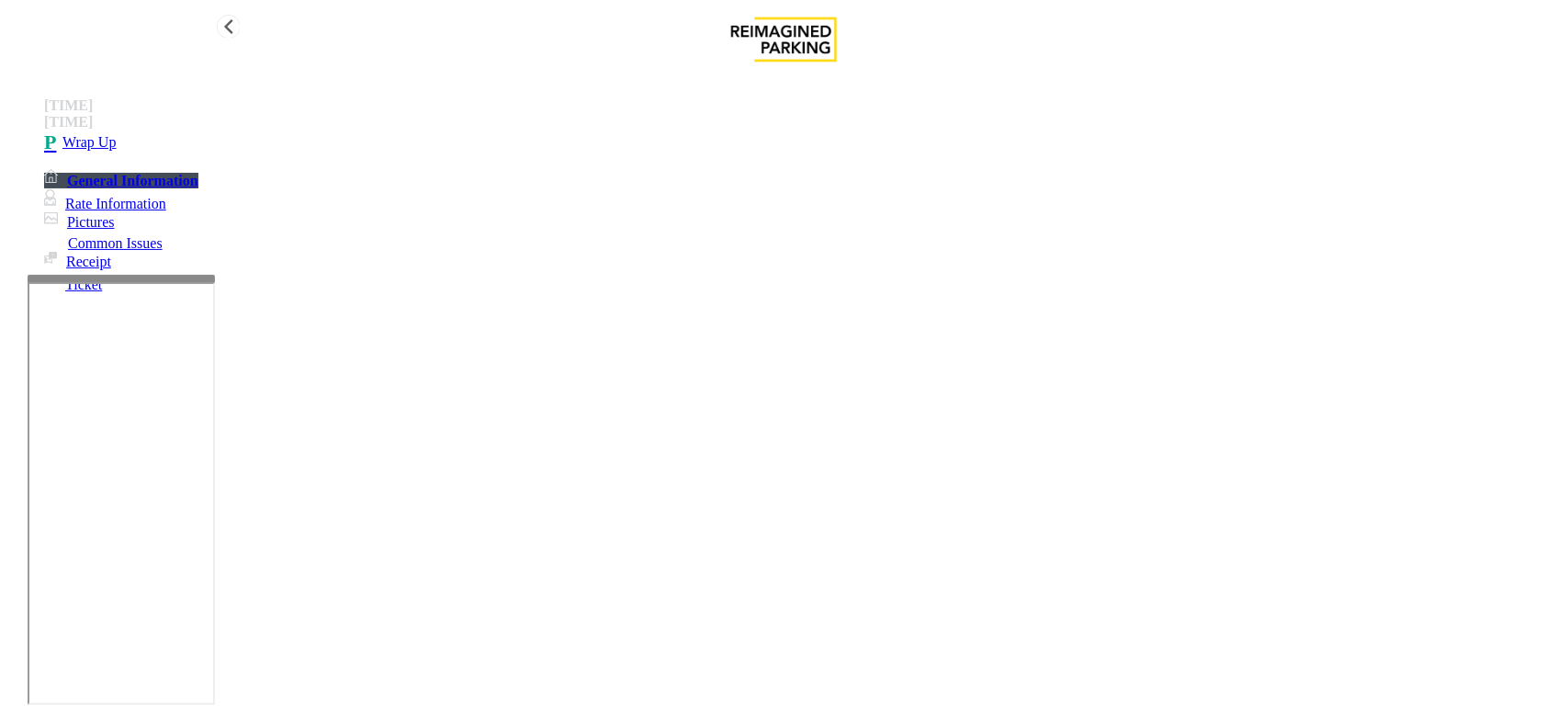 type on "**********" 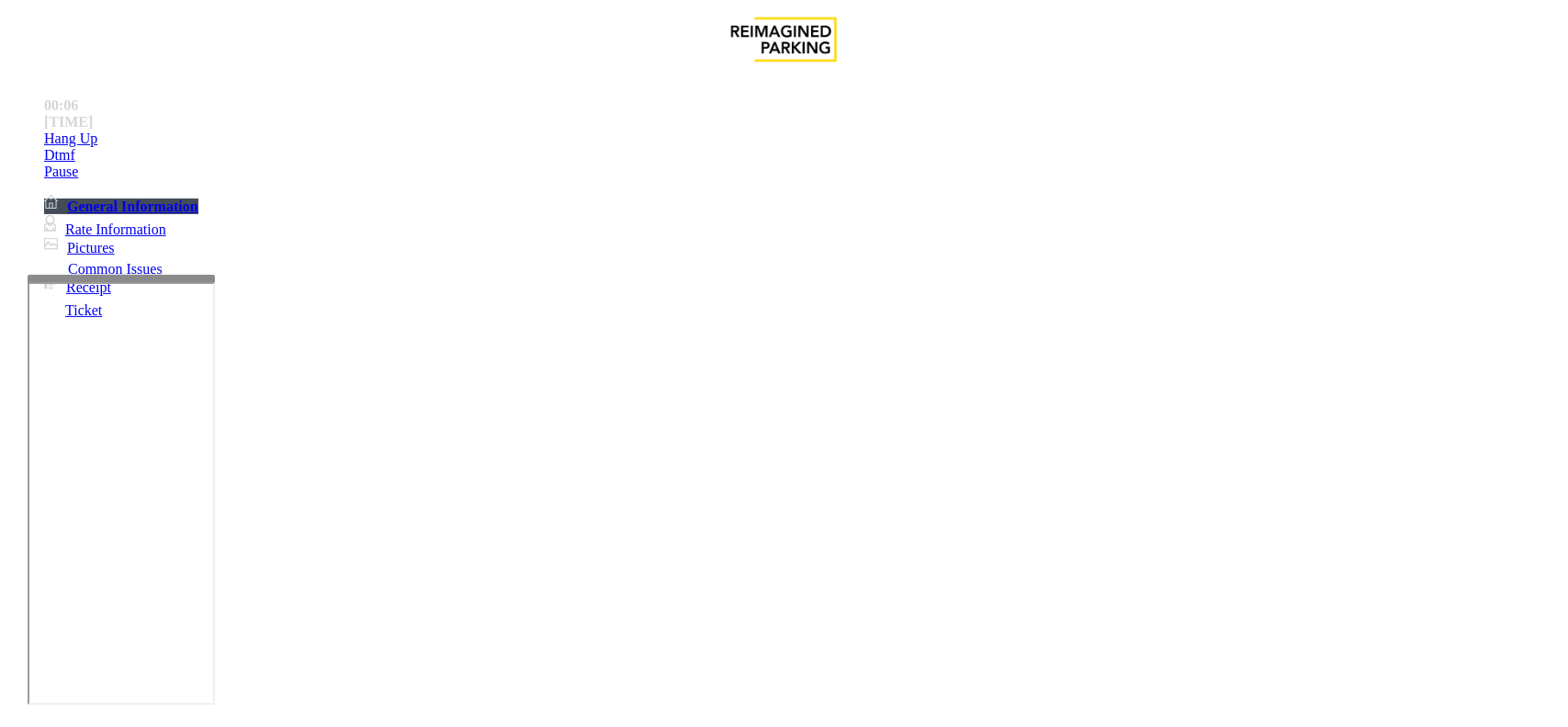 scroll, scrollTop: 230, scrollLeft: 0, axis: vertical 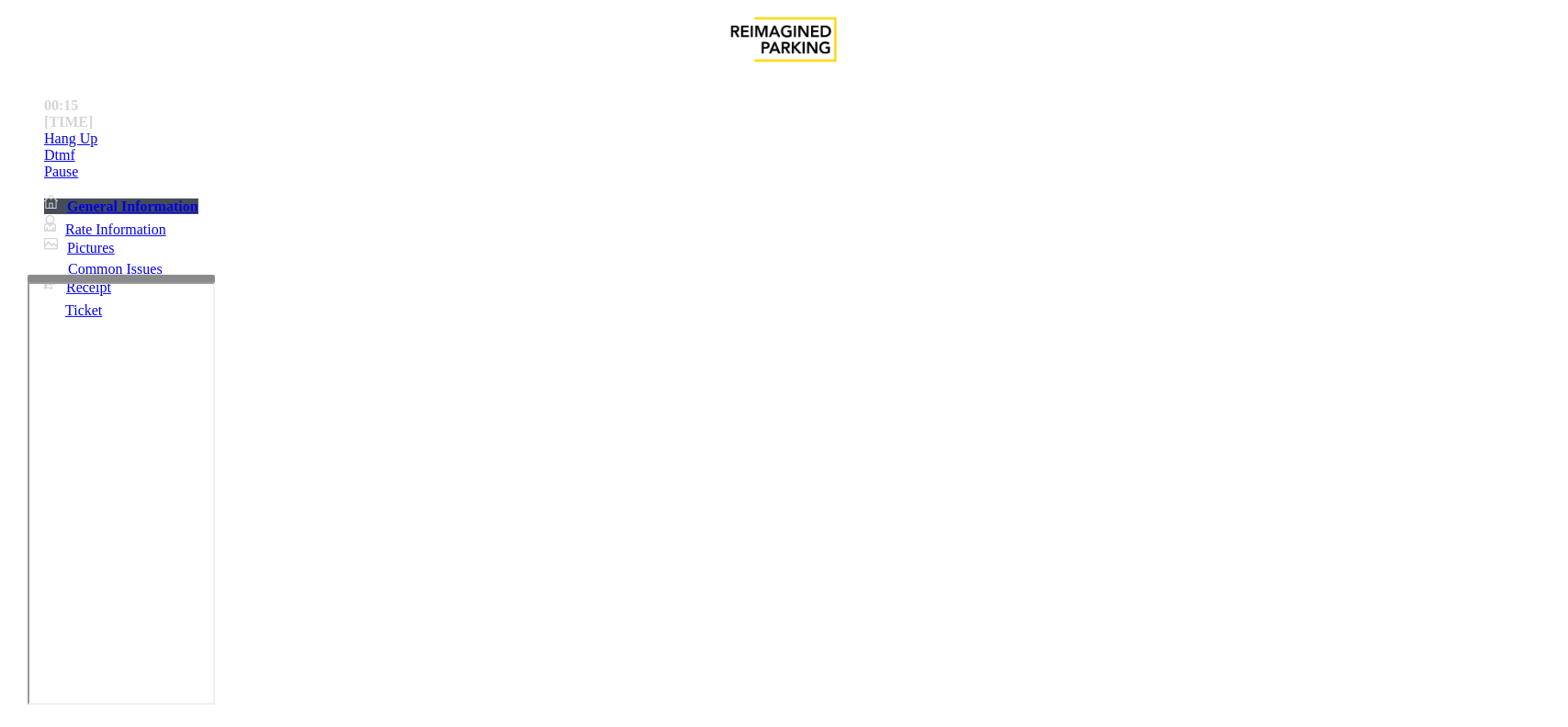 click on "Intercom Issue/No Response" at bounding box center [853, 1327] 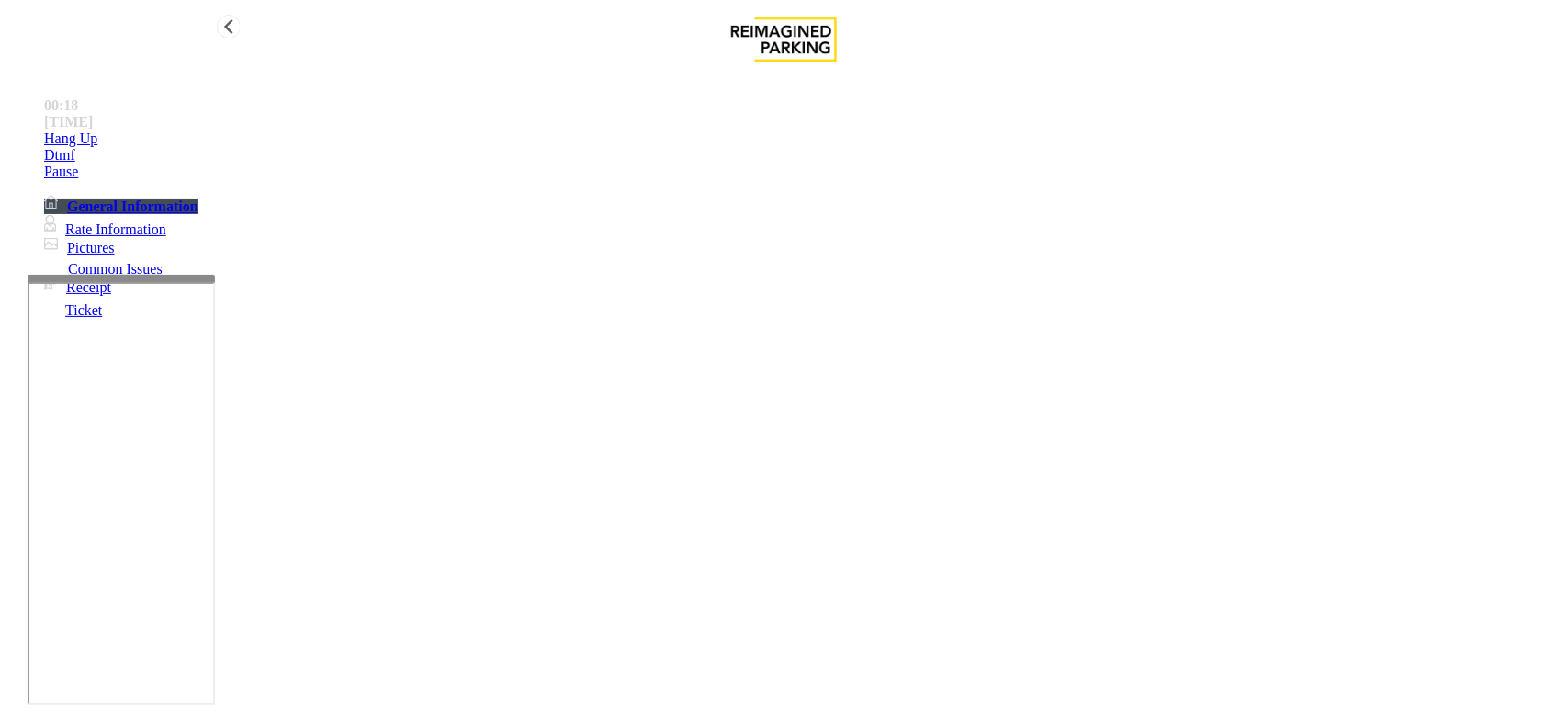 click on "Hang Up" at bounding box center [71, 139] 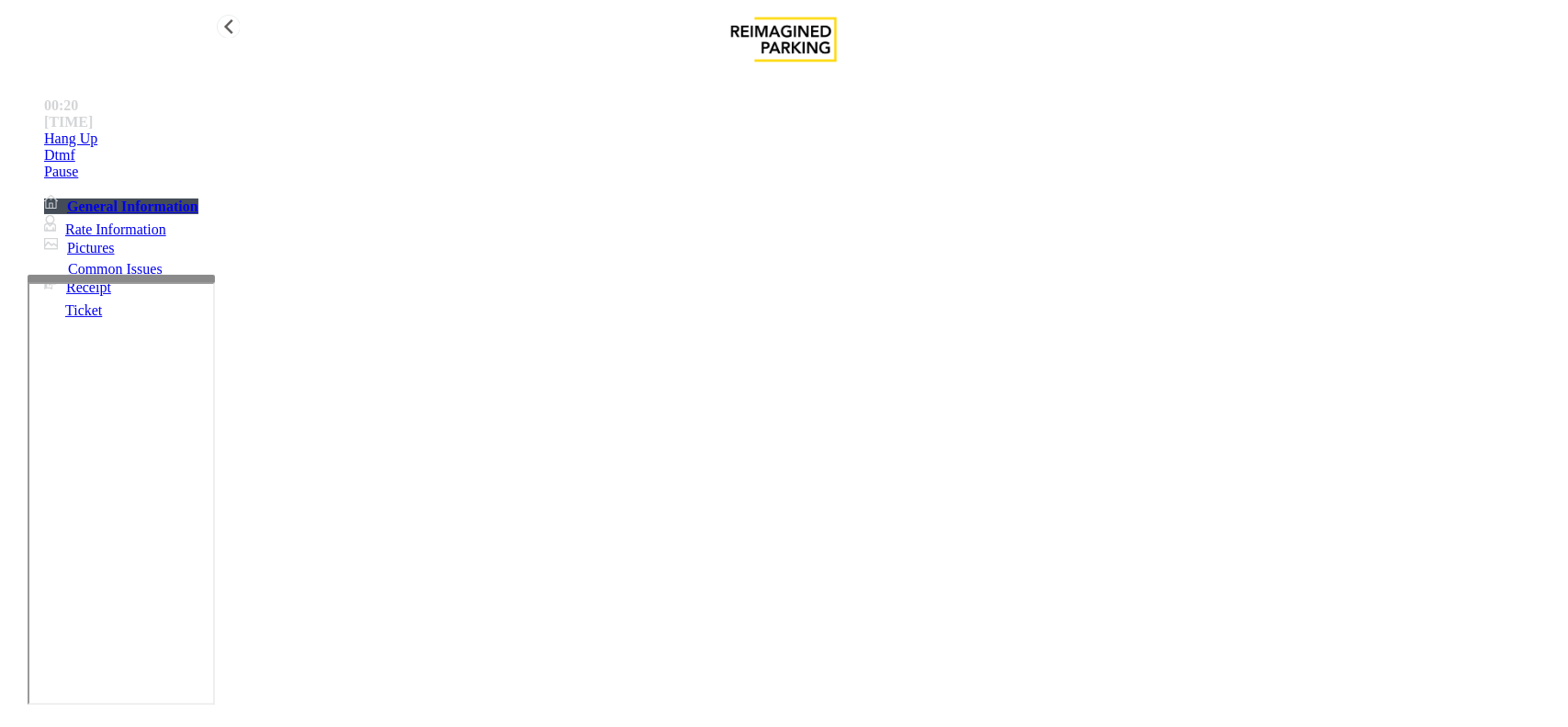 click on "Hang Up" at bounding box center [71, 139] 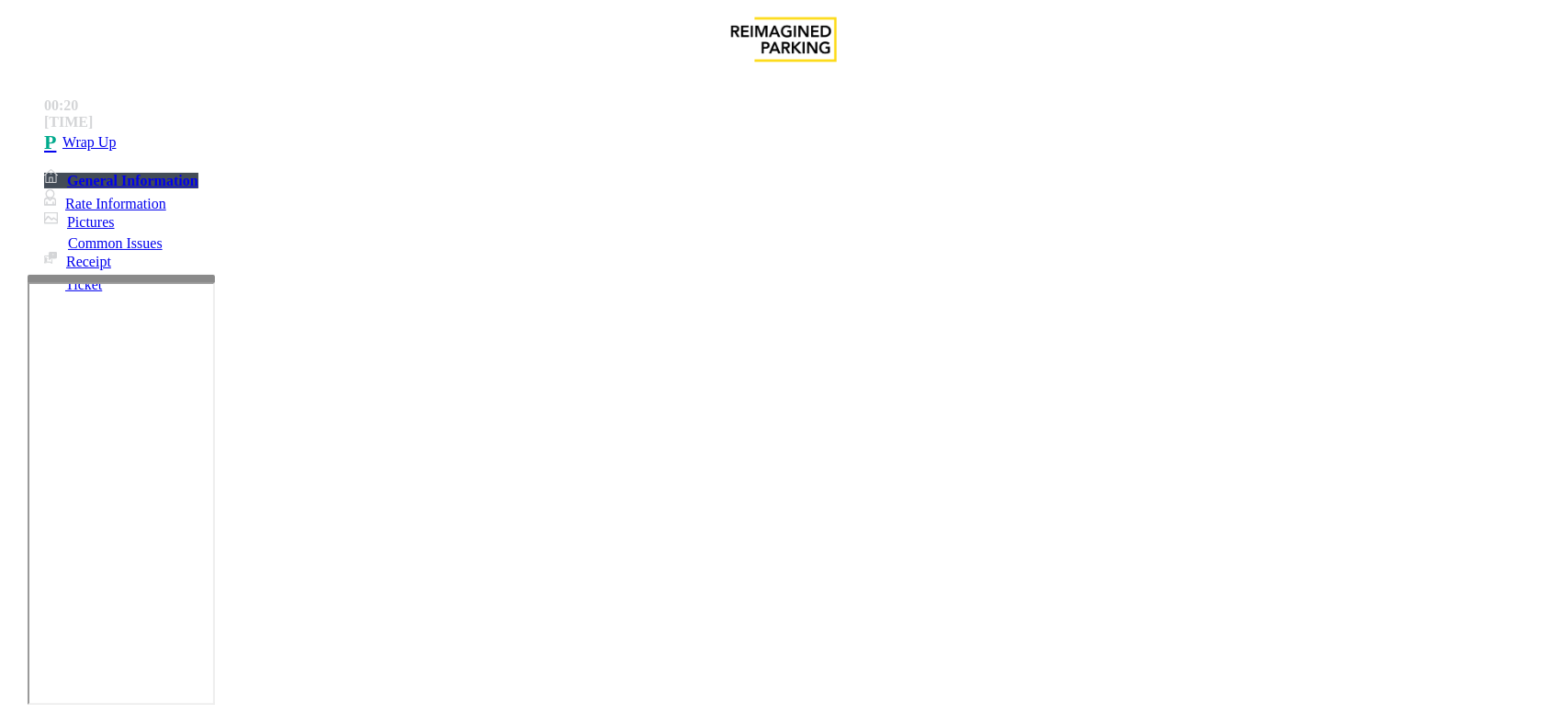 click on "No Response/Unable to hear parker" at bounding box center (130, 1327) 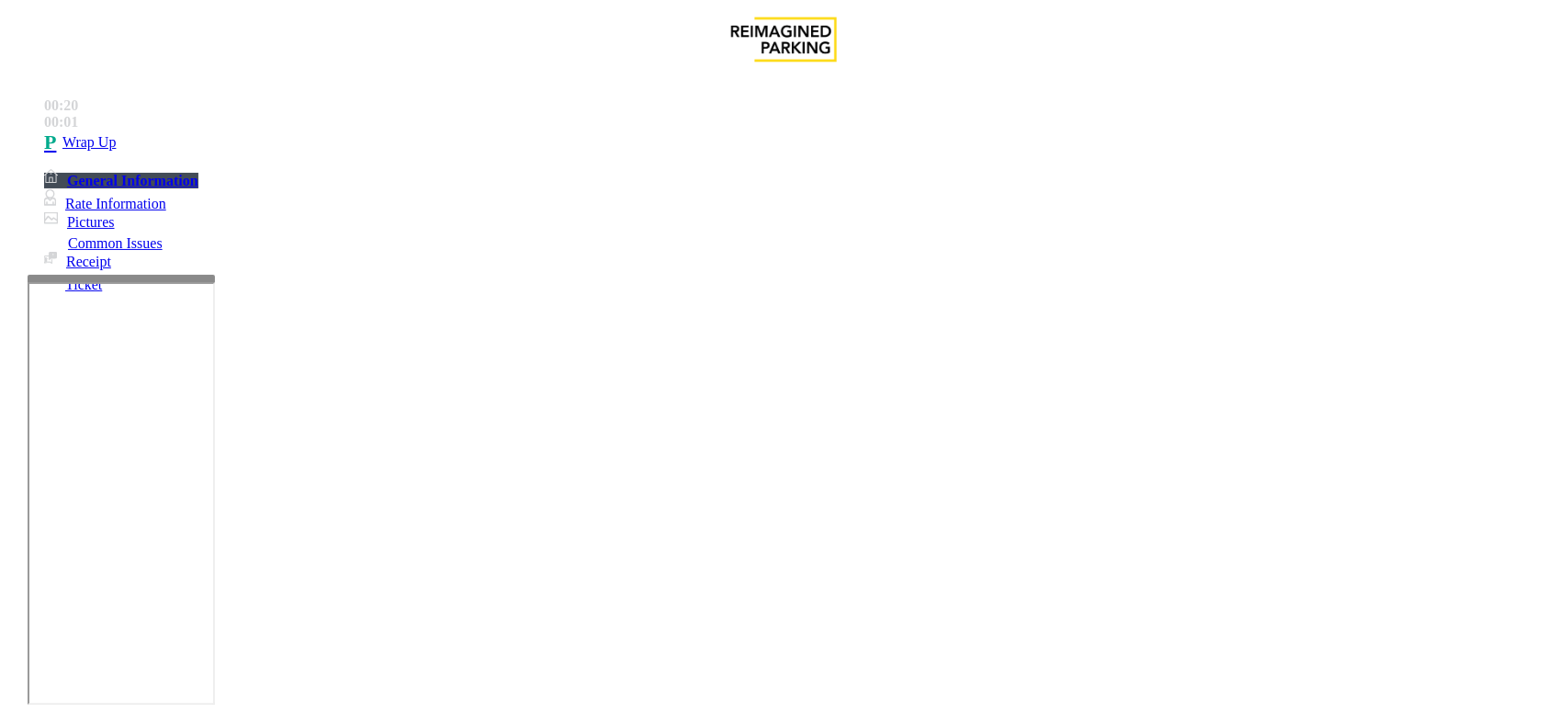 click on "No Response/Unable to hear parker" at bounding box center (784, 1313) 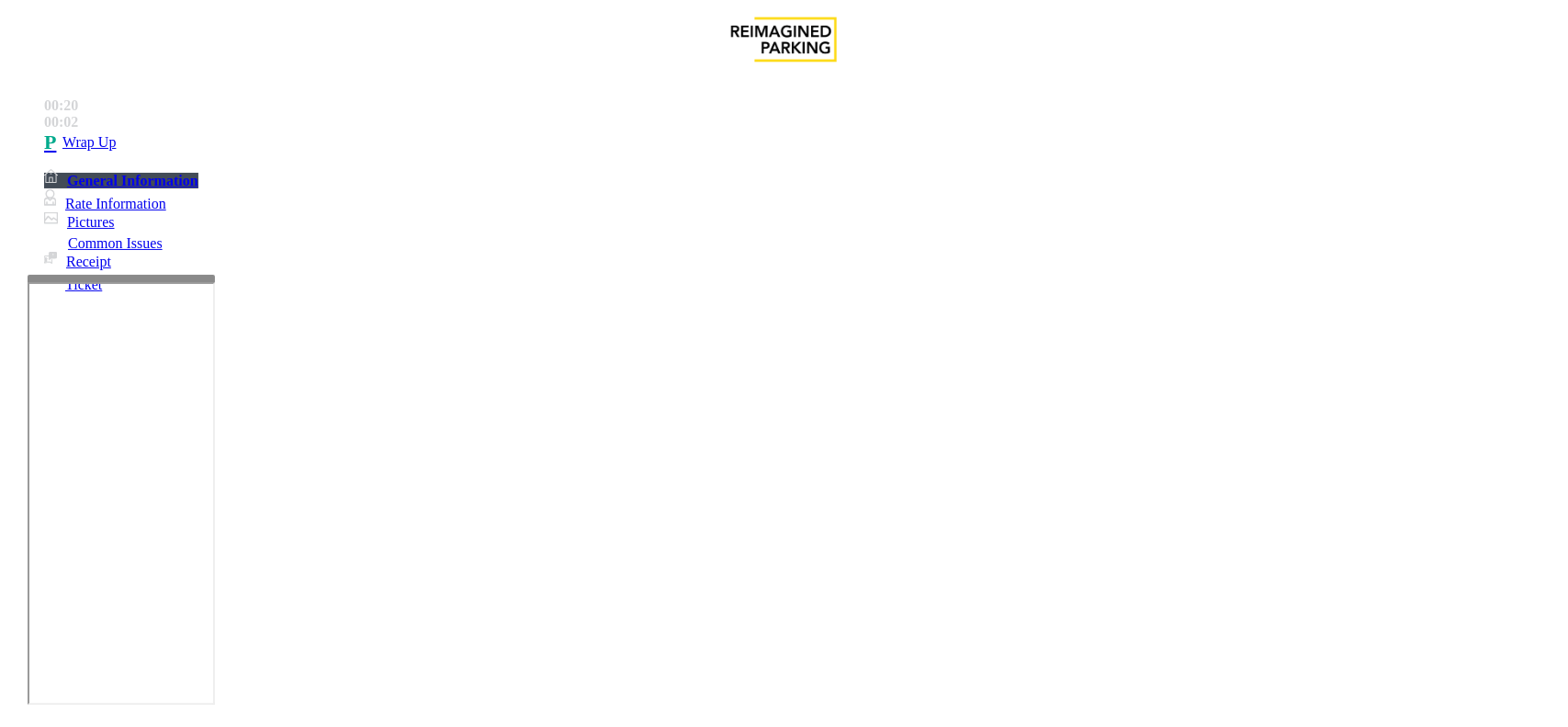 click on "No Response/Unable to hear parker" at bounding box center [784, 1313] 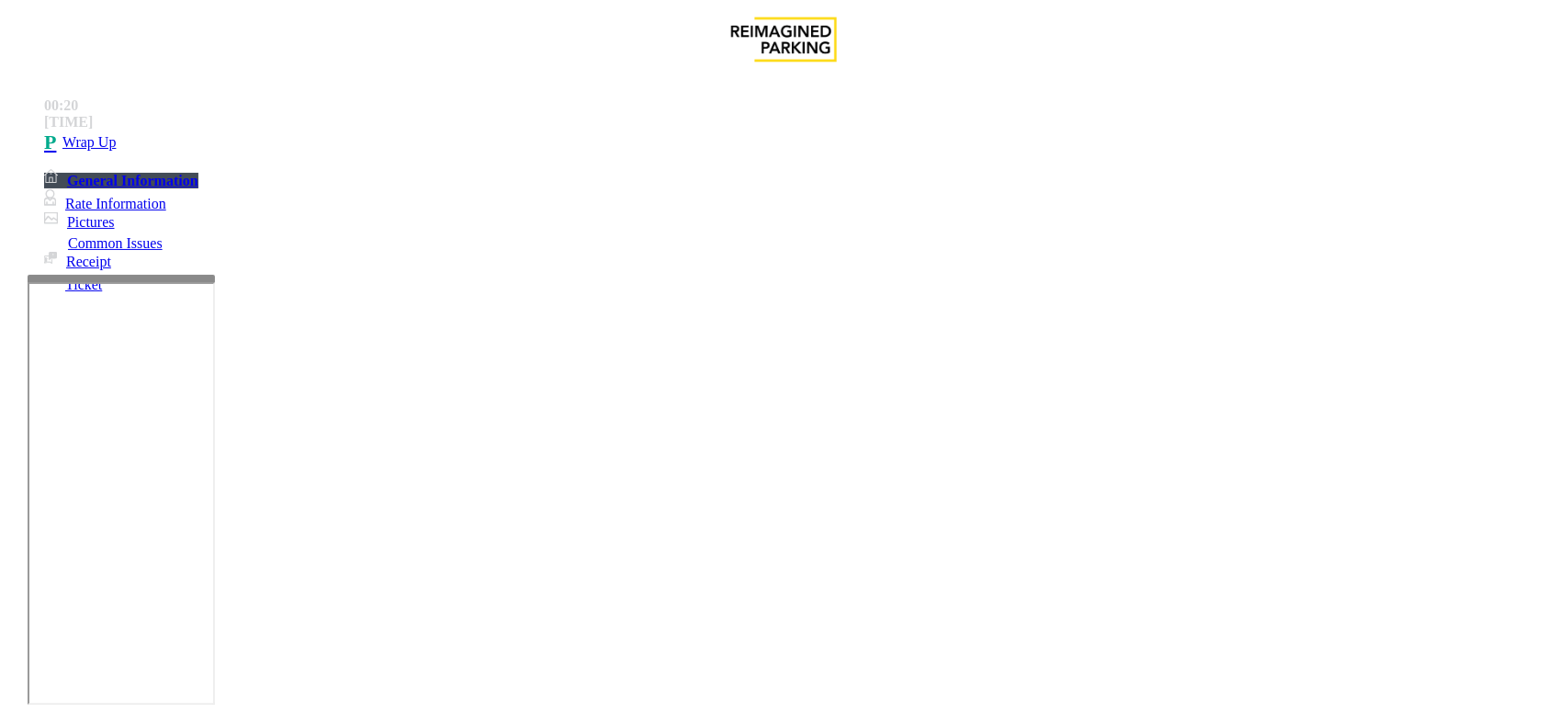 click at bounding box center (262, 1371) 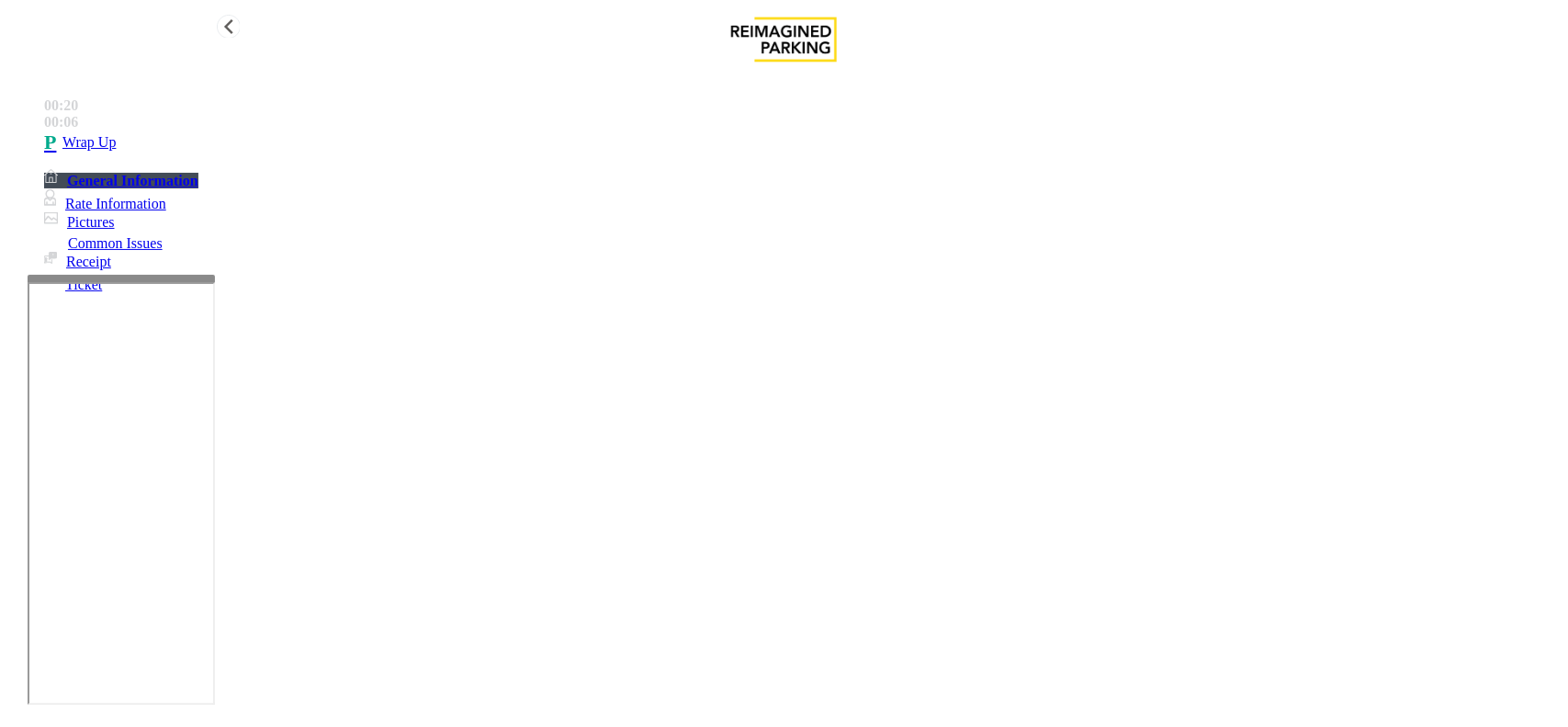 type on "**********" 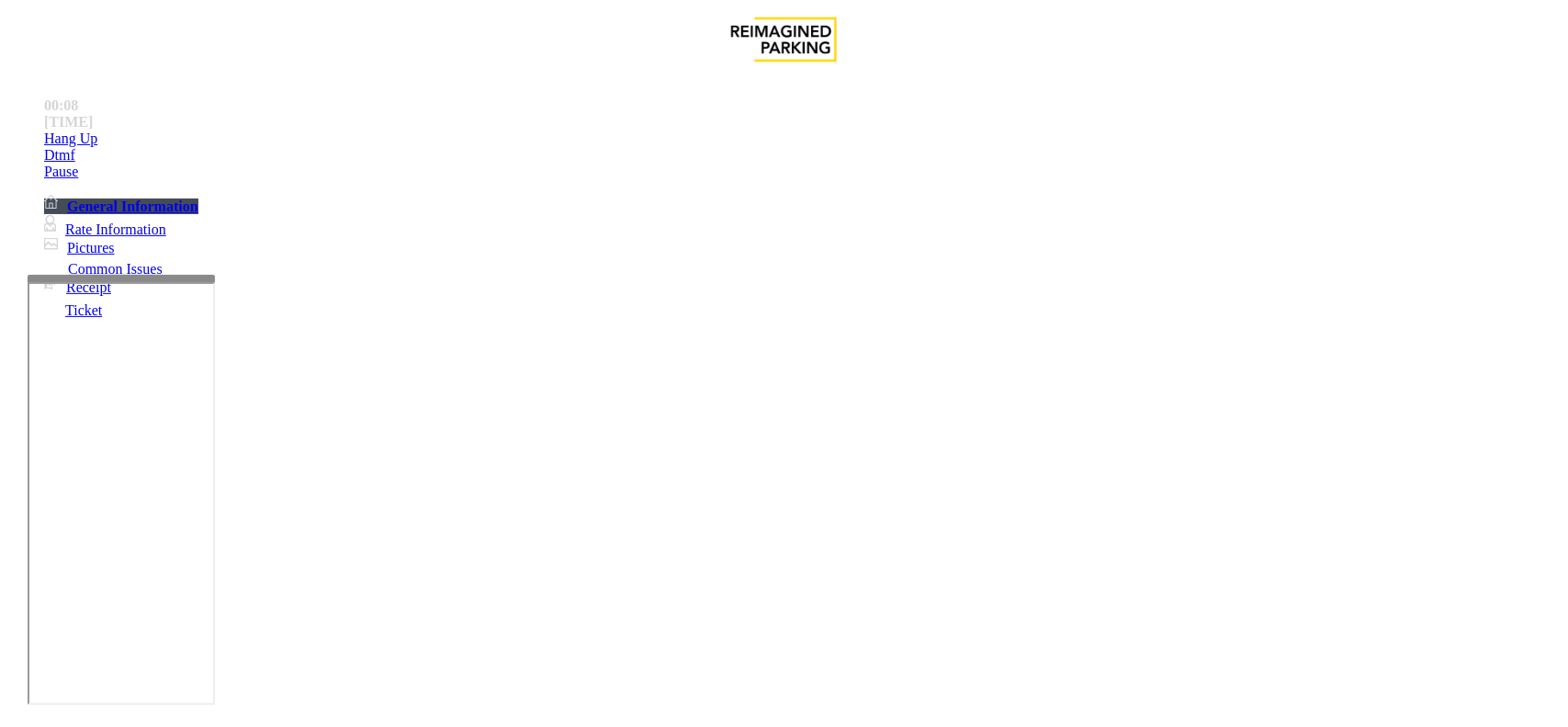 click on "Intercom Issue/No Response" at bounding box center [853, 1327] 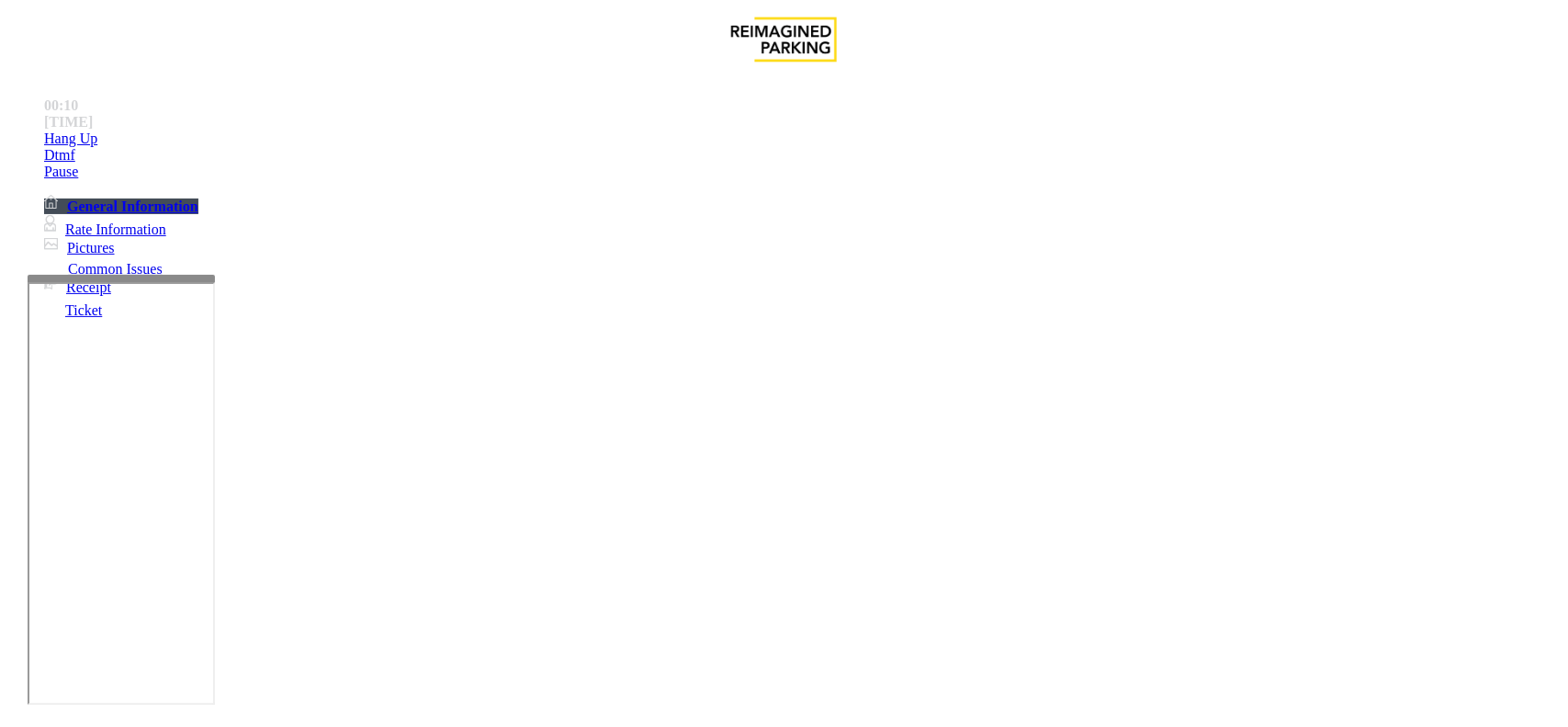 click on "No Response/Unable to hear parker" at bounding box center (130, 1327) 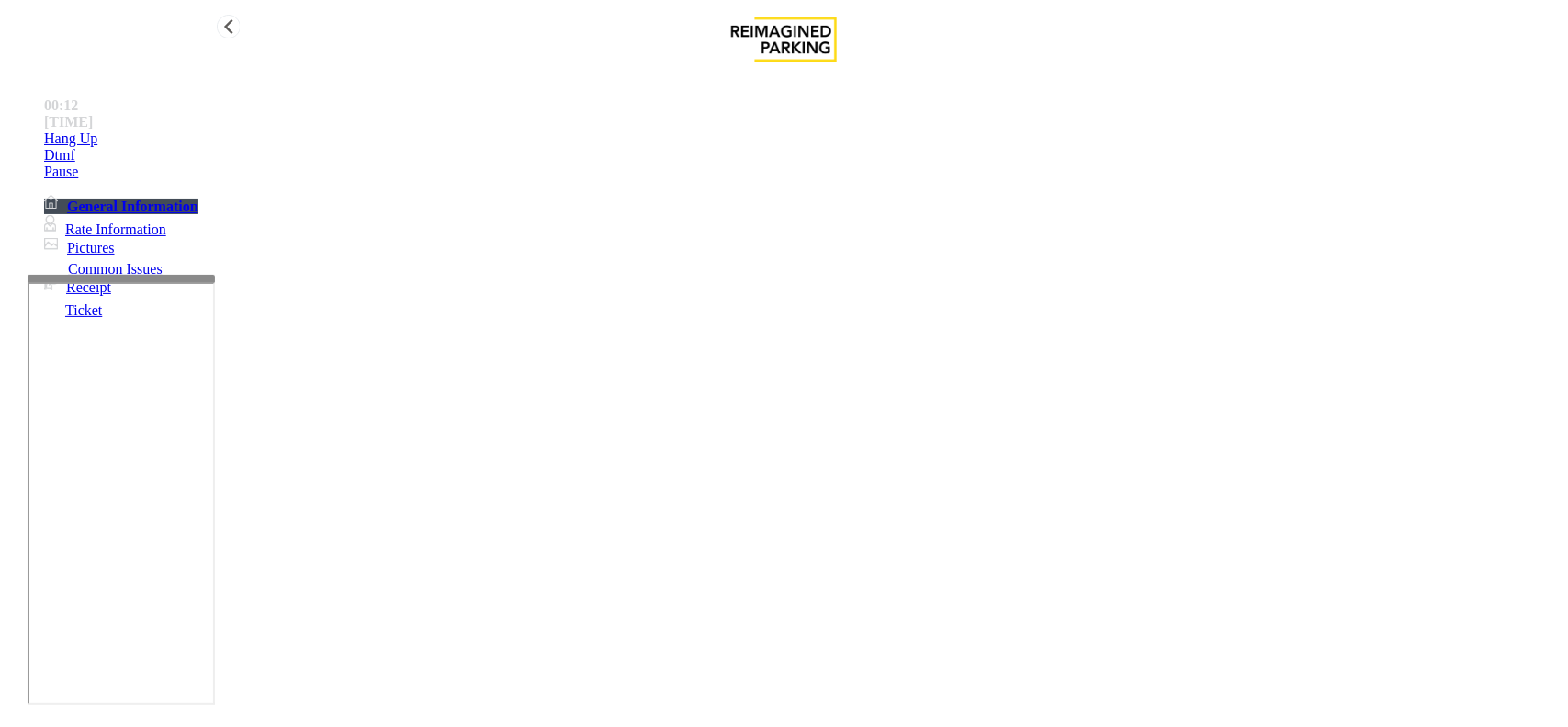 click on "Hang Up" at bounding box center [71, 139] 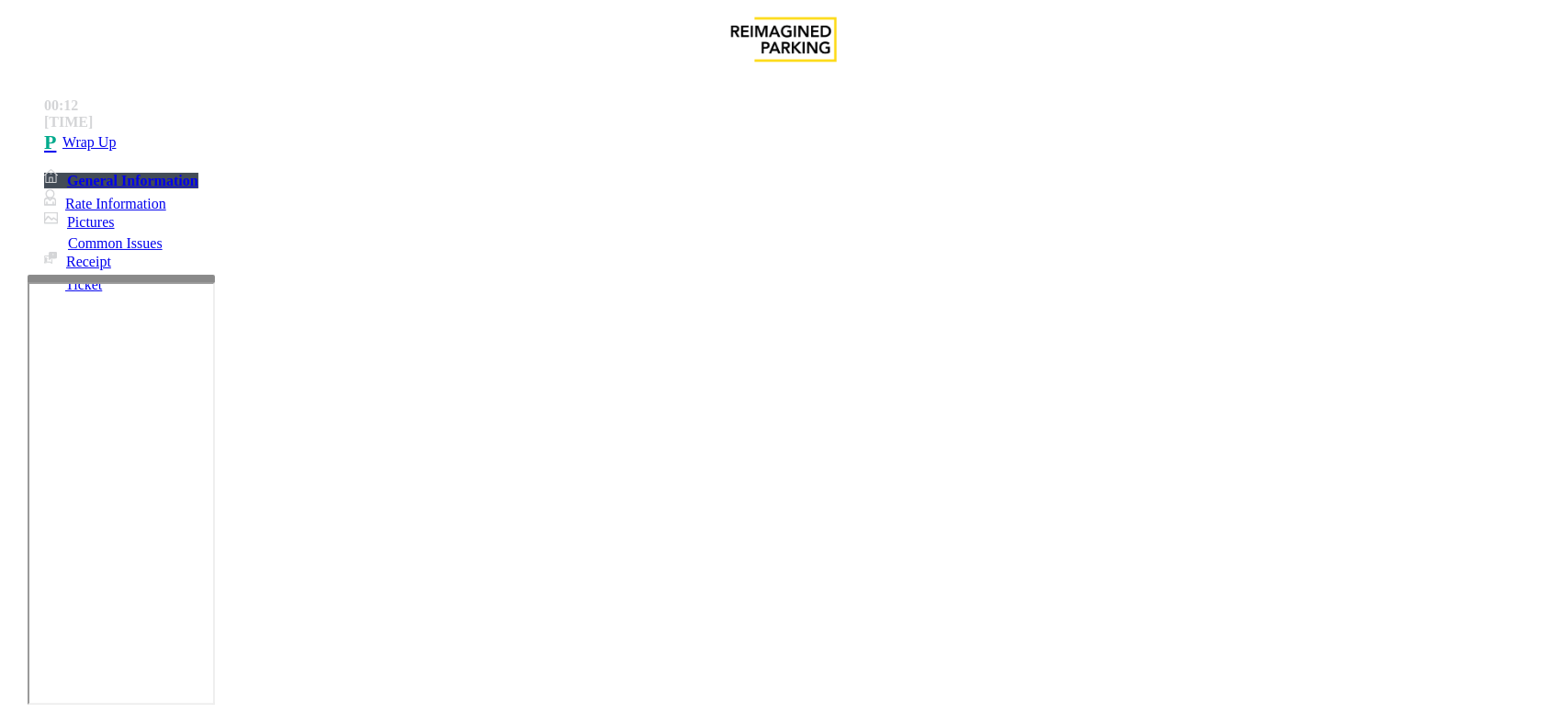 click on "No Response/Unable to hear parker" at bounding box center [784, 1313] 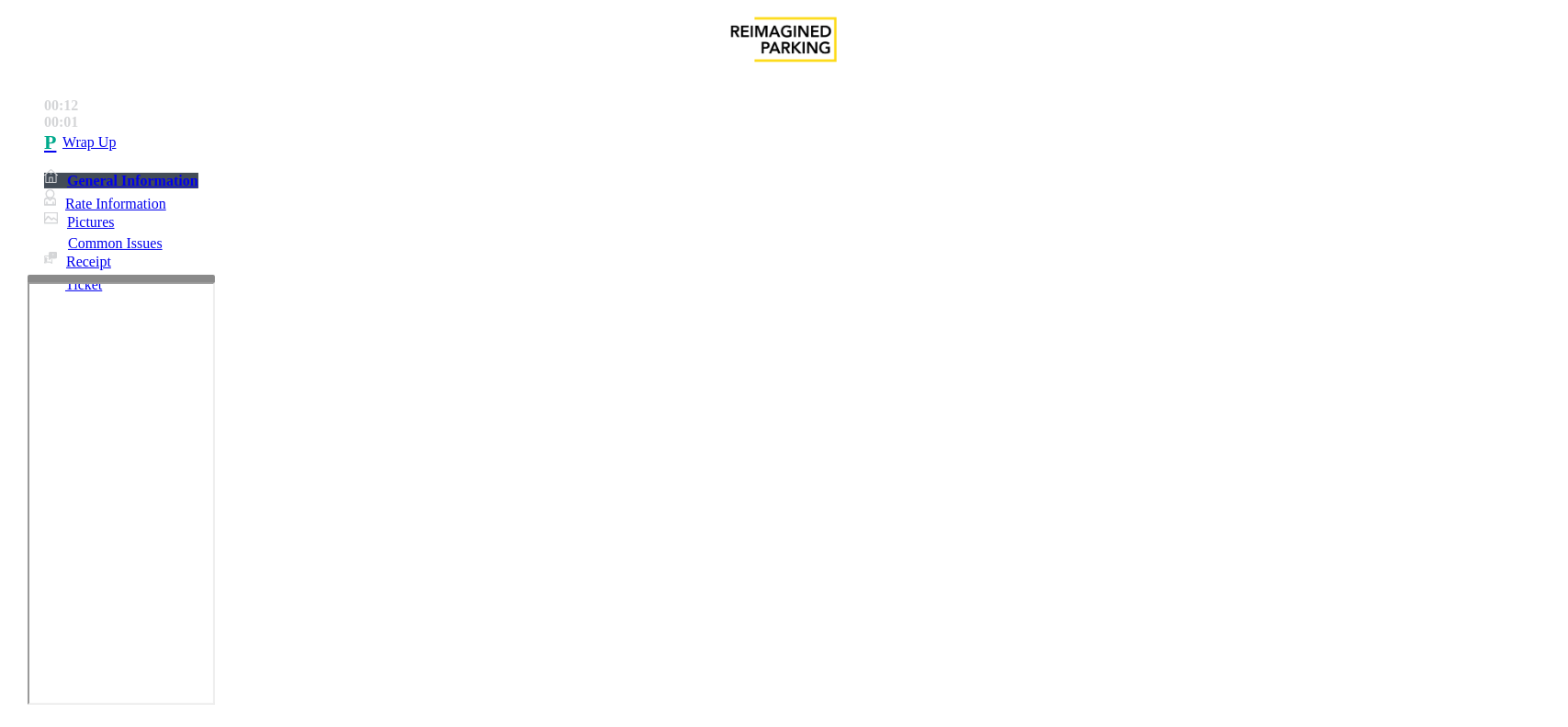 copy on "No Response/Unable to hear parker" 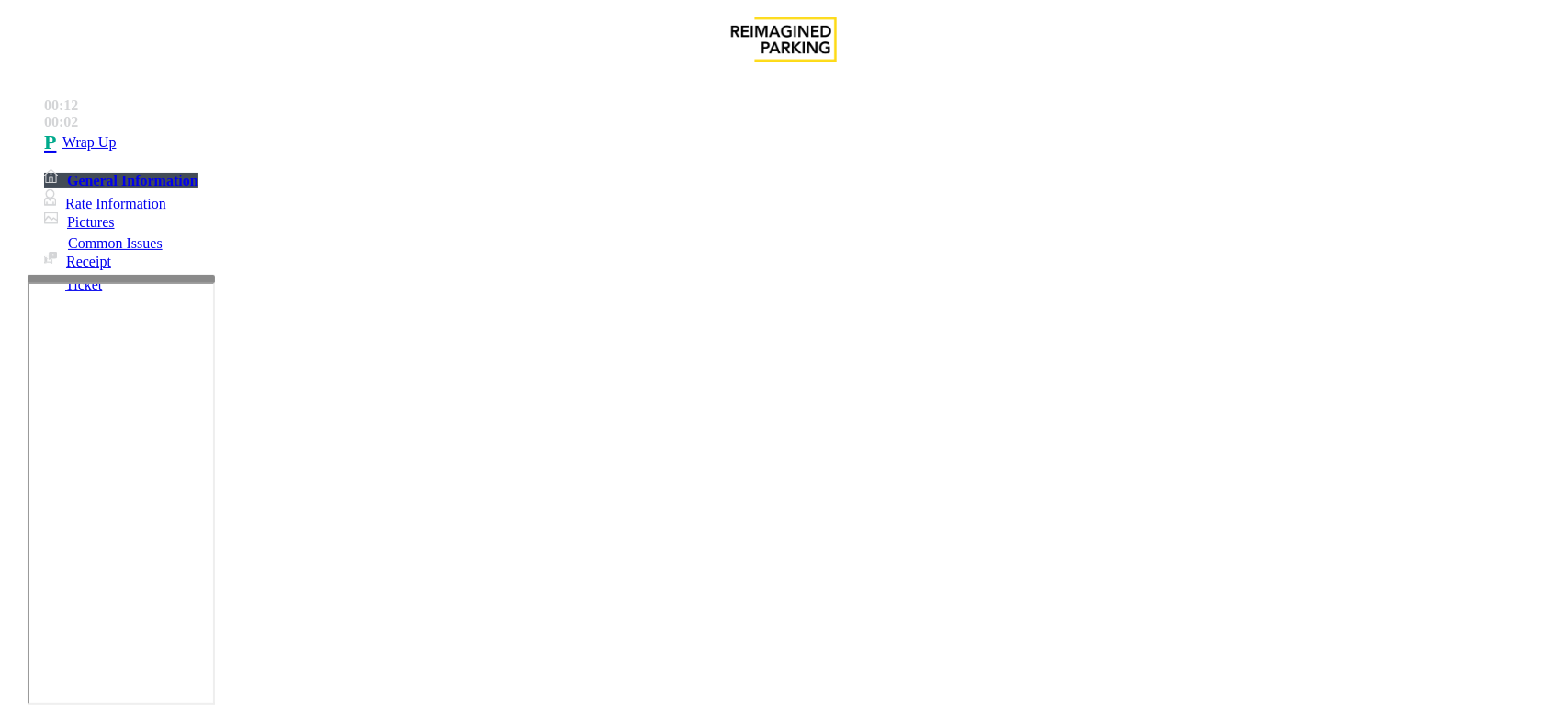 paste on "**********" 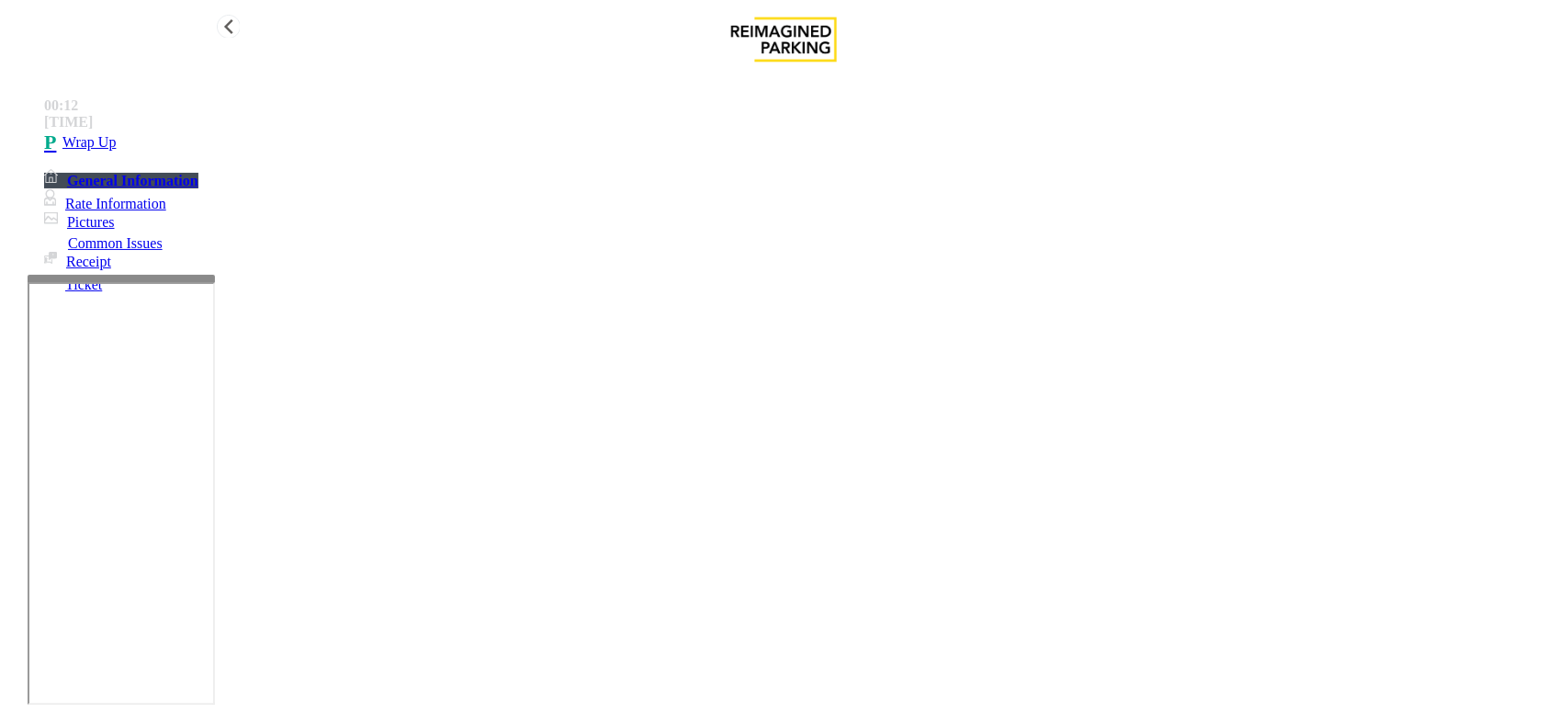 type on "**********" 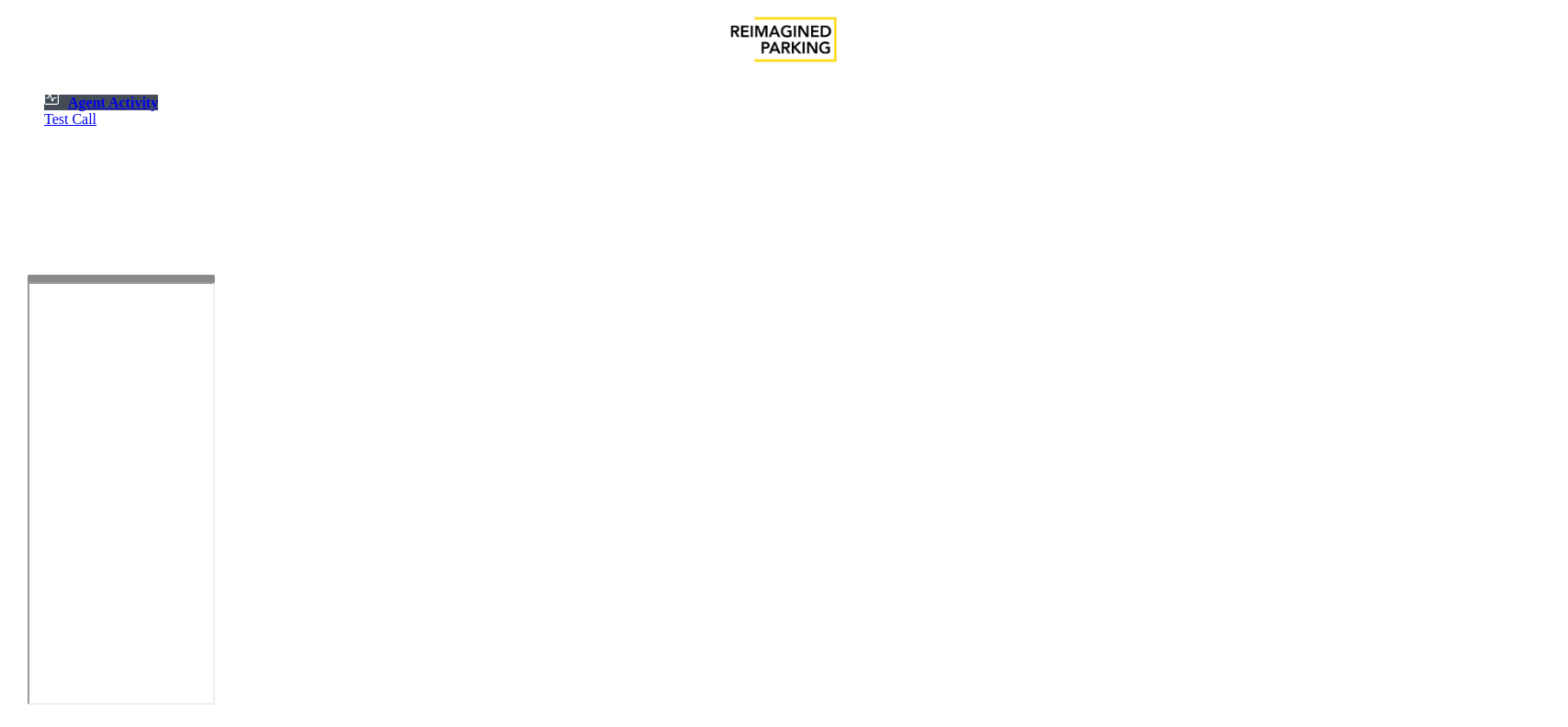 click on "Logout" at bounding box center [38, 1222] 